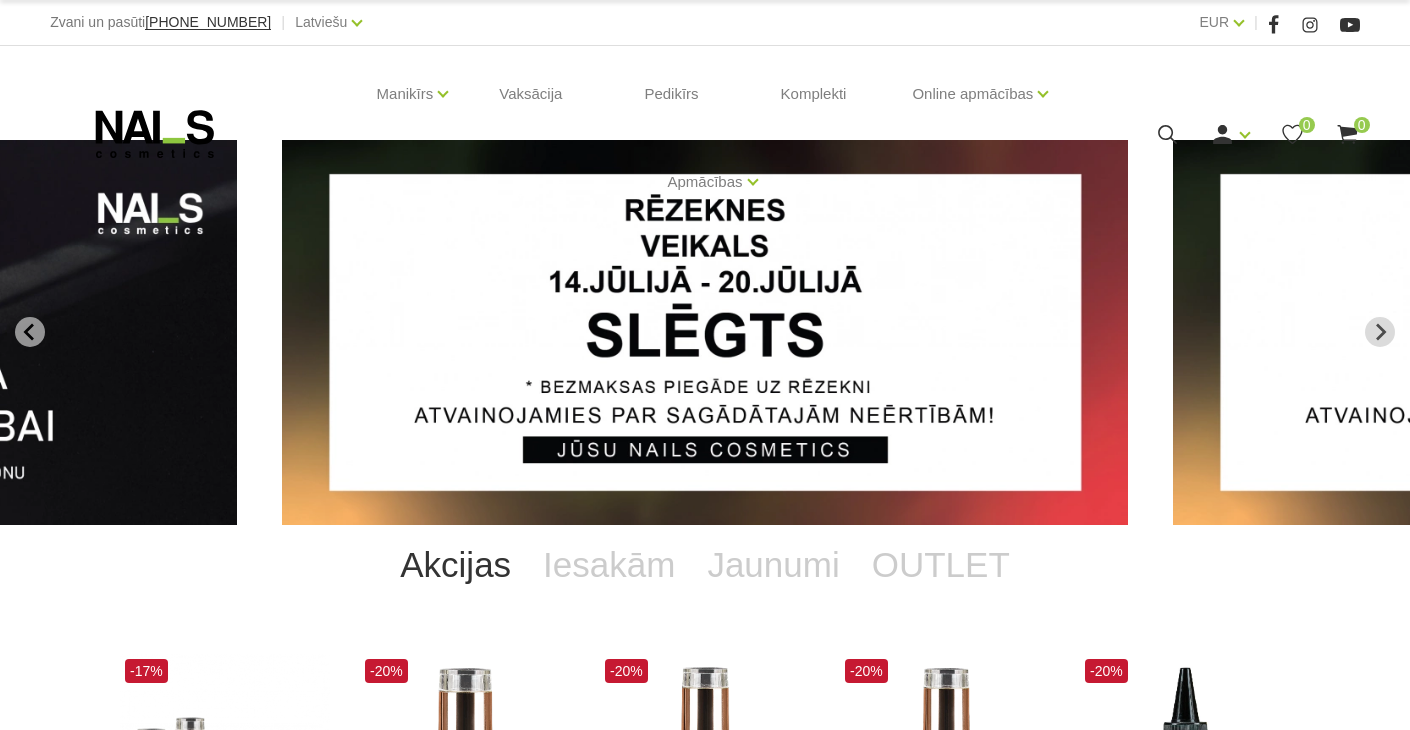 scroll, scrollTop: 0, scrollLeft: 0, axis: both 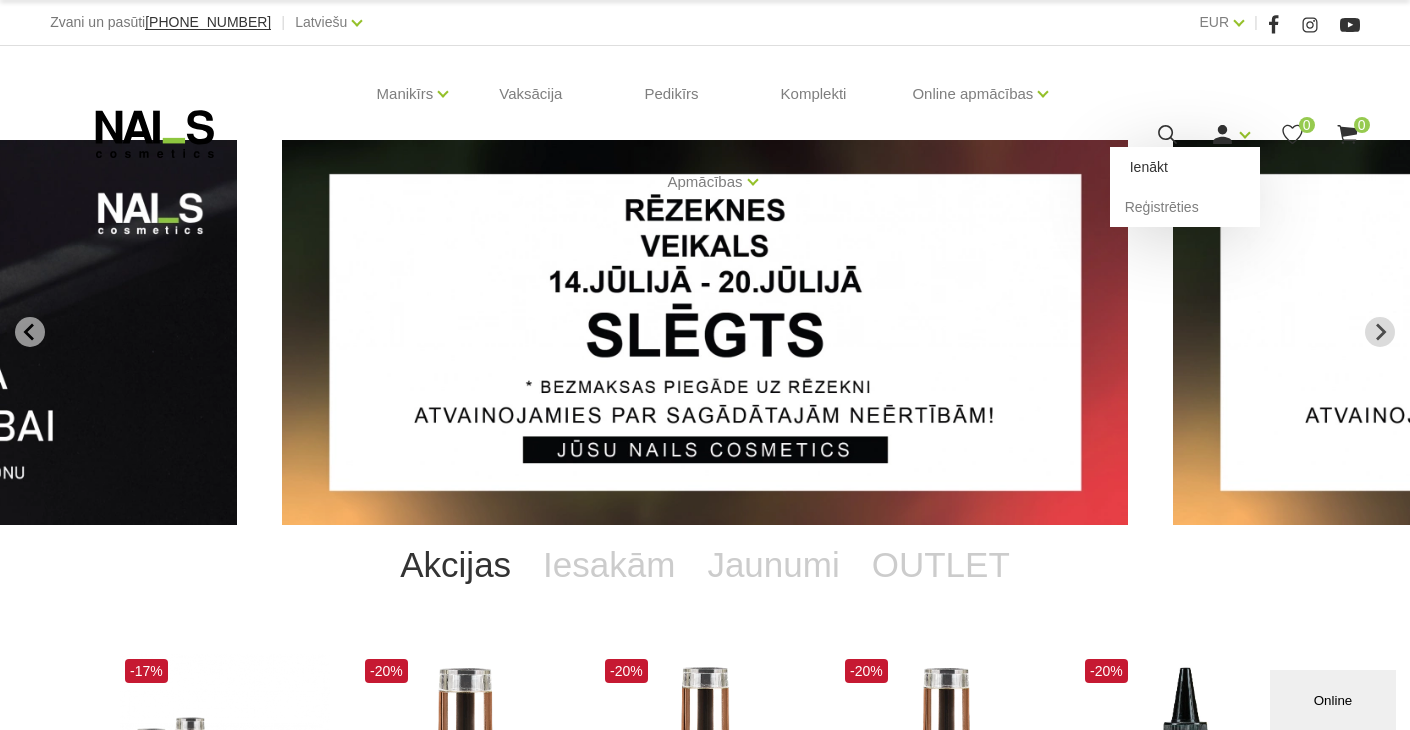 drag, startPoint x: 1230, startPoint y: 134, endPoint x: 1152, endPoint y: 168, distance: 85.08819 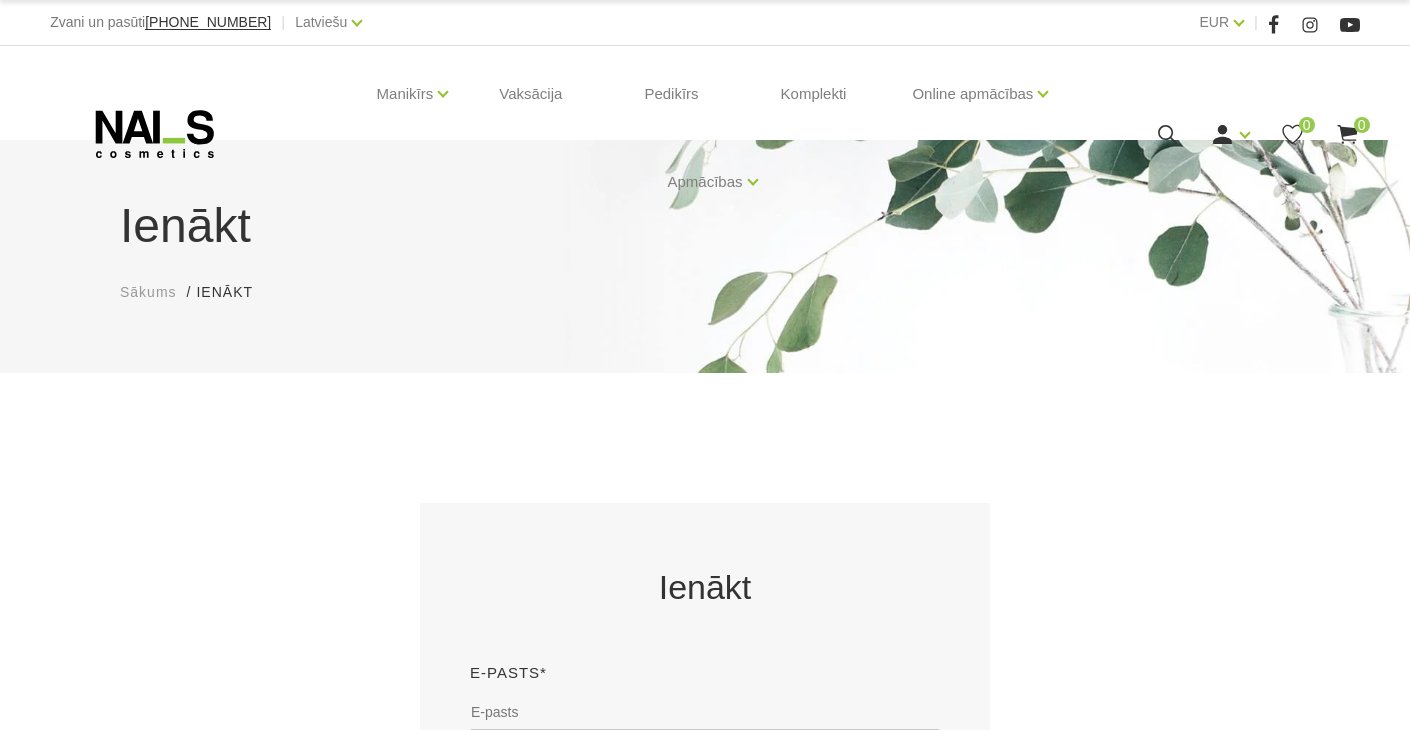 scroll, scrollTop: 0, scrollLeft: 0, axis: both 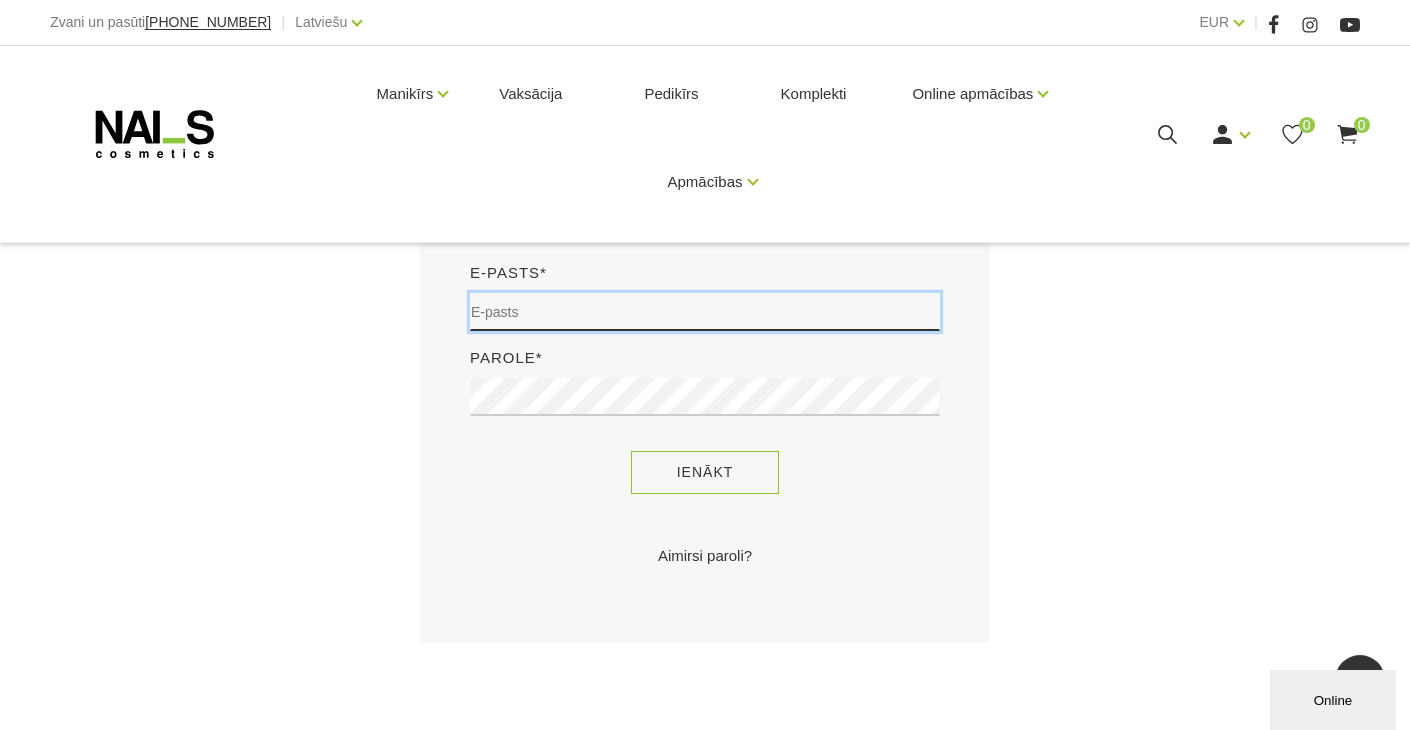 type on "[EMAIL_ADDRESS][DOMAIN_NAME]" 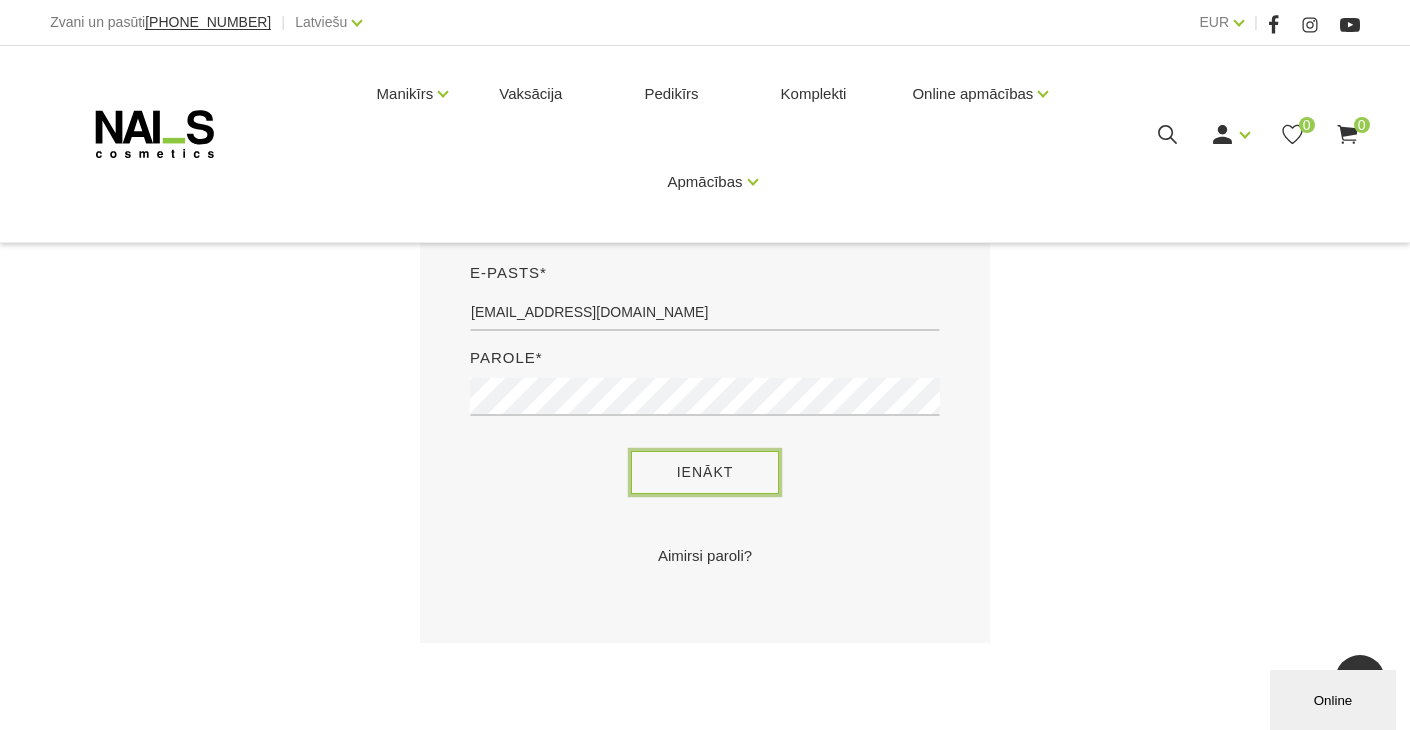 click on "Ienākt" at bounding box center (705, 472) 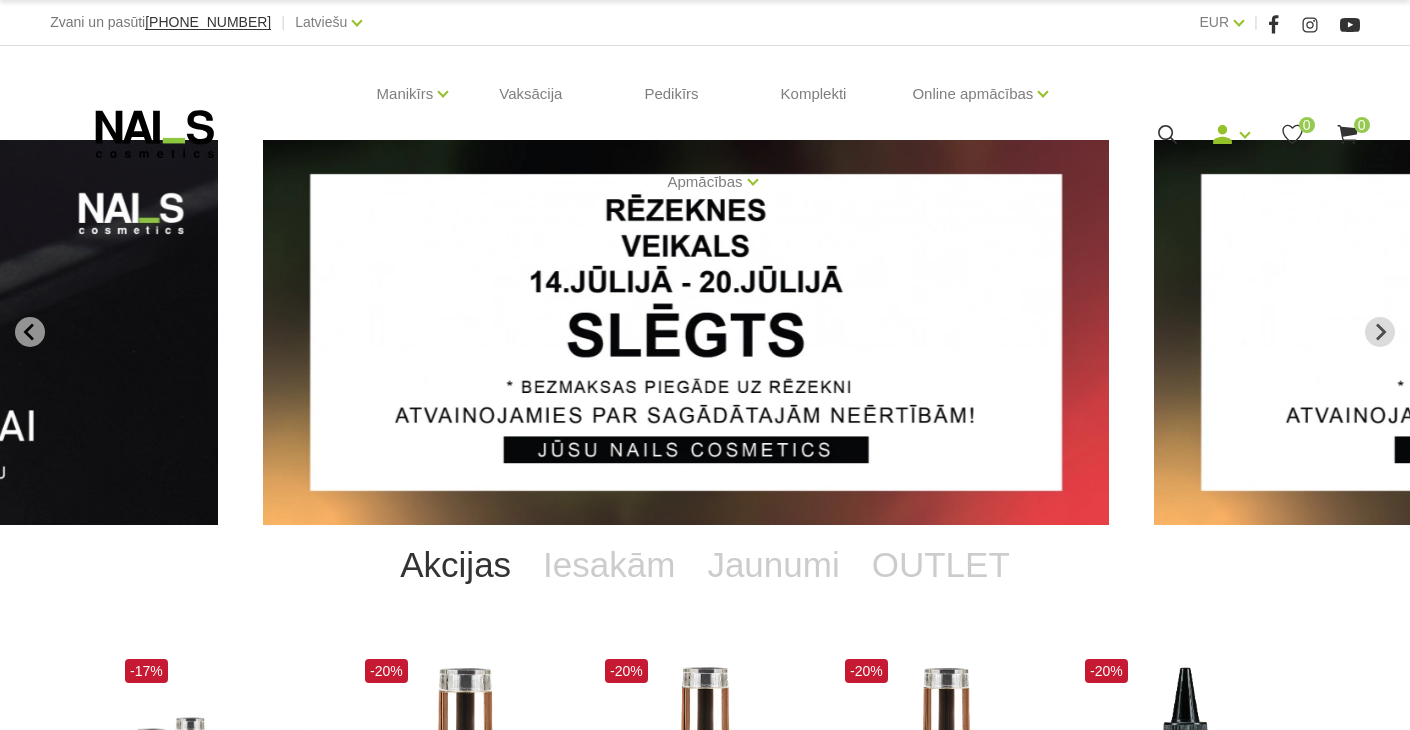 scroll, scrollTop: 0, scrollLeft: 0, axis: both 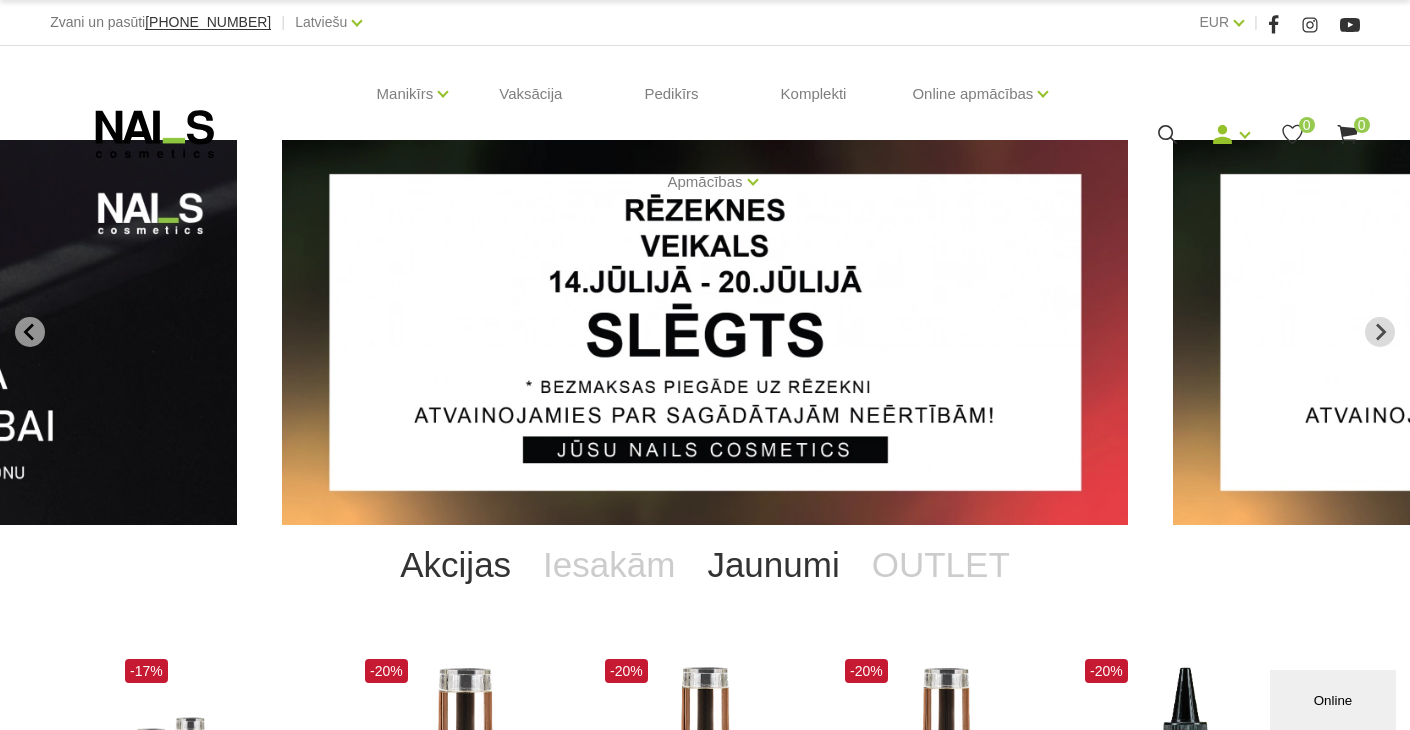 click on "Jaunumi" at bounding box center (773, 565) 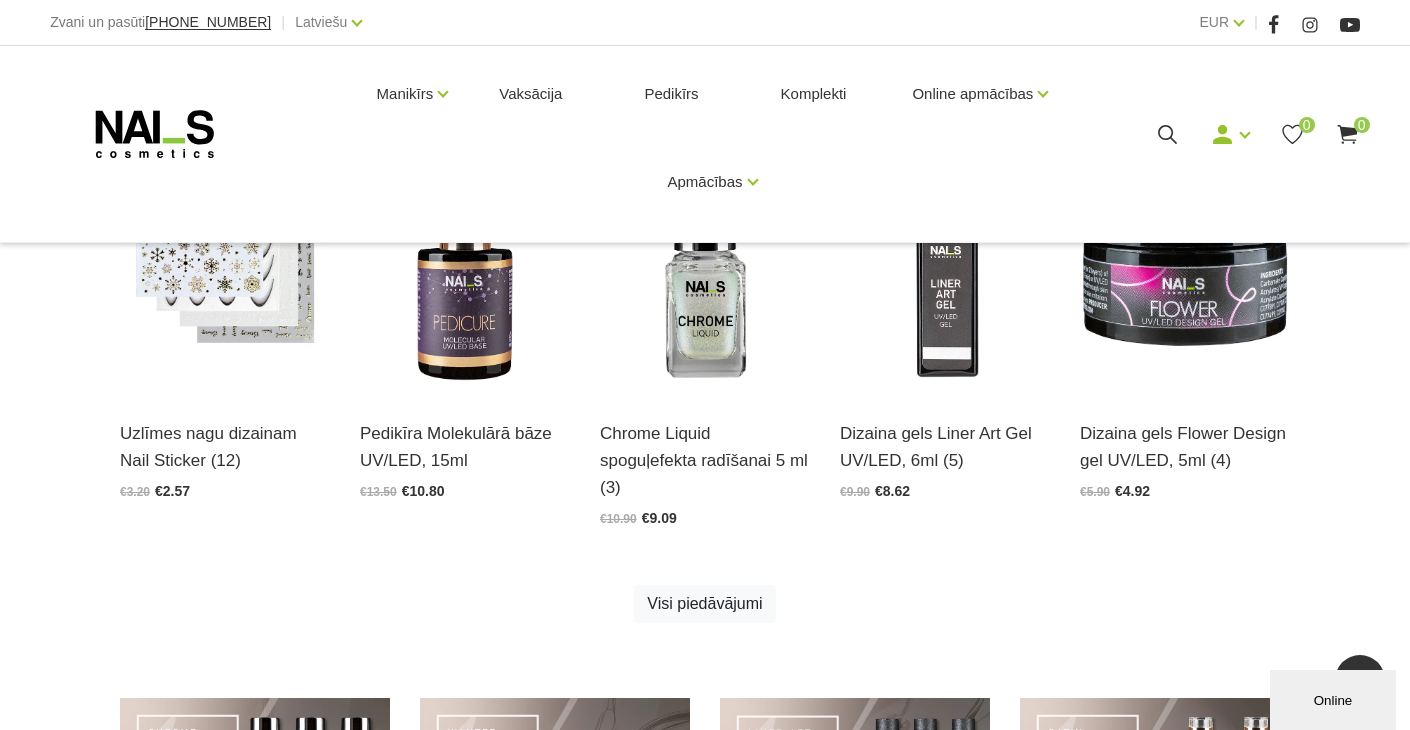 scroll, scrollTop: 1200, scrollLeft: 0, axis: vertical 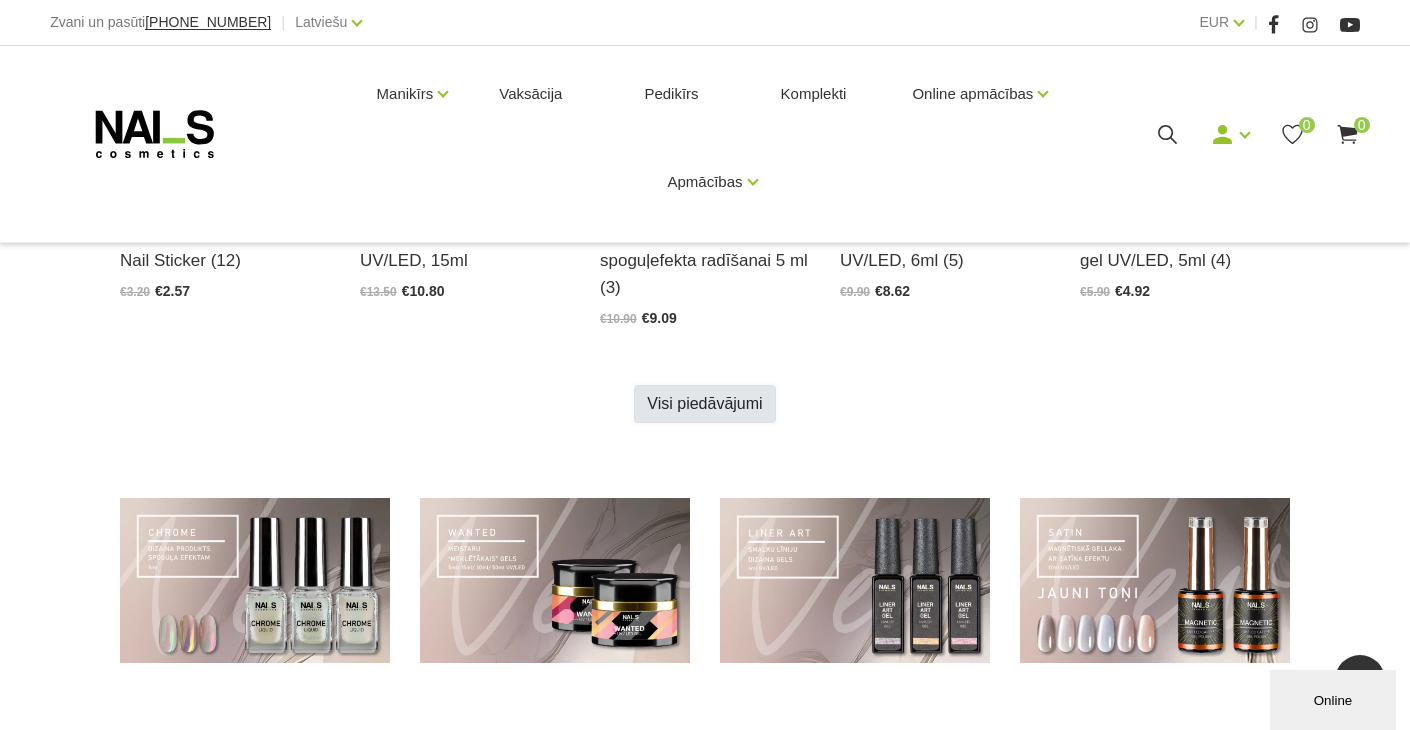 click on "Visi piedāvājumi" at bounding box center [704, 404] 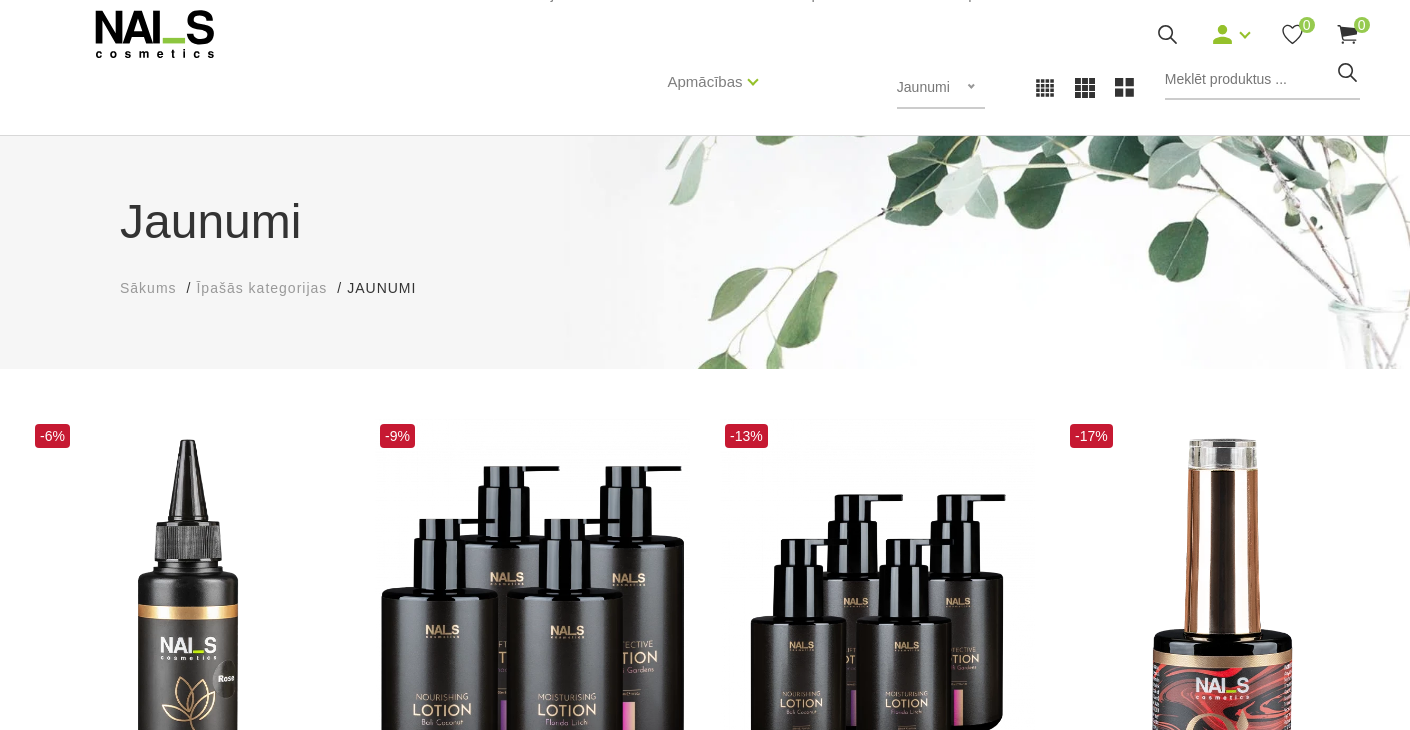 scroll, scrollTop: 200, scrollLeft: 0, axis: vertical 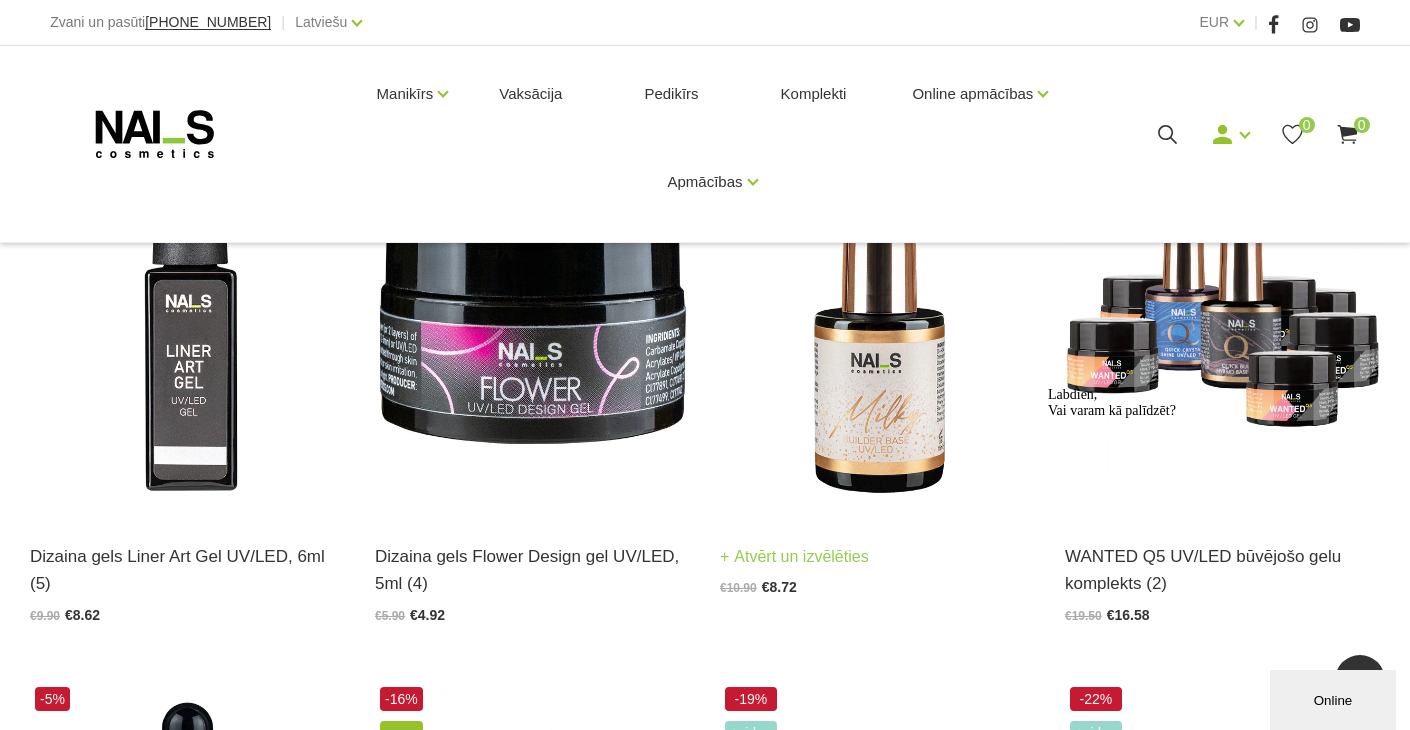 click at bounding box center [877, 301] 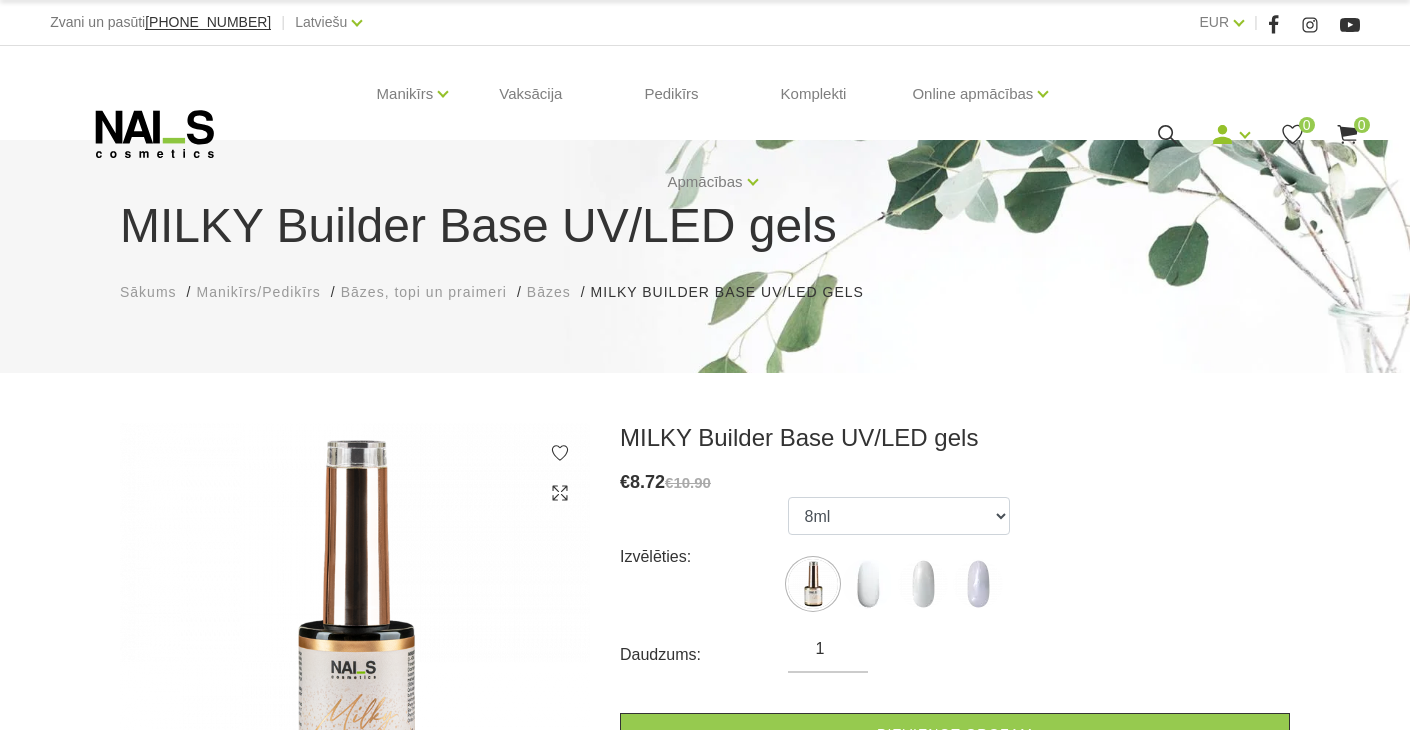 scroll, scrollTop: 0, scrollLeft: 0, axis: both 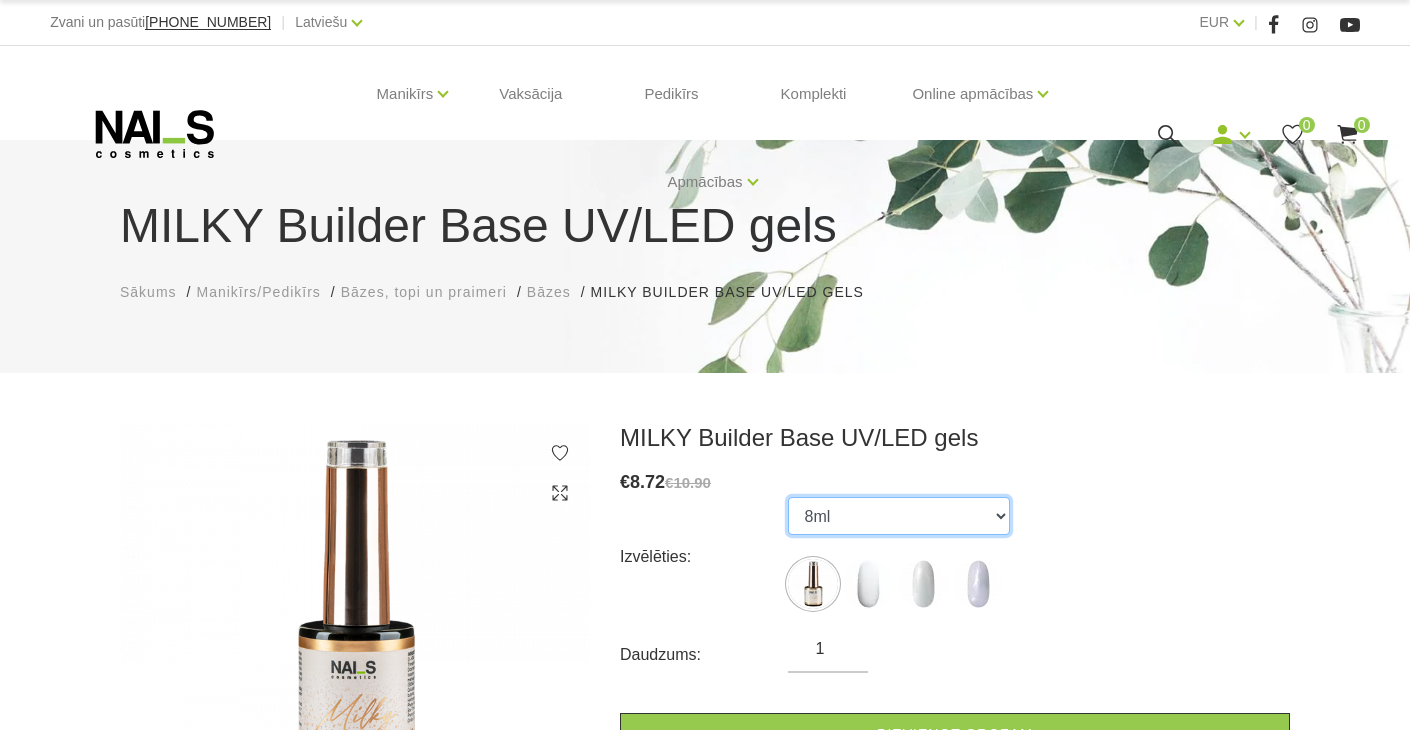 click on "8ml 15ml GOLDEN STAR, 15ml LAVENDER FROST, 15ml" at bounding box center (899, 516) 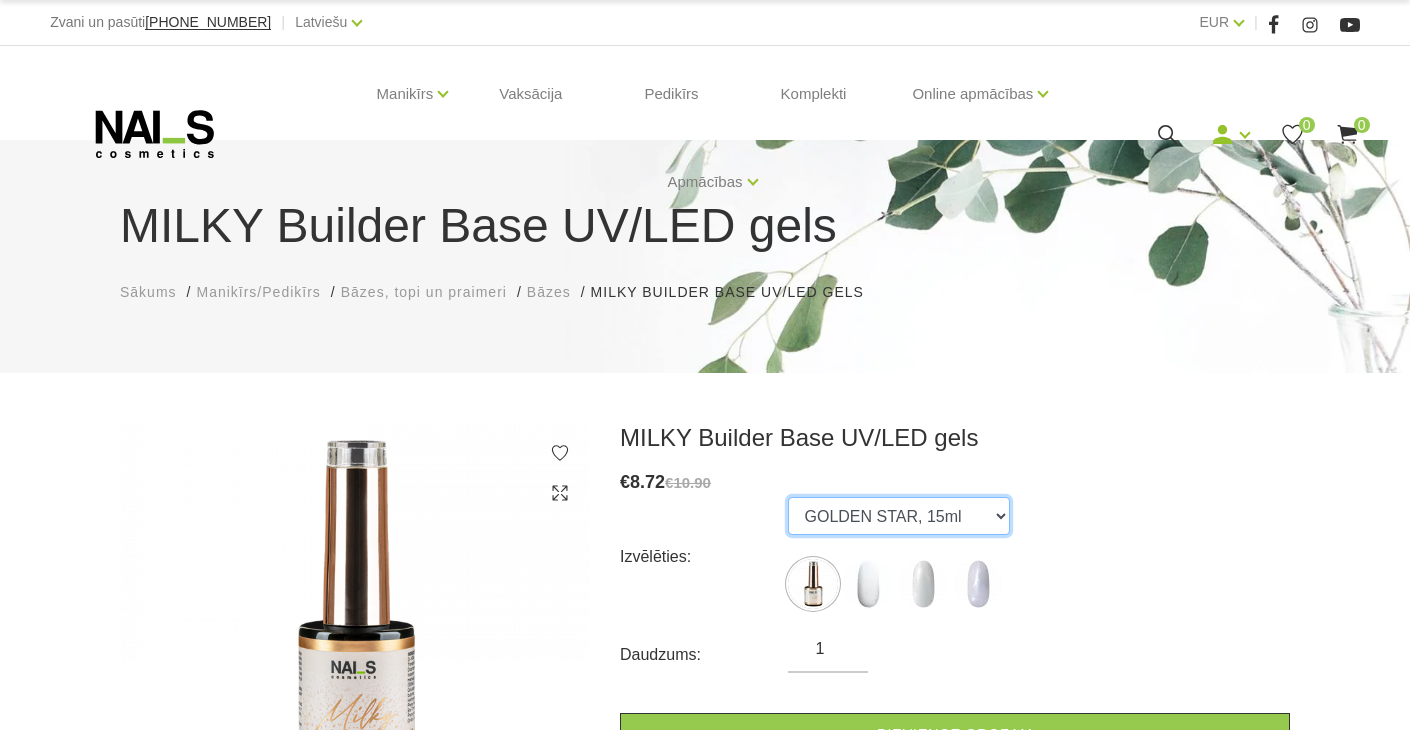 click on "8ml 15ml GOLDEN STAR, 15ml LAVENDER FROST, 15ml" at bounding box center (899, 516) 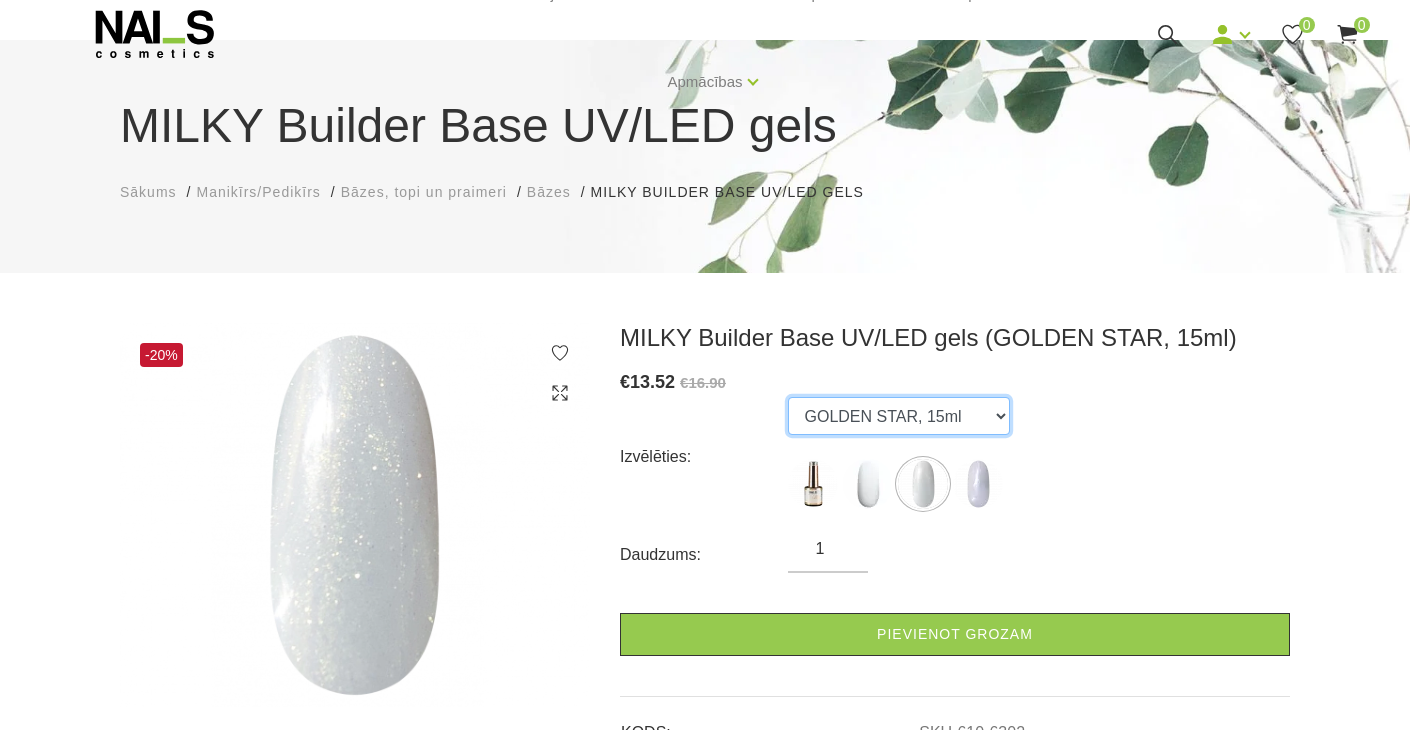 scroll, scrollTop: 200, scrollLeft: 0, axis: vertical 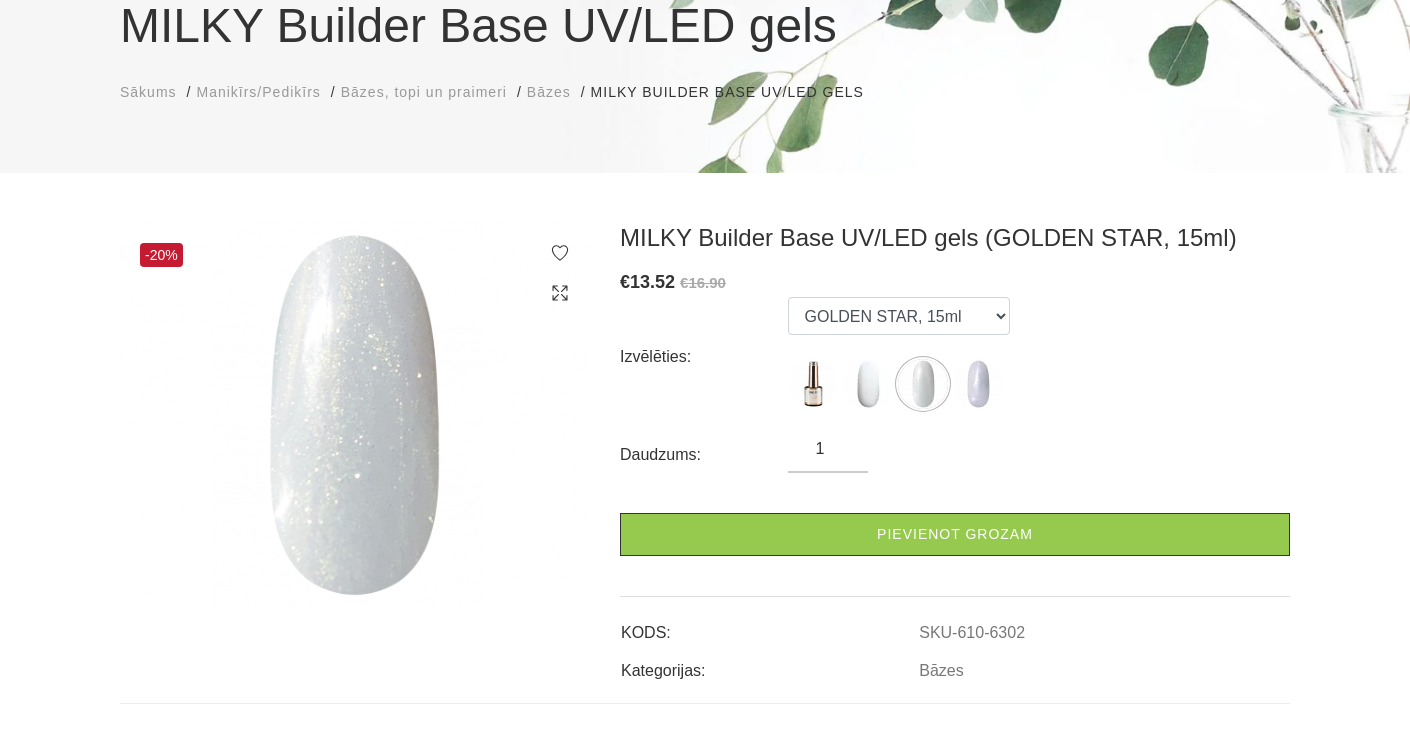 click on "1" at bounding box center [828, 449] 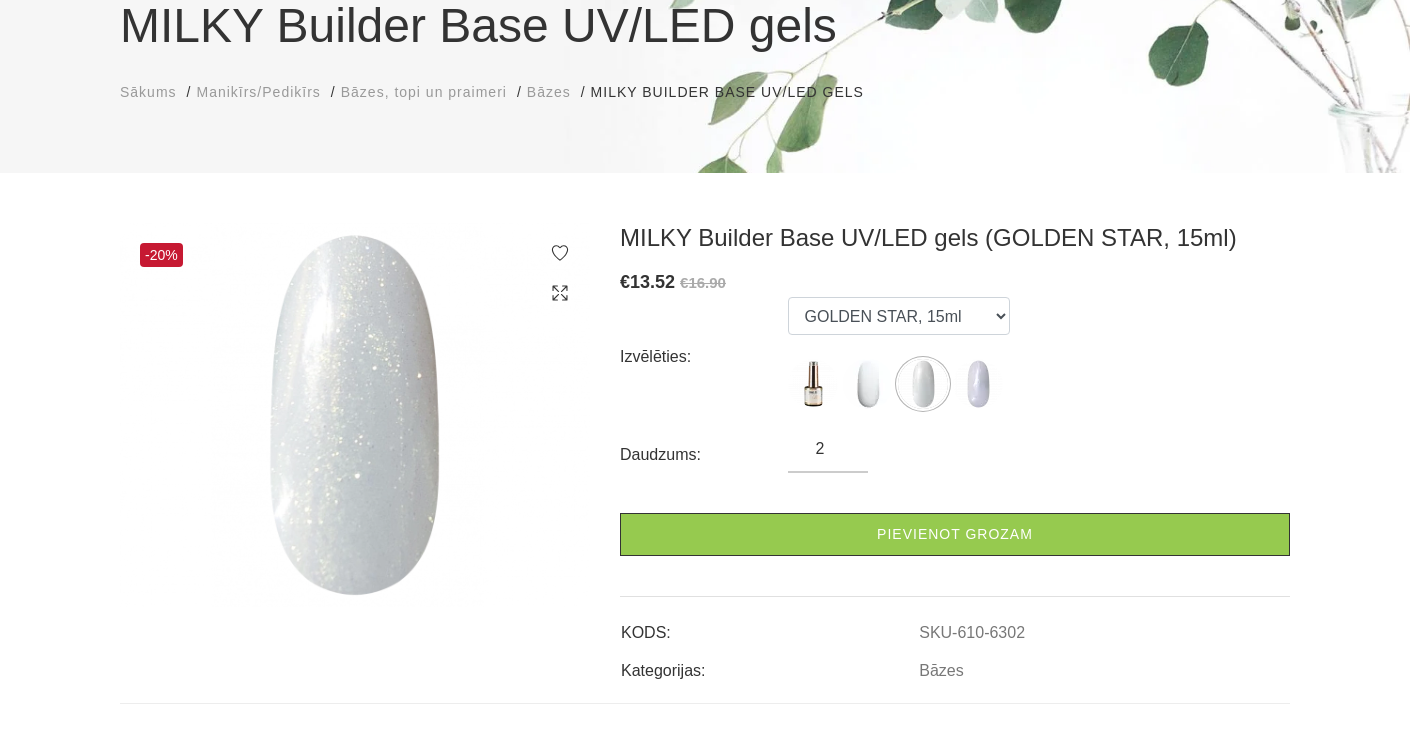 click on "2" at bounding box center [828, 449] 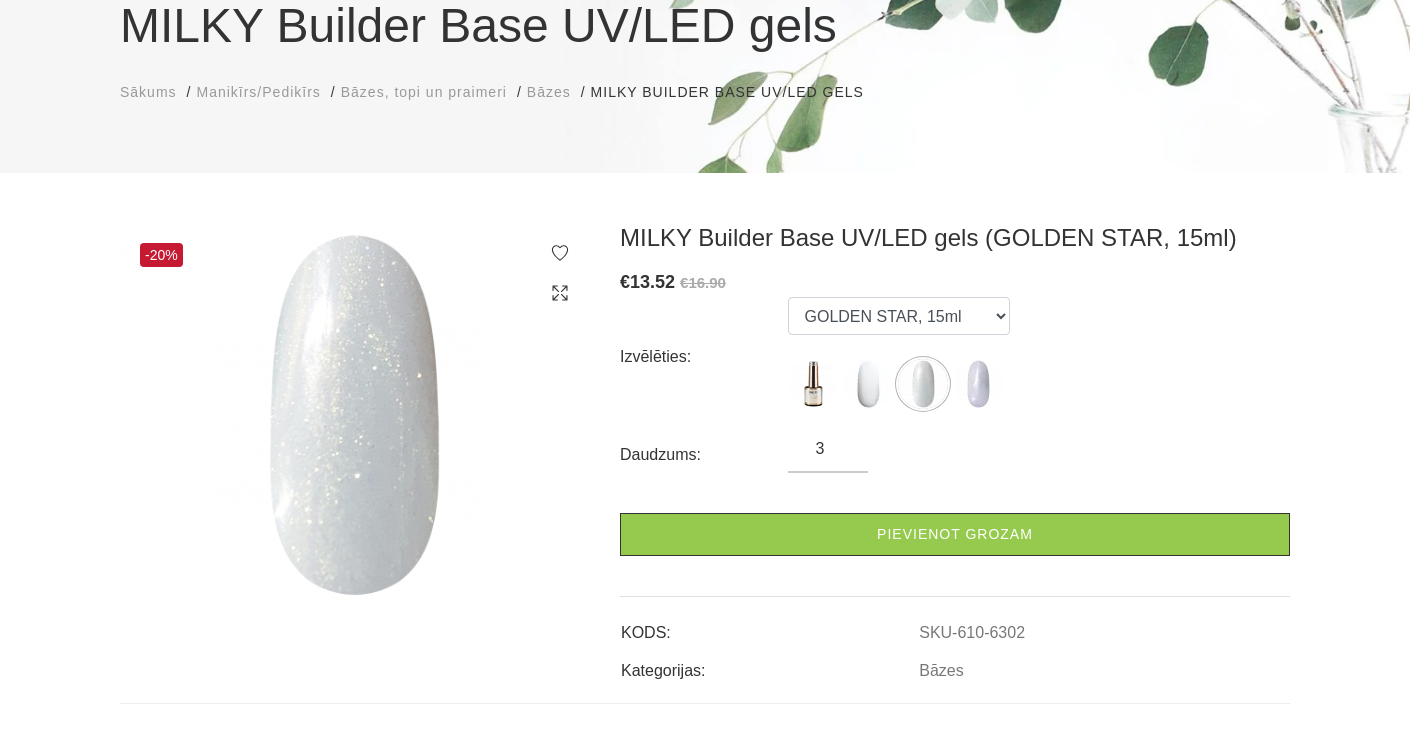 type on "3" 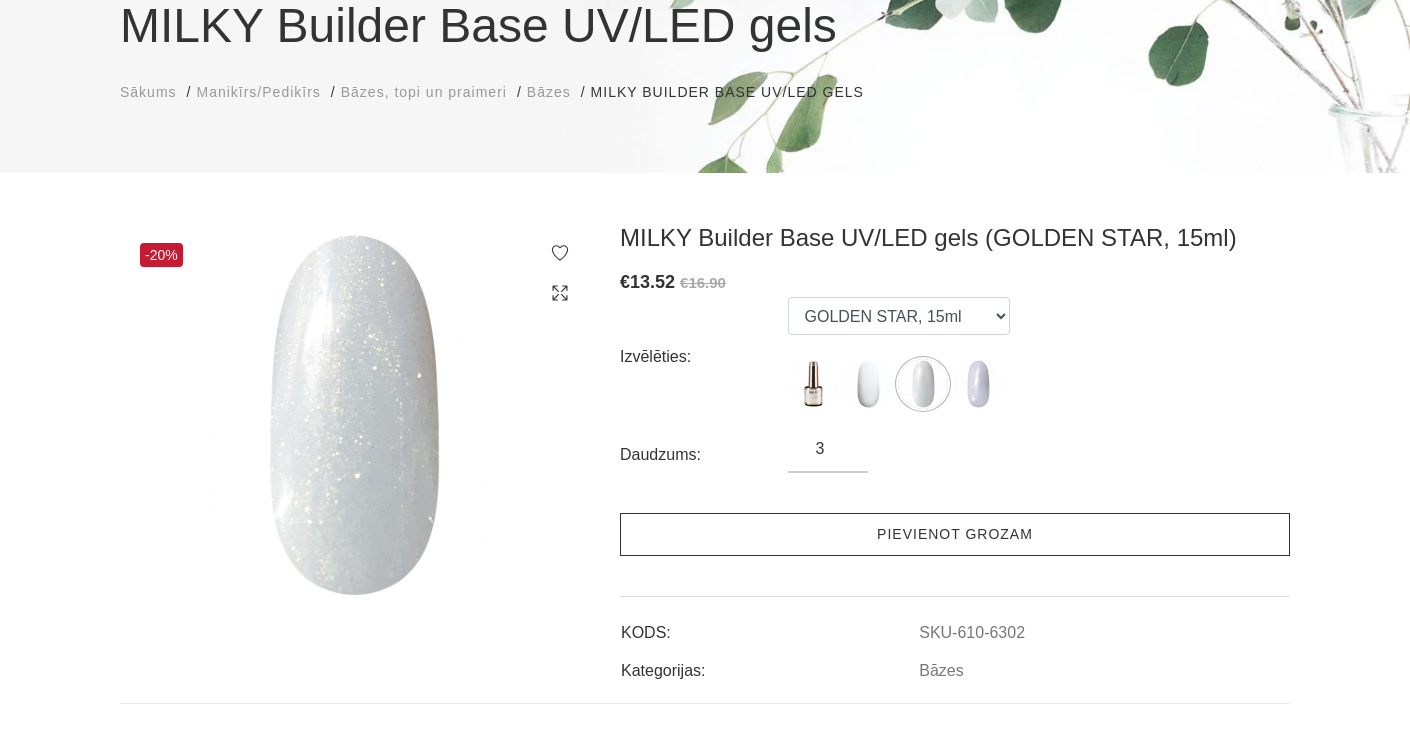 click on "Pievienot grozam" at bounding box center [955, 534] 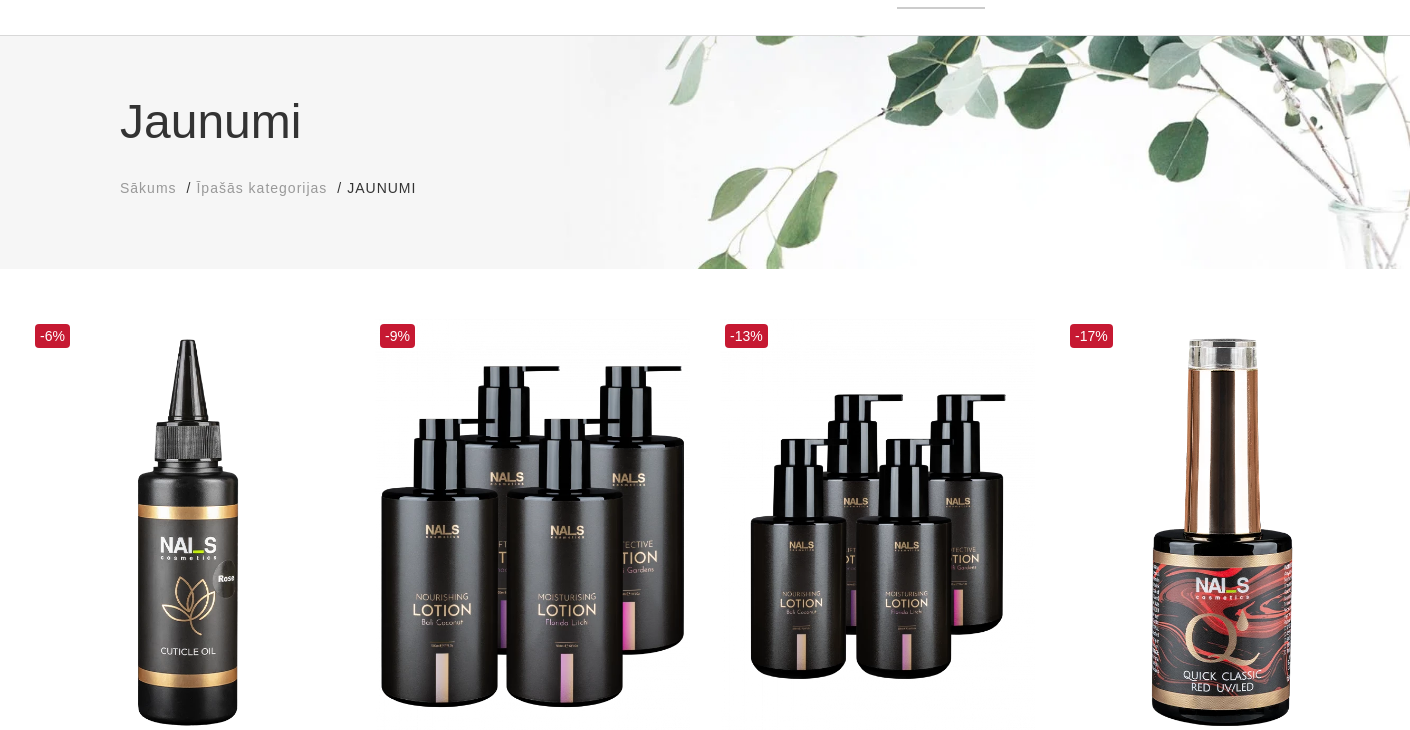 scroll, scrollTop: 0, scrollLeft: 0, axis: both 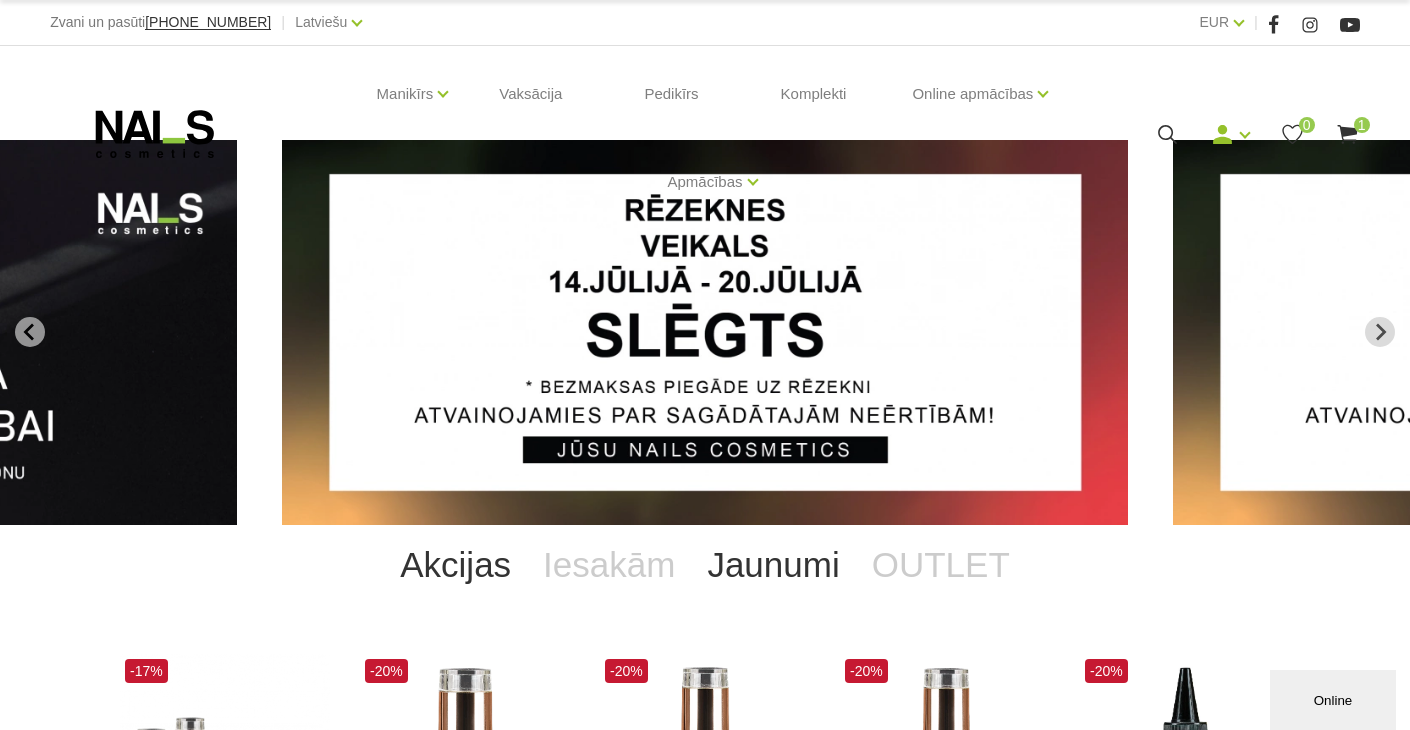 click on "Jaunumi" at bounding box center [773, 565] 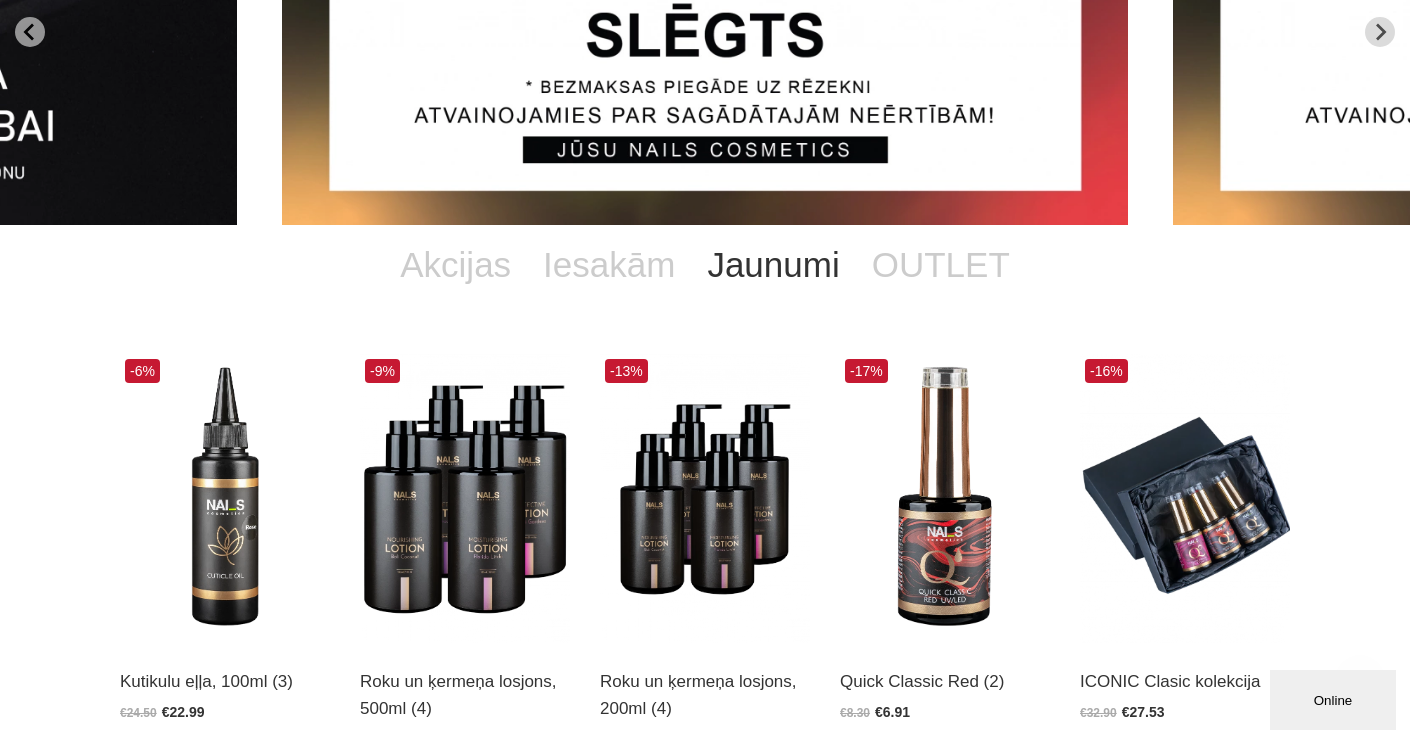 scroll, scrollTop: 0, scrollLeft: 0, axis: both 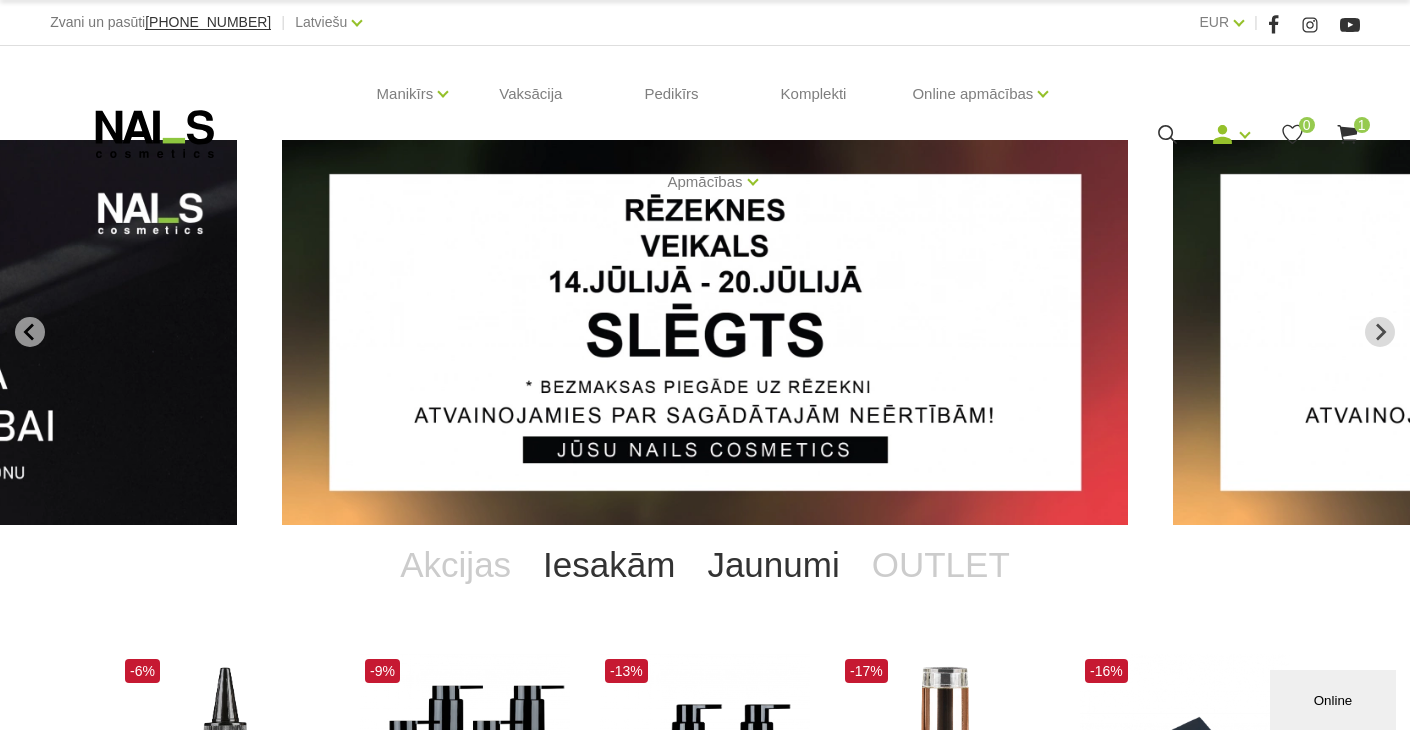 click on "Iesakām" at bounding box center [609, 565] 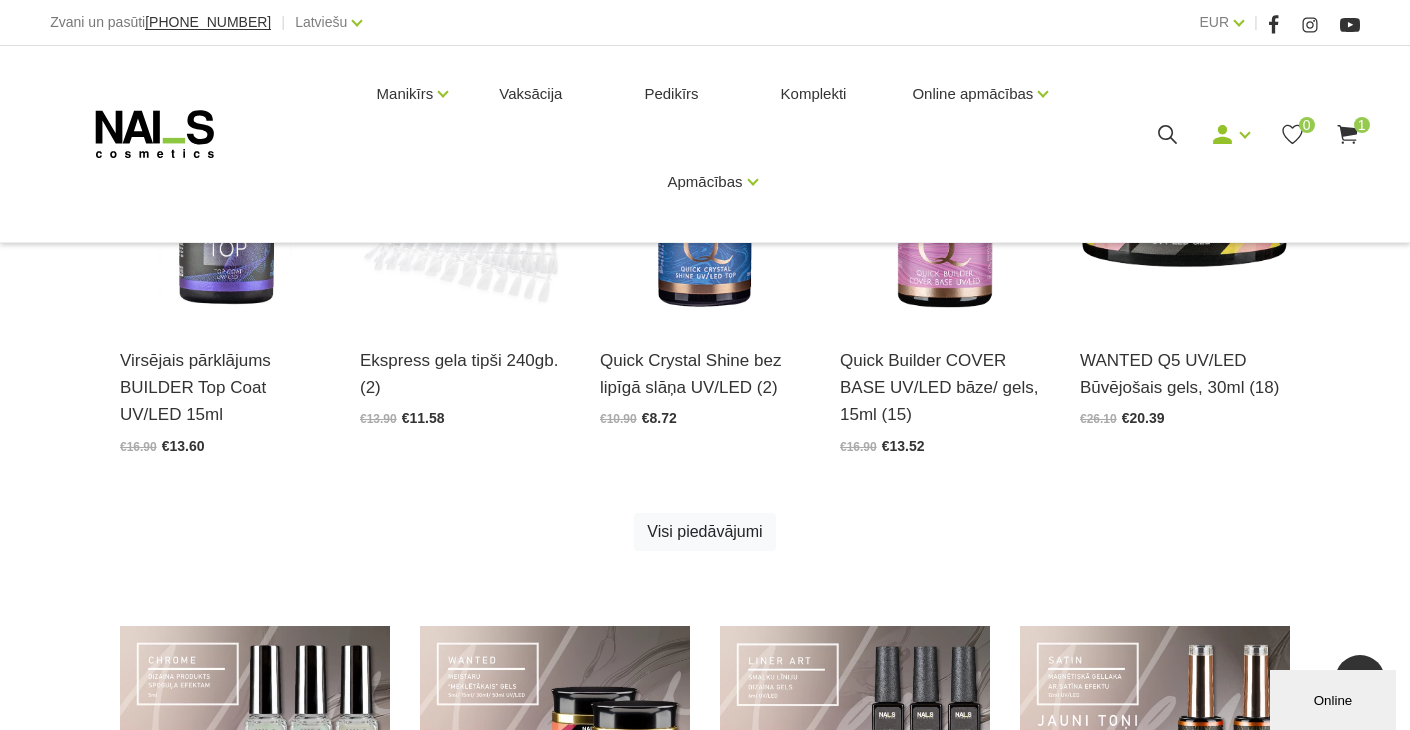 scroll, scrollTop: 1200, scrollLeft: 0, axis: vertical 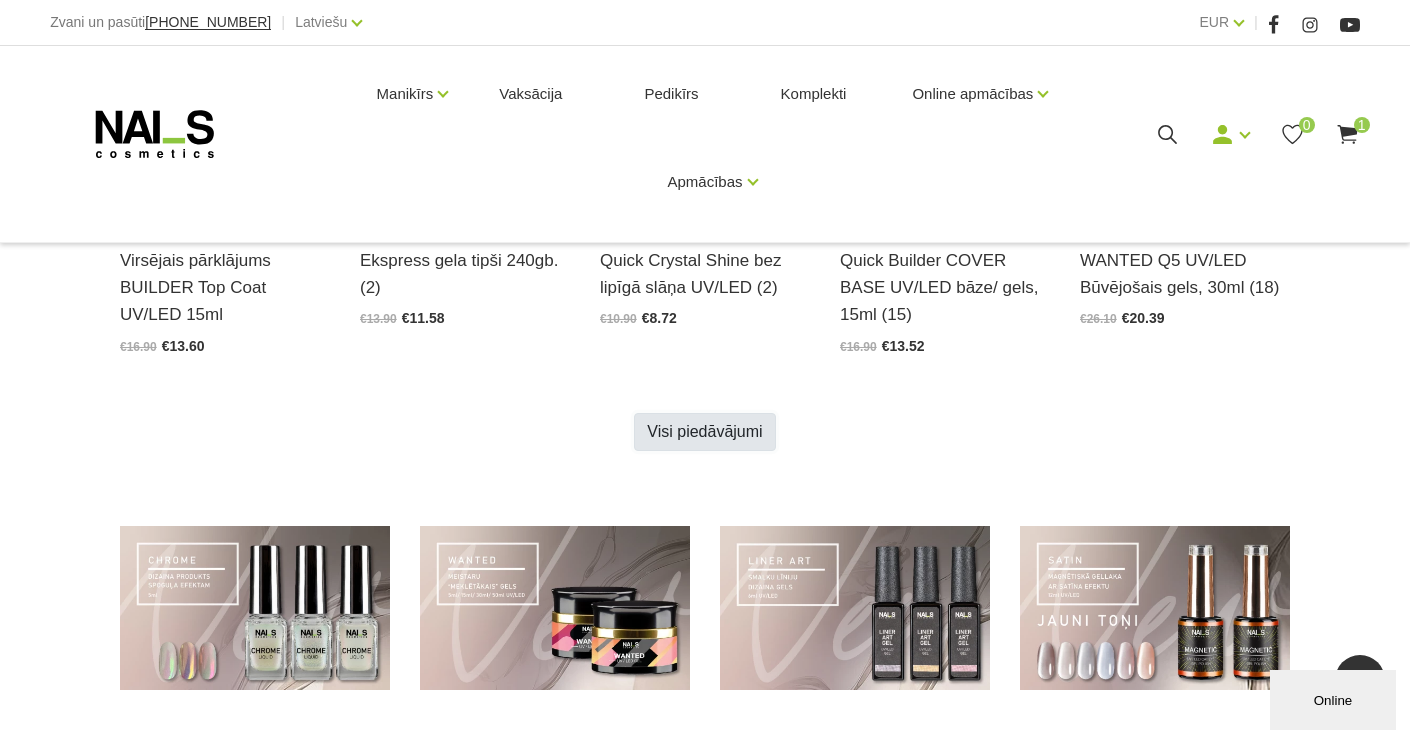 click on "Visi piedāvājumi" at bounding box center [704, 432] 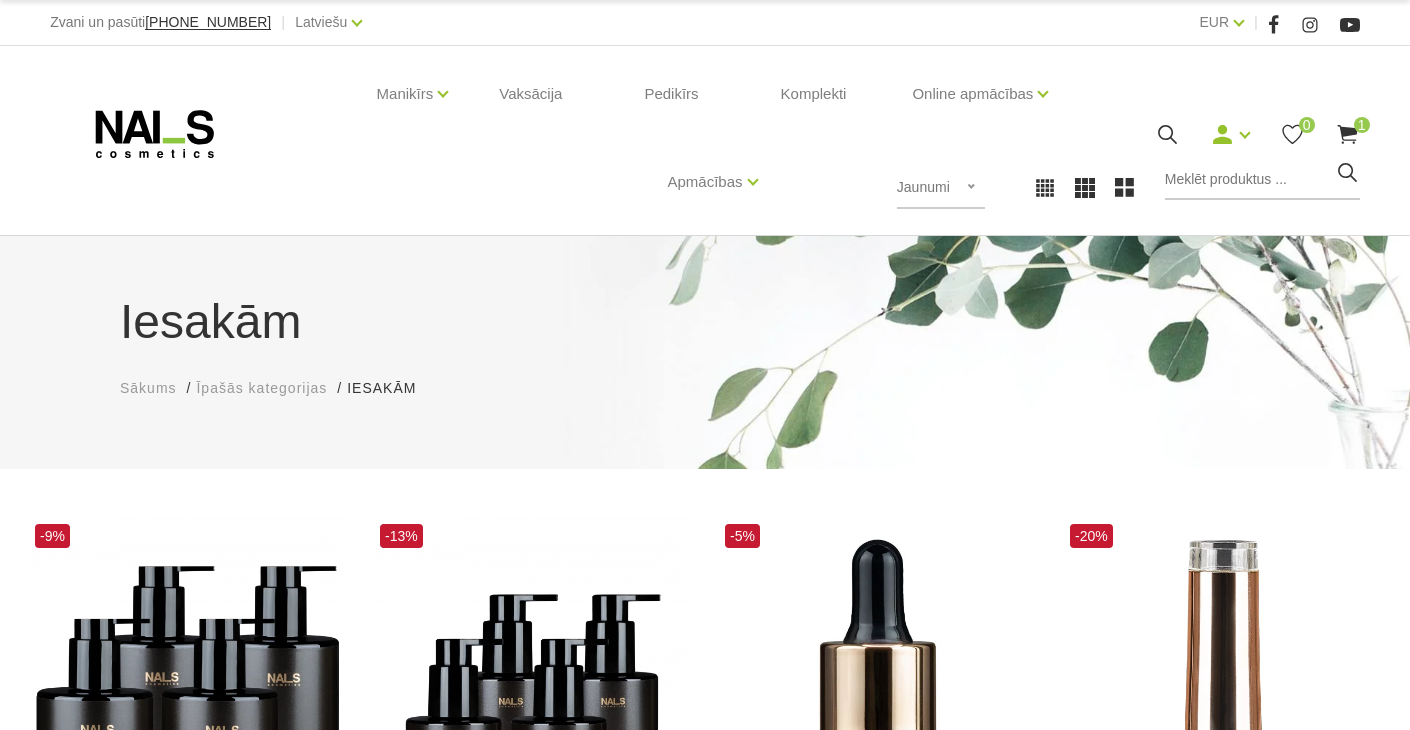 scroll, scrollTop: 200, scrollLeft: 0, axis: vertical 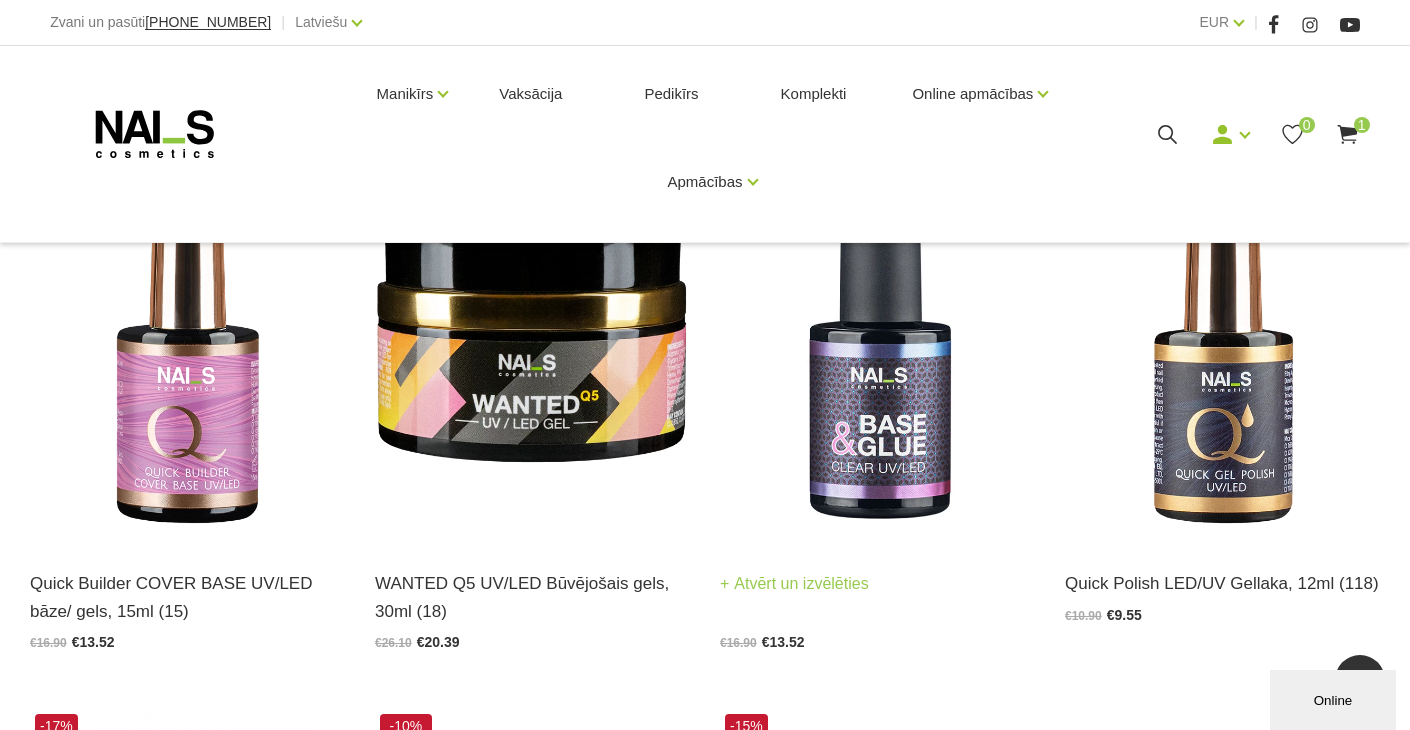 click at bounding box center (877, 328) 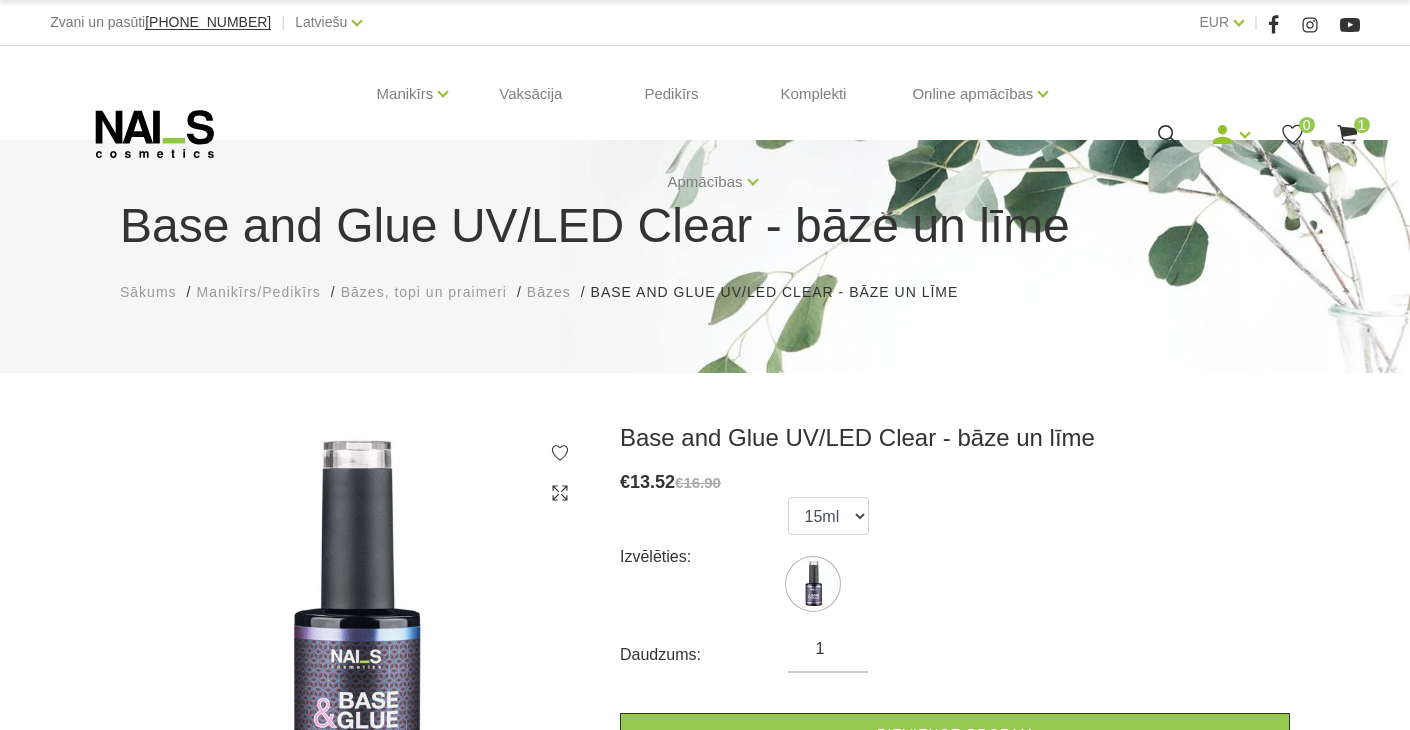 scroll, scrollTop: 200, scrollLeft: 0, axis: vertical 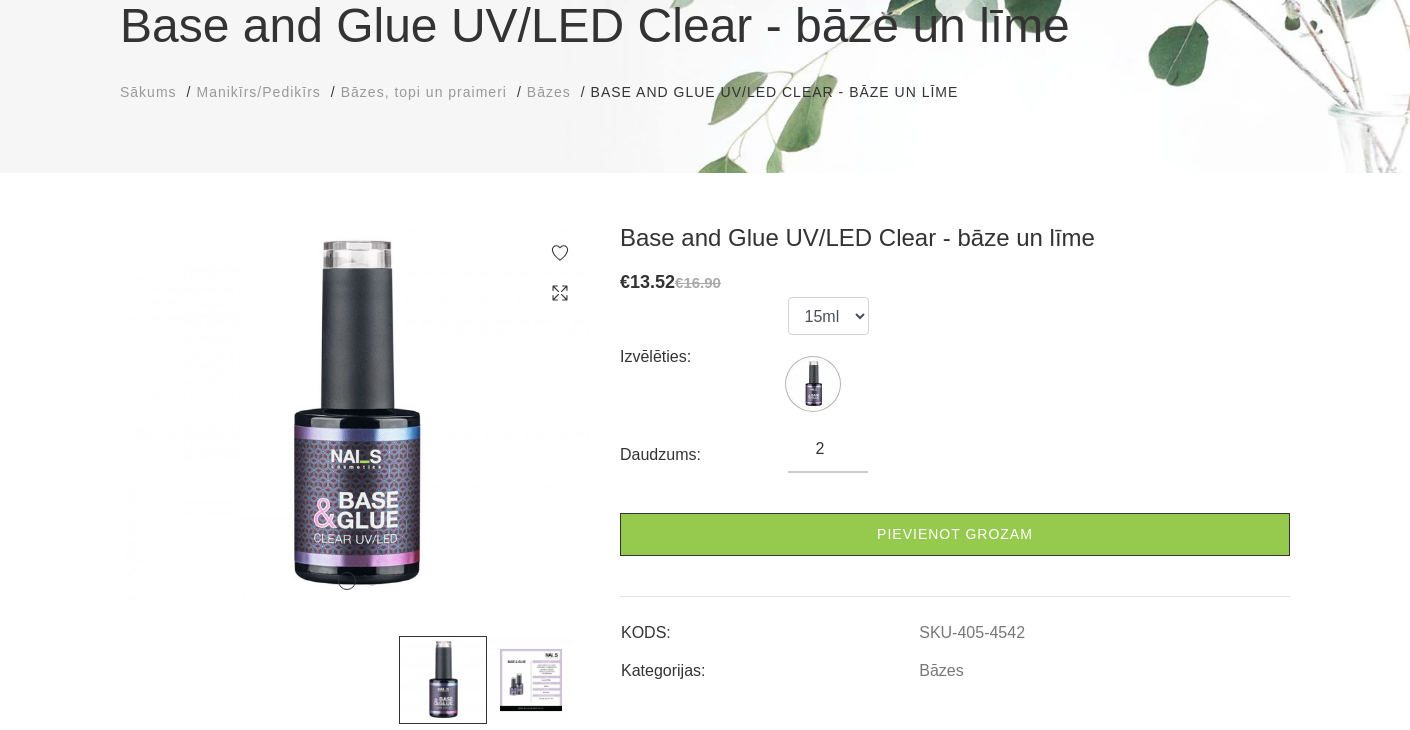 type on "2" 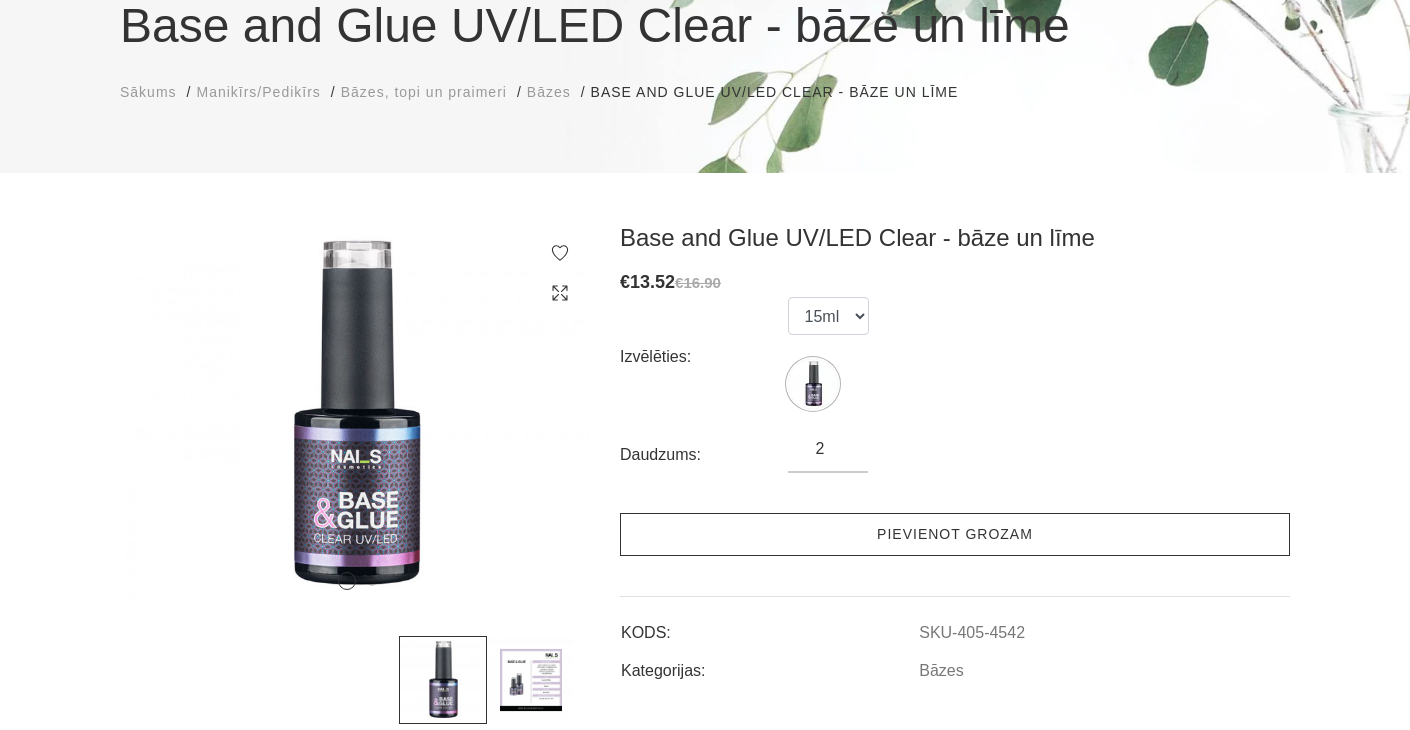 click on "Pievienot grozam" at bounding box center [955, 534] 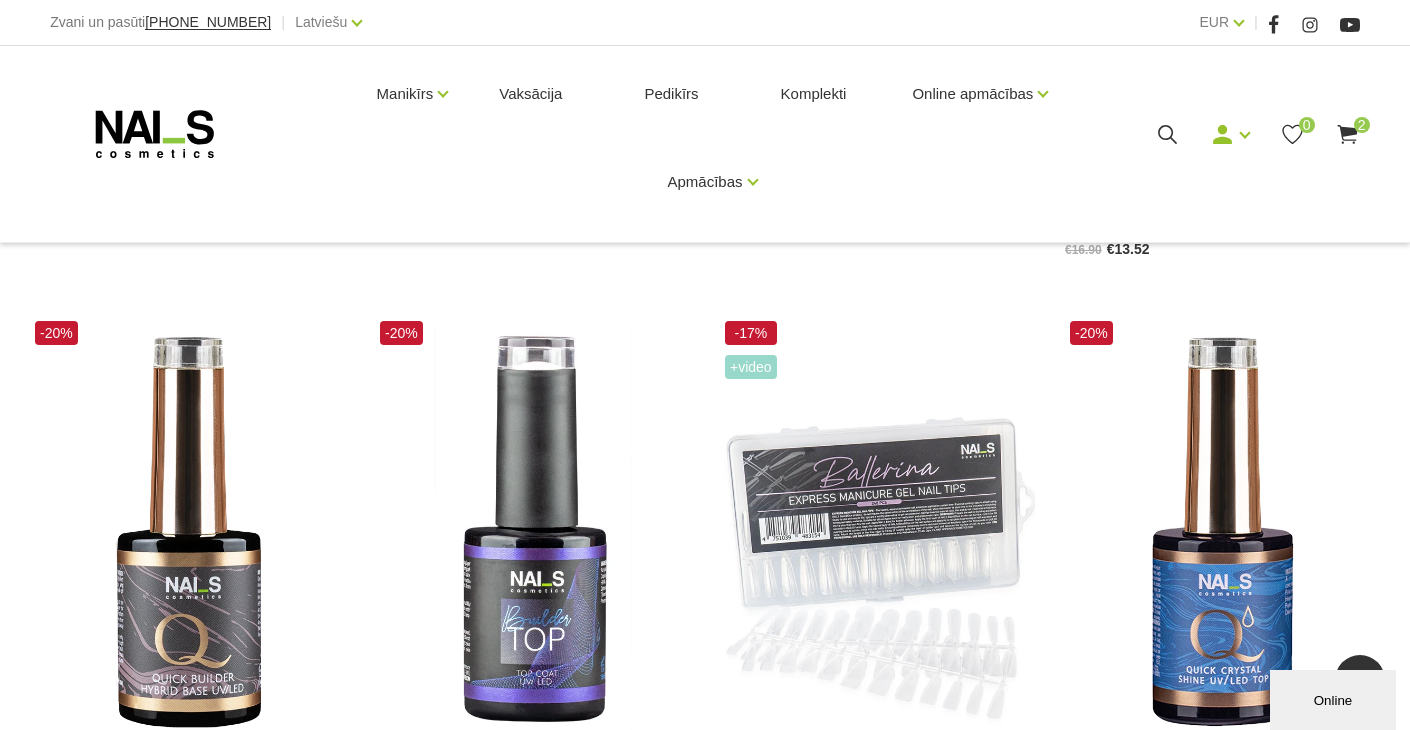 scroll, scrollTop: 800, scrollLeft: 0, axis: vertical 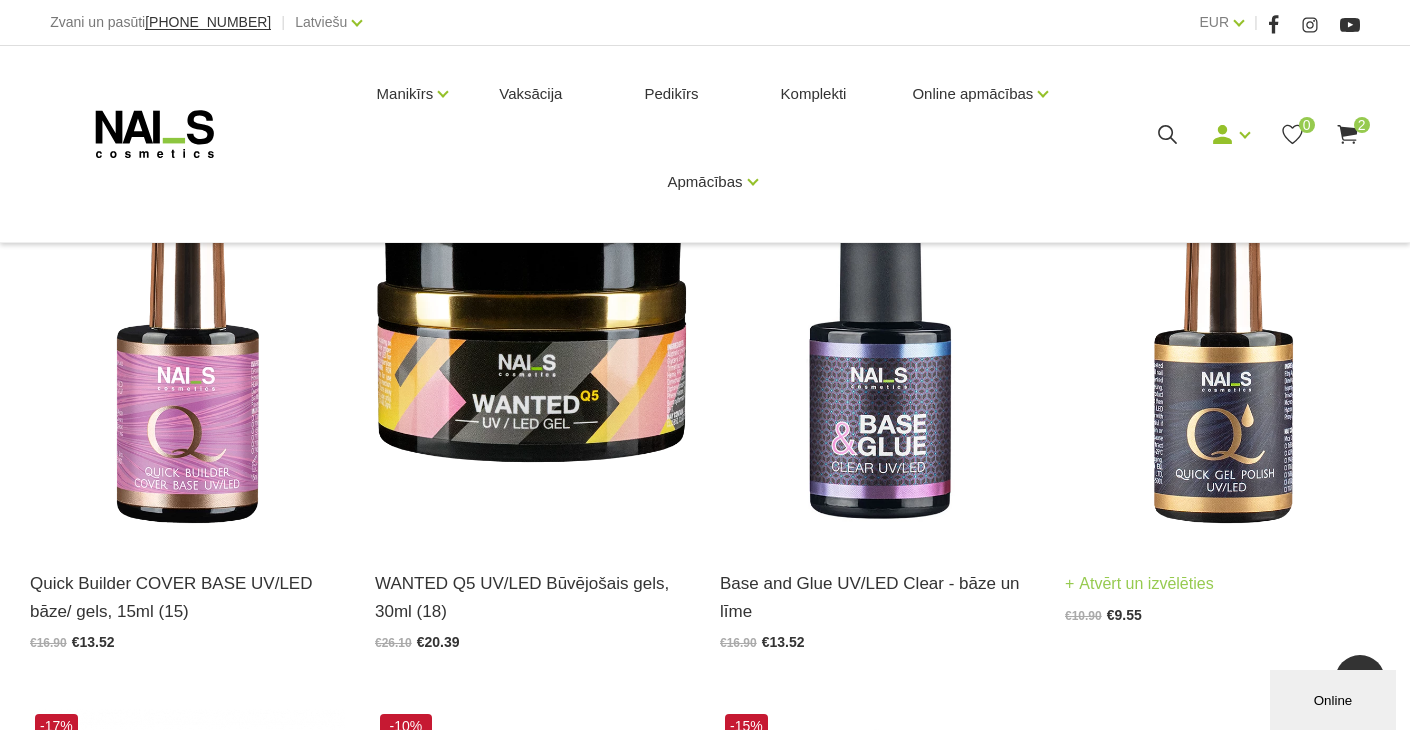 click at bounding box center [1222, 328] 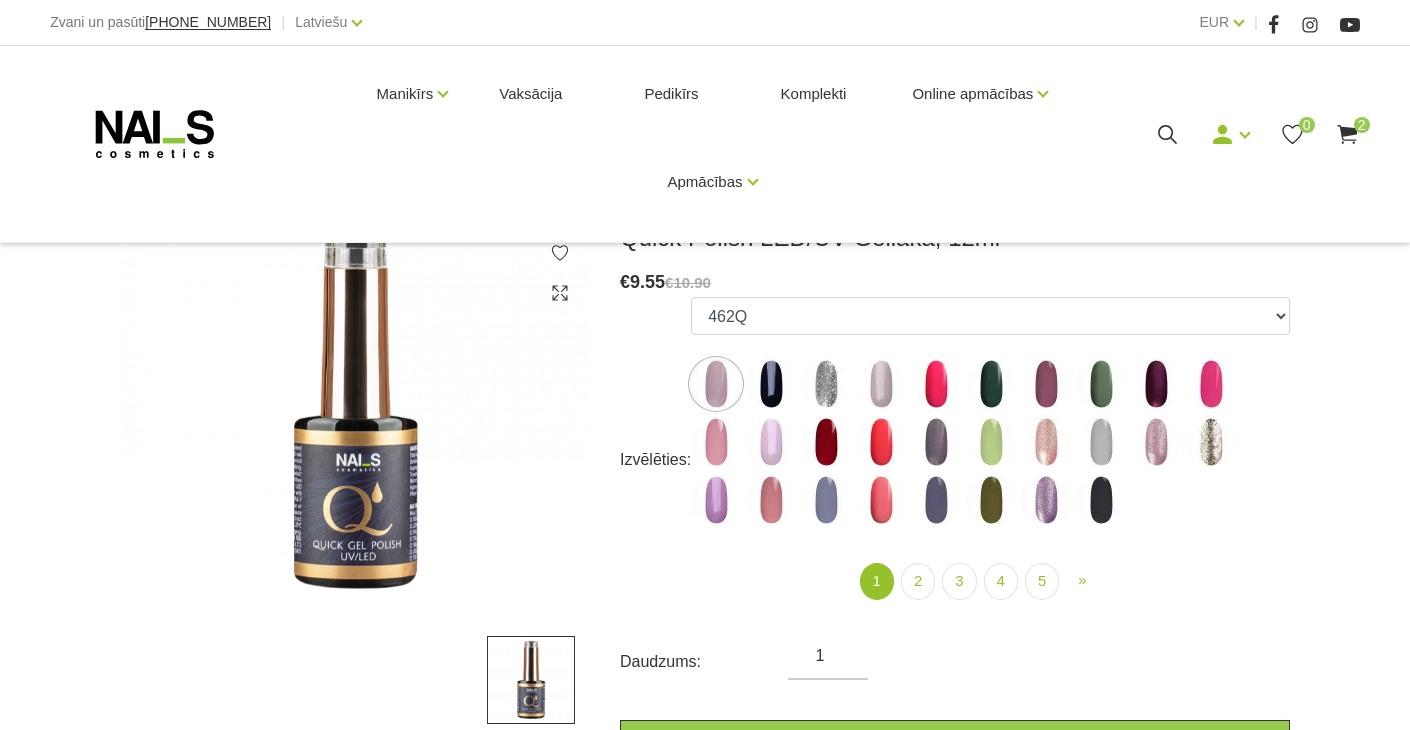 scroll, scrollTop: 300, scrollLeft: 0, axis: vertical 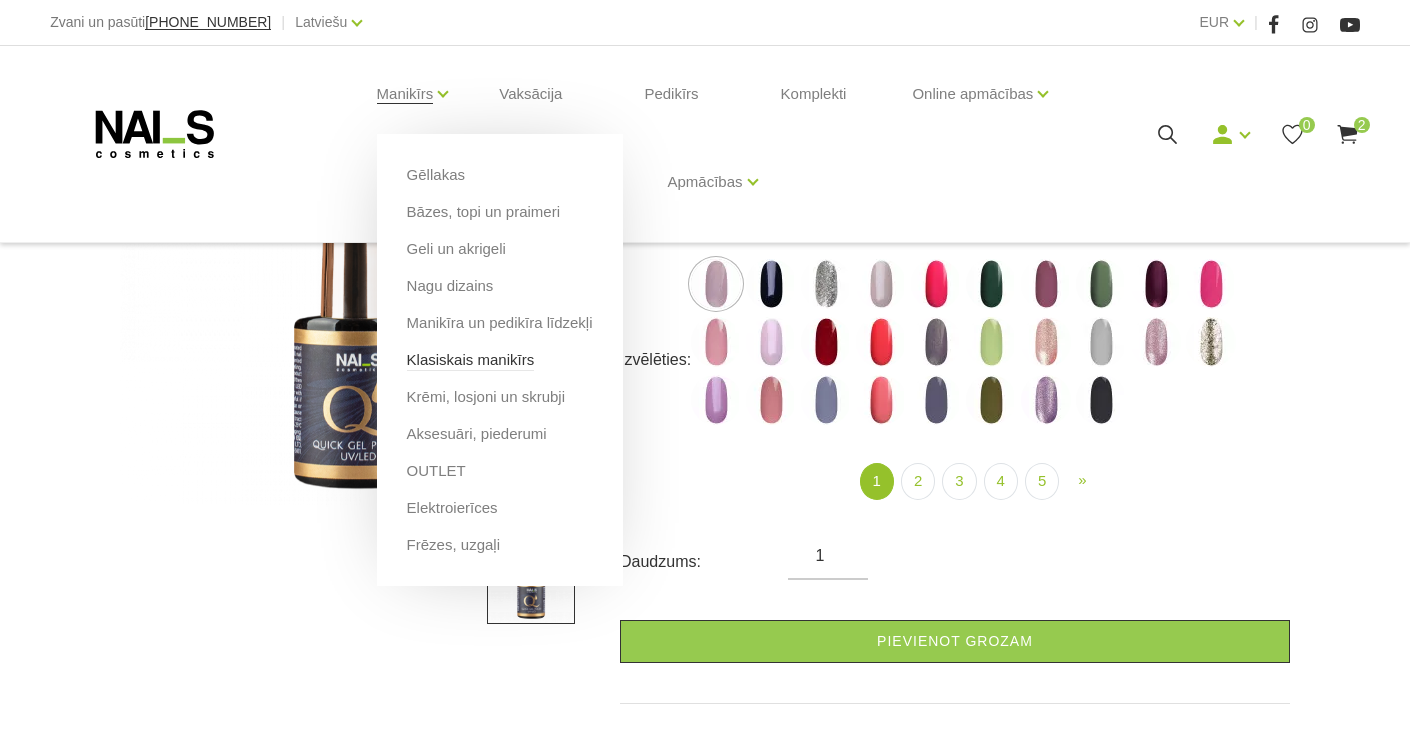click on "Klasiskais manikīrs" at bounding box center (471, 360) 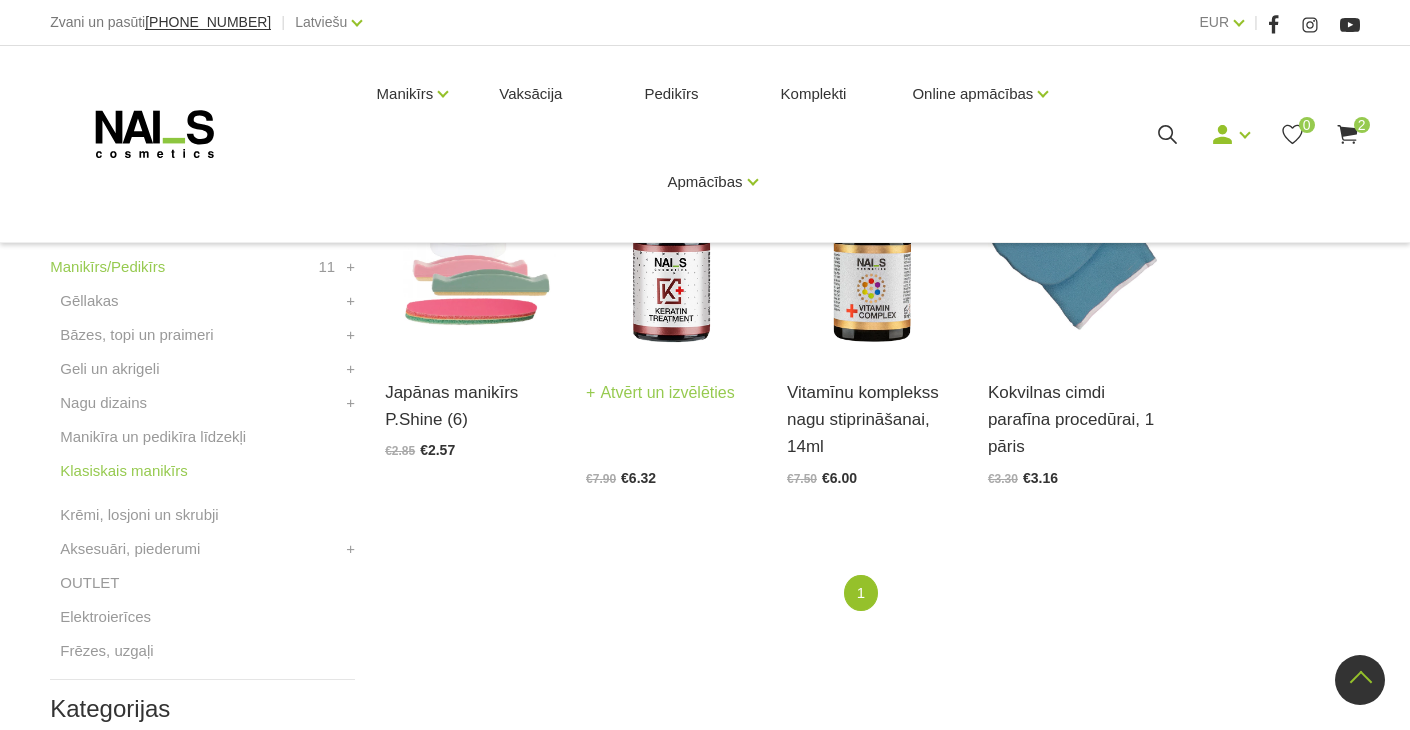 scroll, scrollTop: 400, scrollLeft: 0, axis: vertical 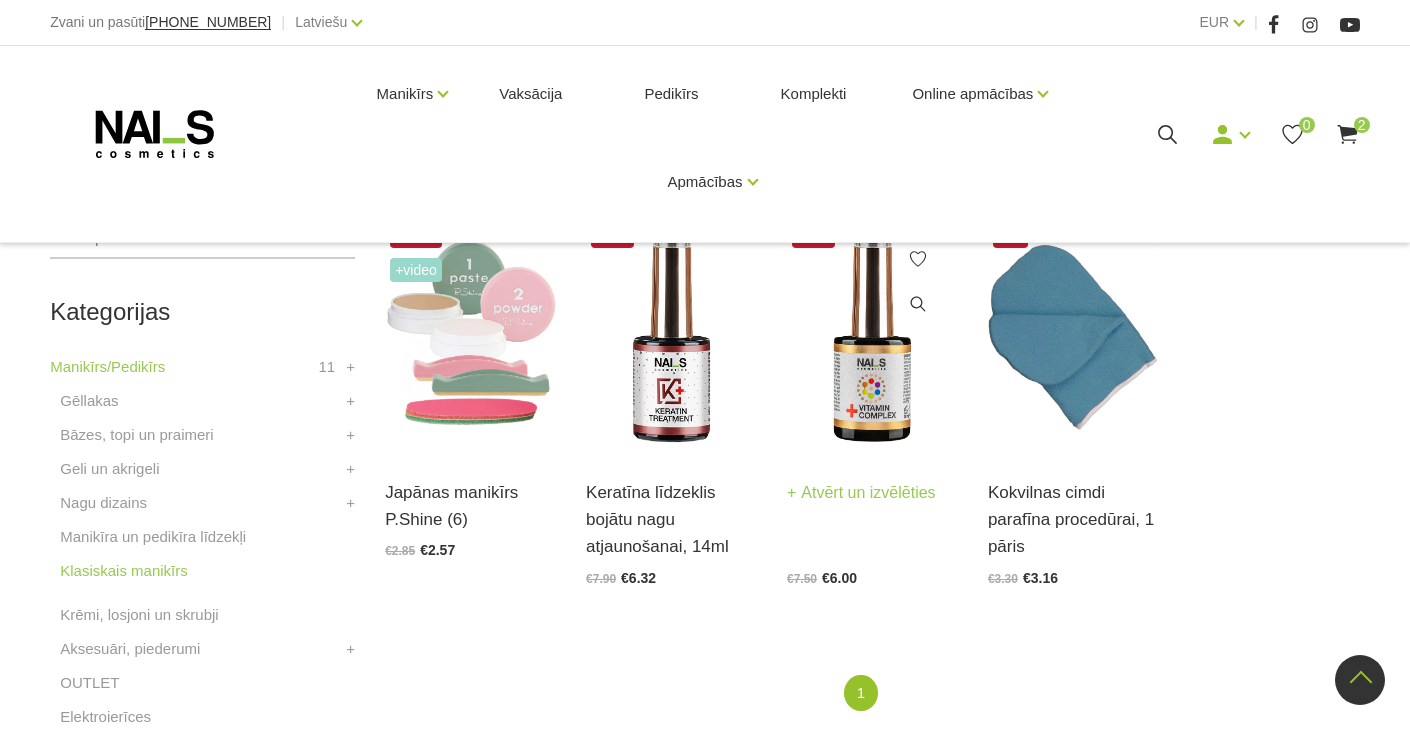 click at bounding box center (872, 336) 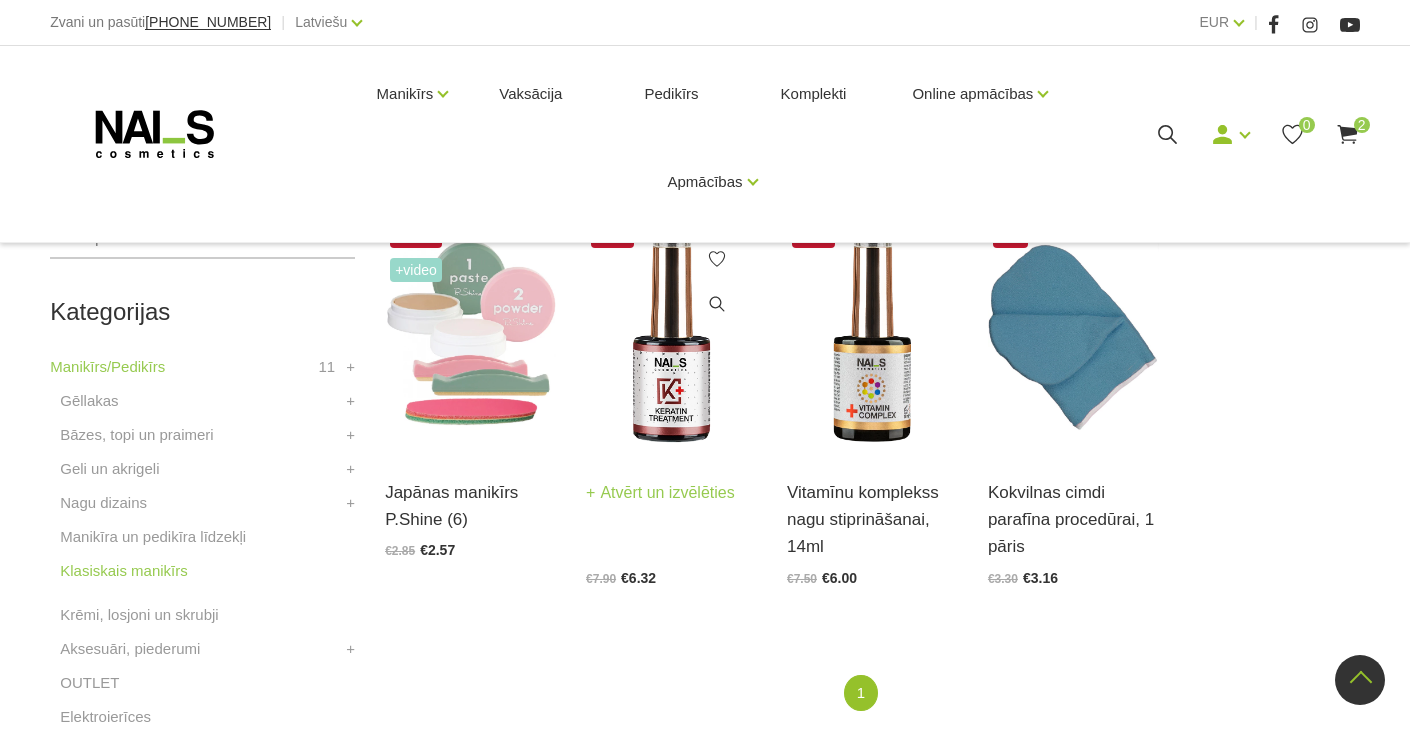 click at bounding box center [671, 336] 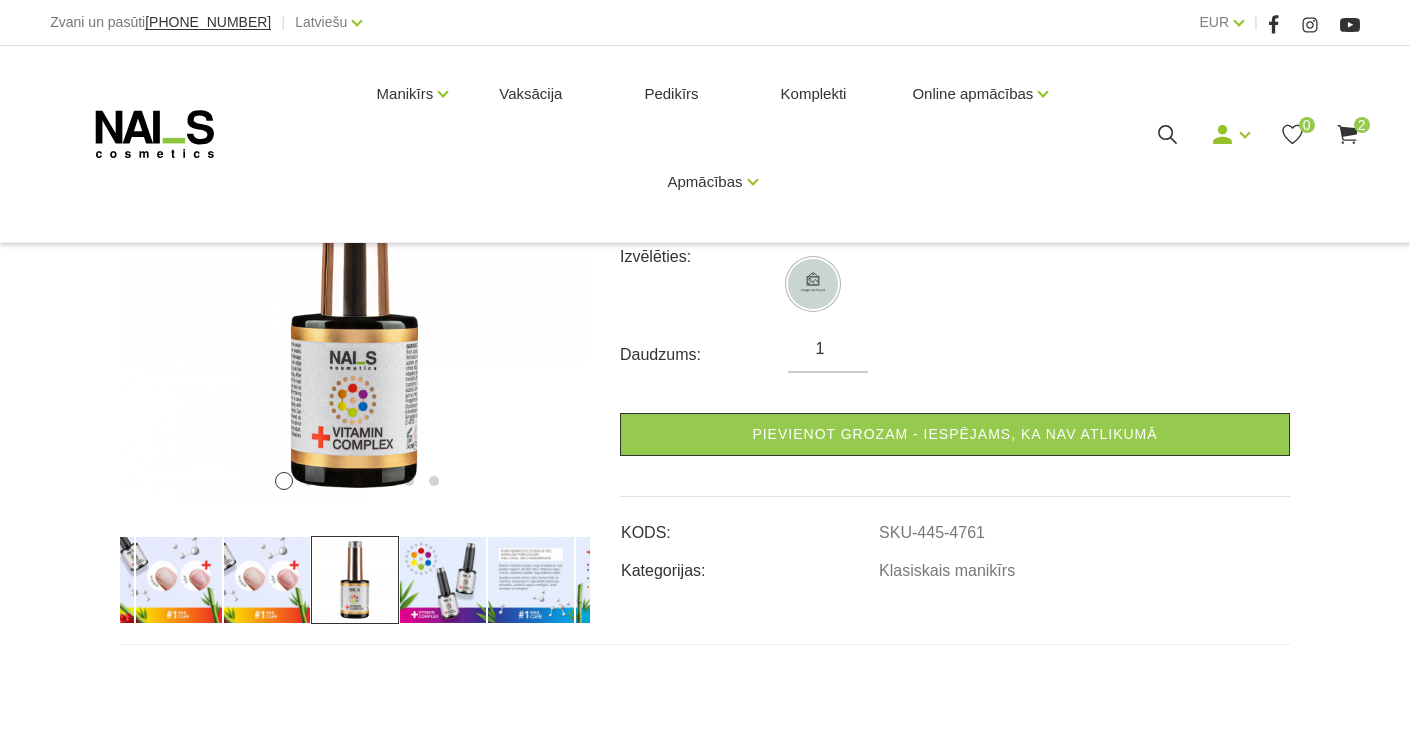 scroll, scrollTop: 300, scrollLeft: 0, axis: vertical 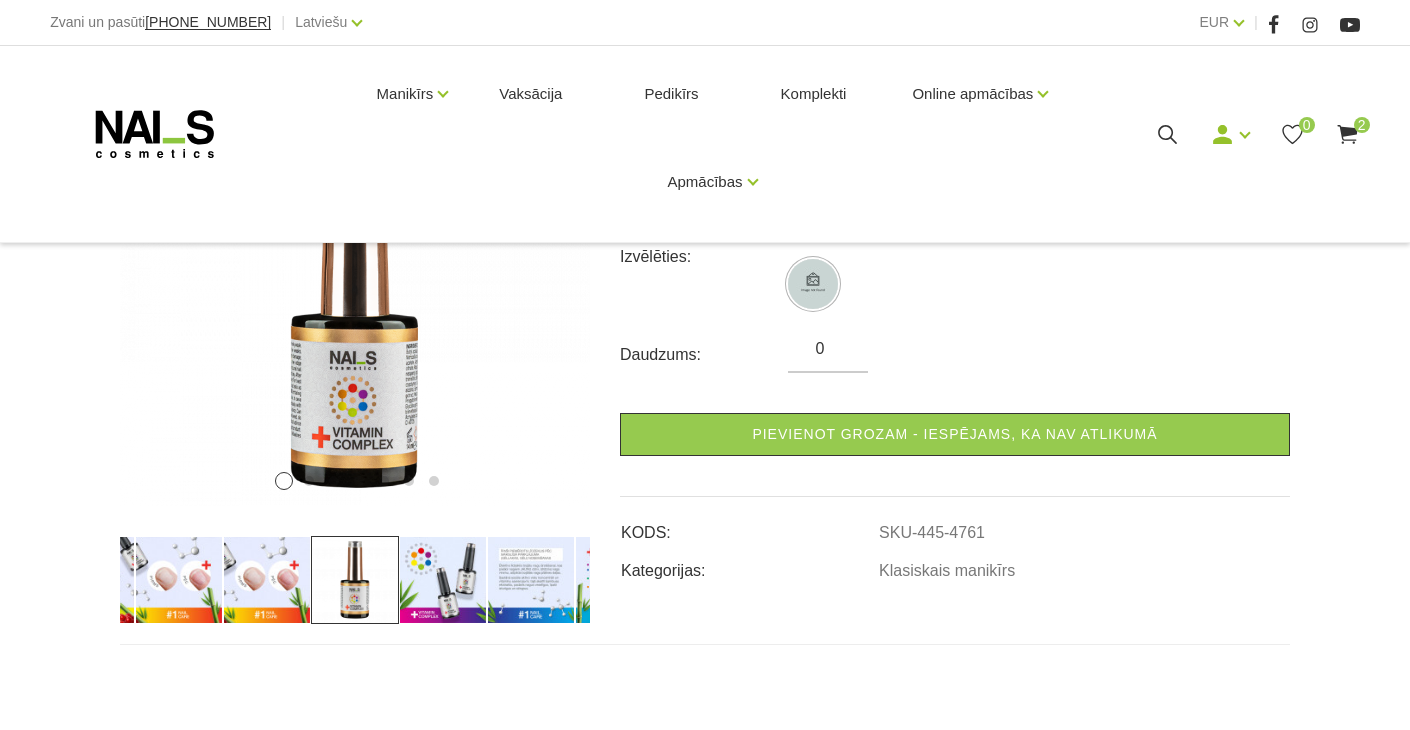 click on "0" at bounding box center [828, 349] 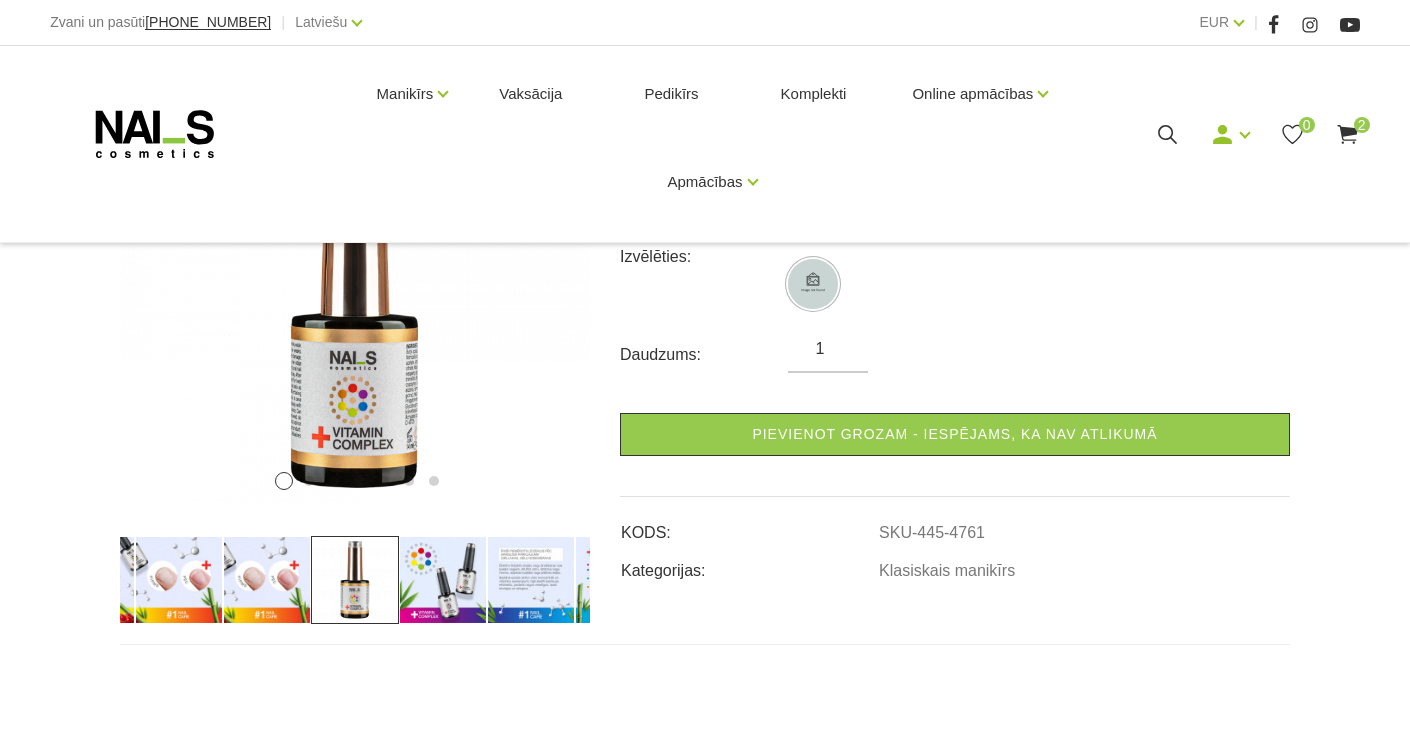 type on "1" 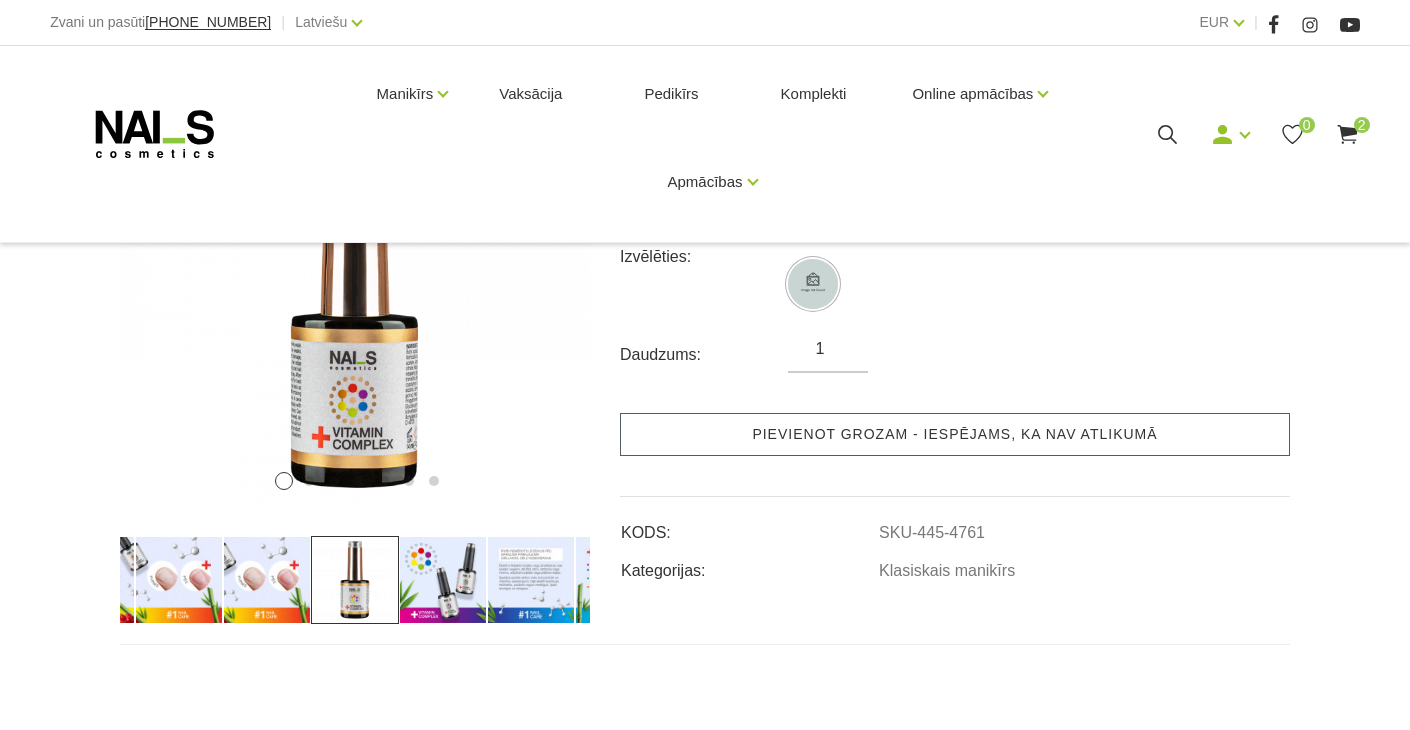 click on "Pievienot grozam - iespējams, ka nav atlikumā" at bounding box center (955, 434) 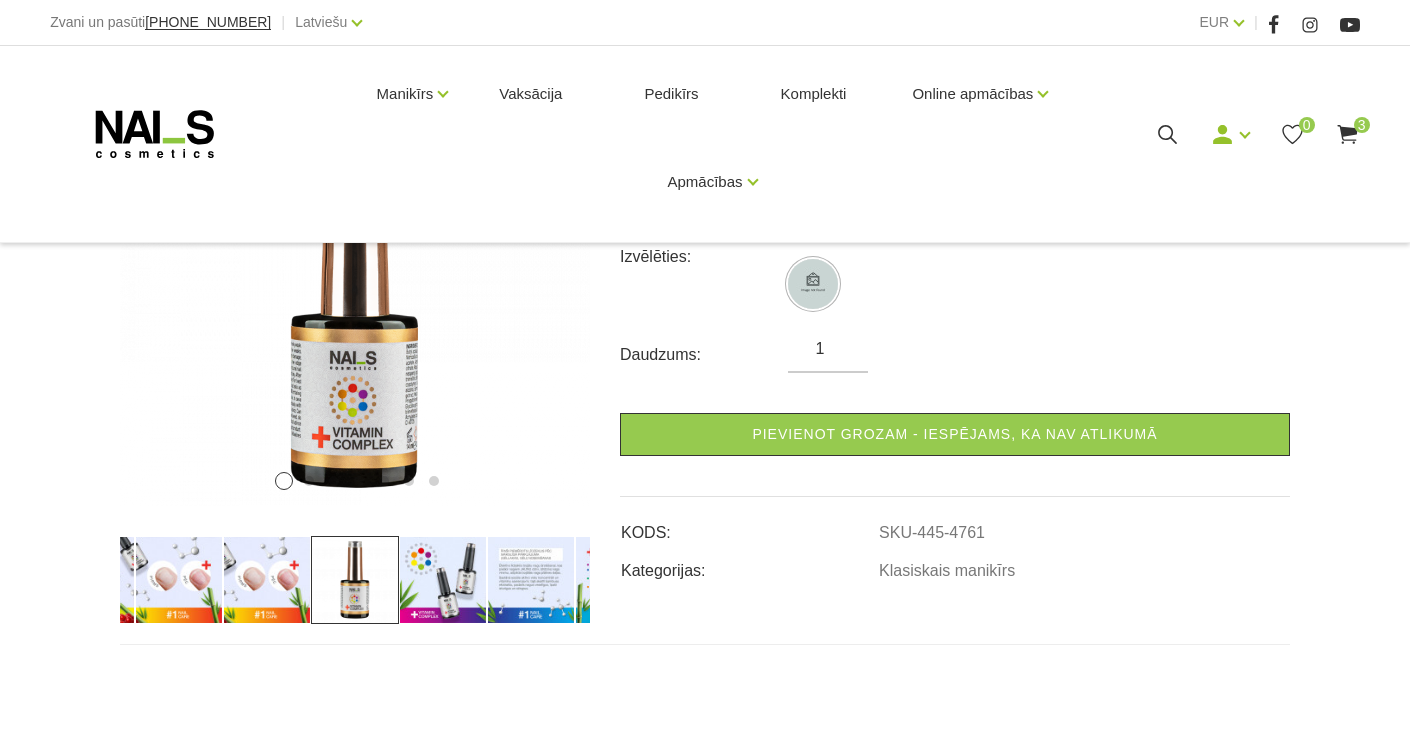 click on "1" at bounding box center (828, 349) 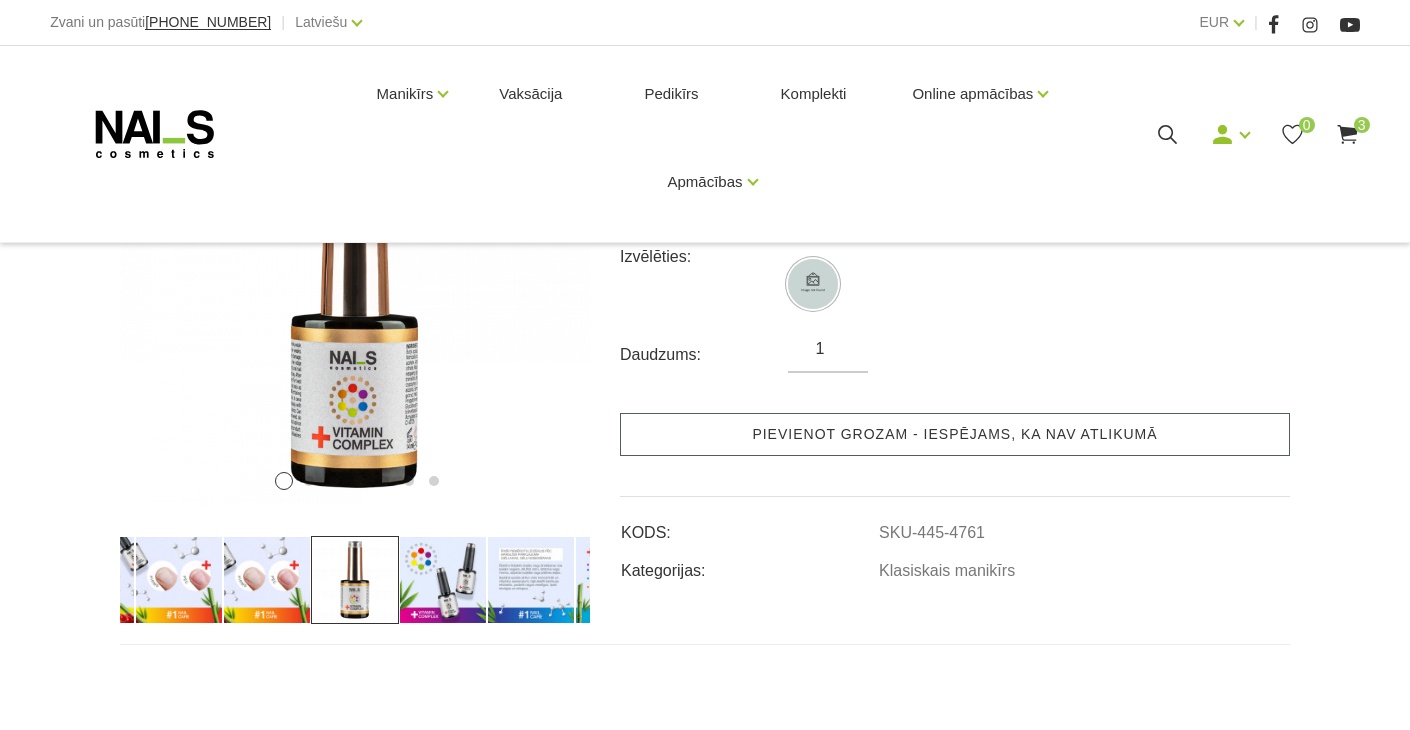 click on "Pievienot grozam - iespējams, ka nav atlikumā" at bounding box center [955, 434] 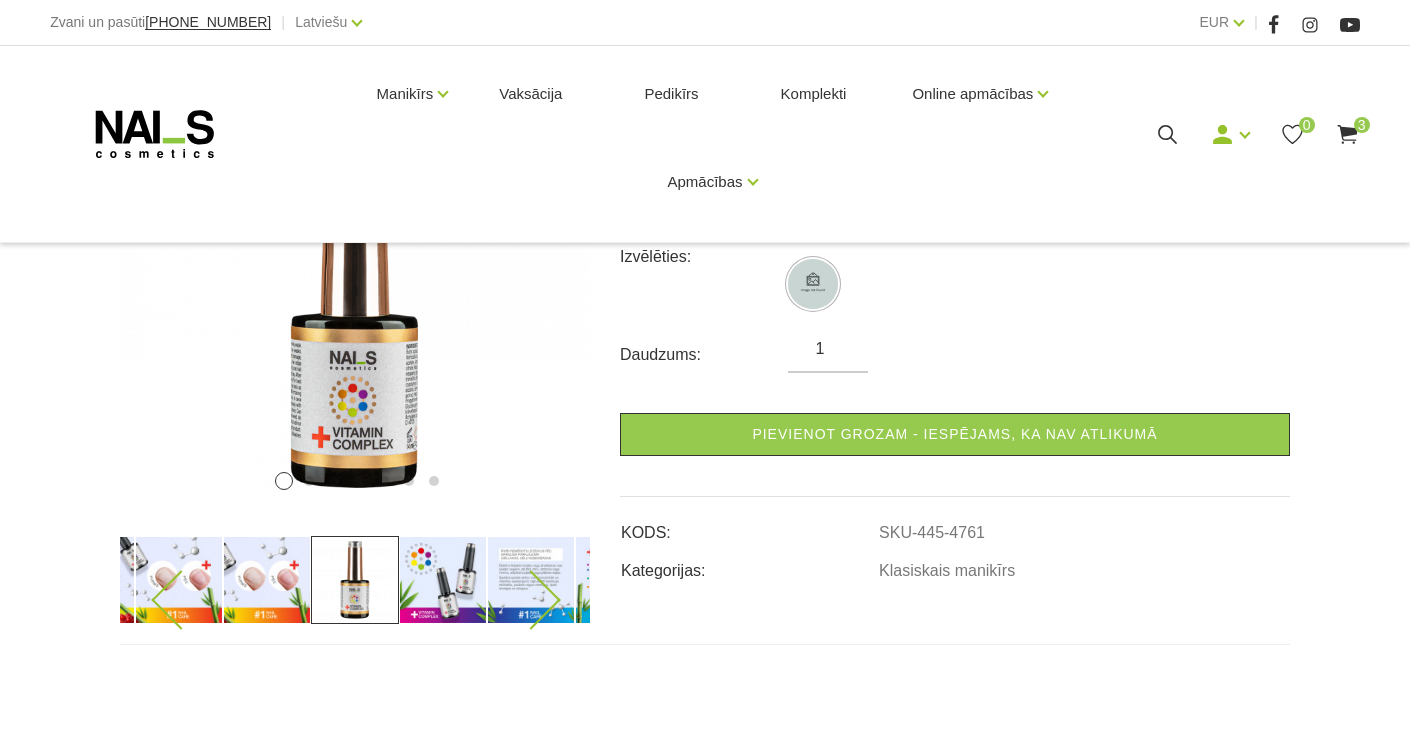click at bounding box center (530, 599) 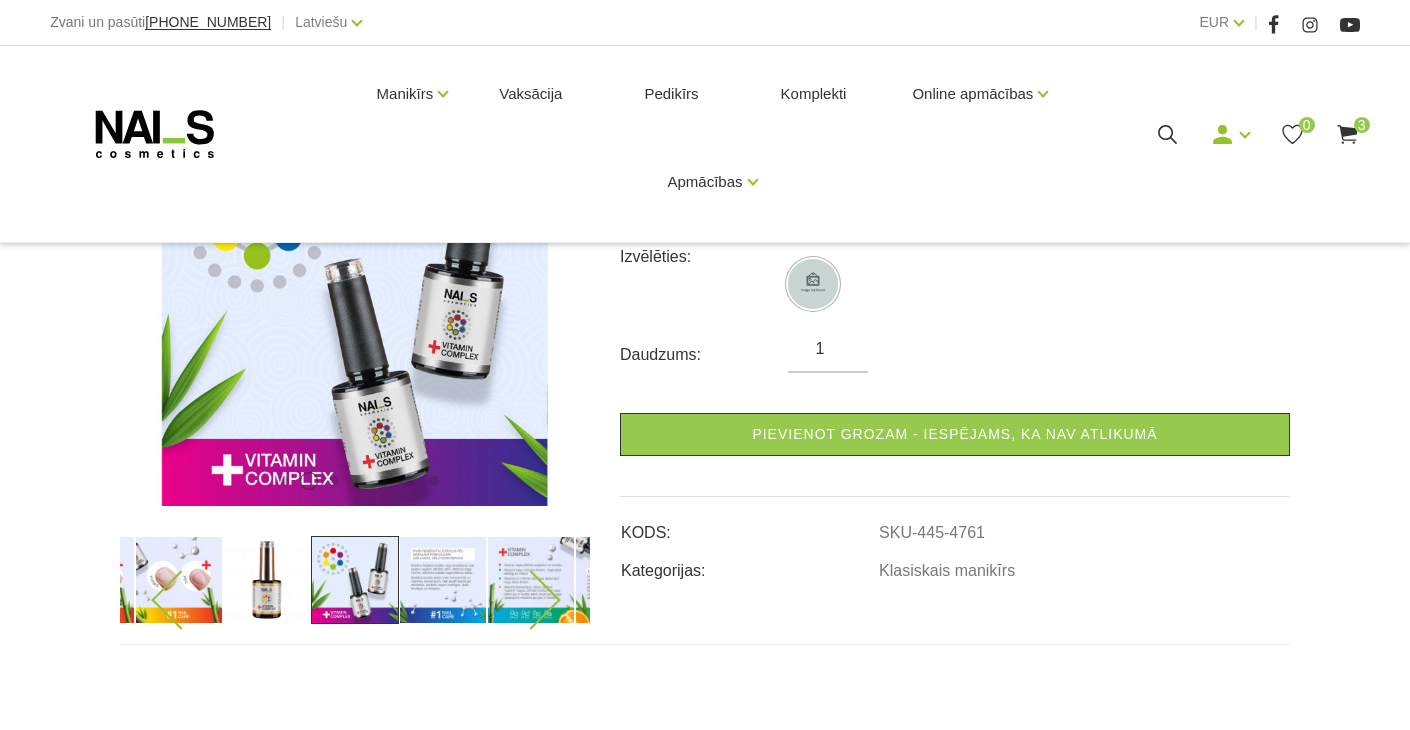 click at bounding box center [531, 580] 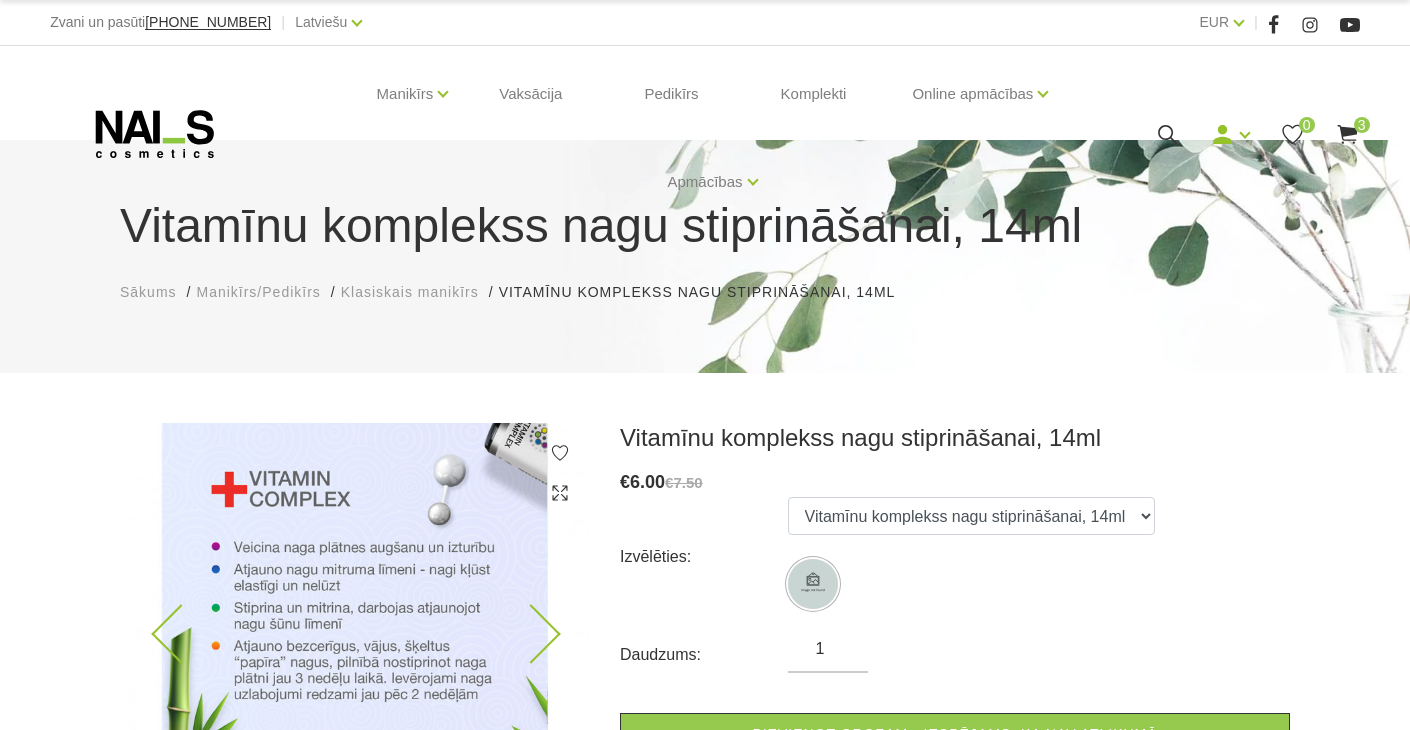 scroll, scrollTop: 200, scrollLeft: 0, axis: vertical 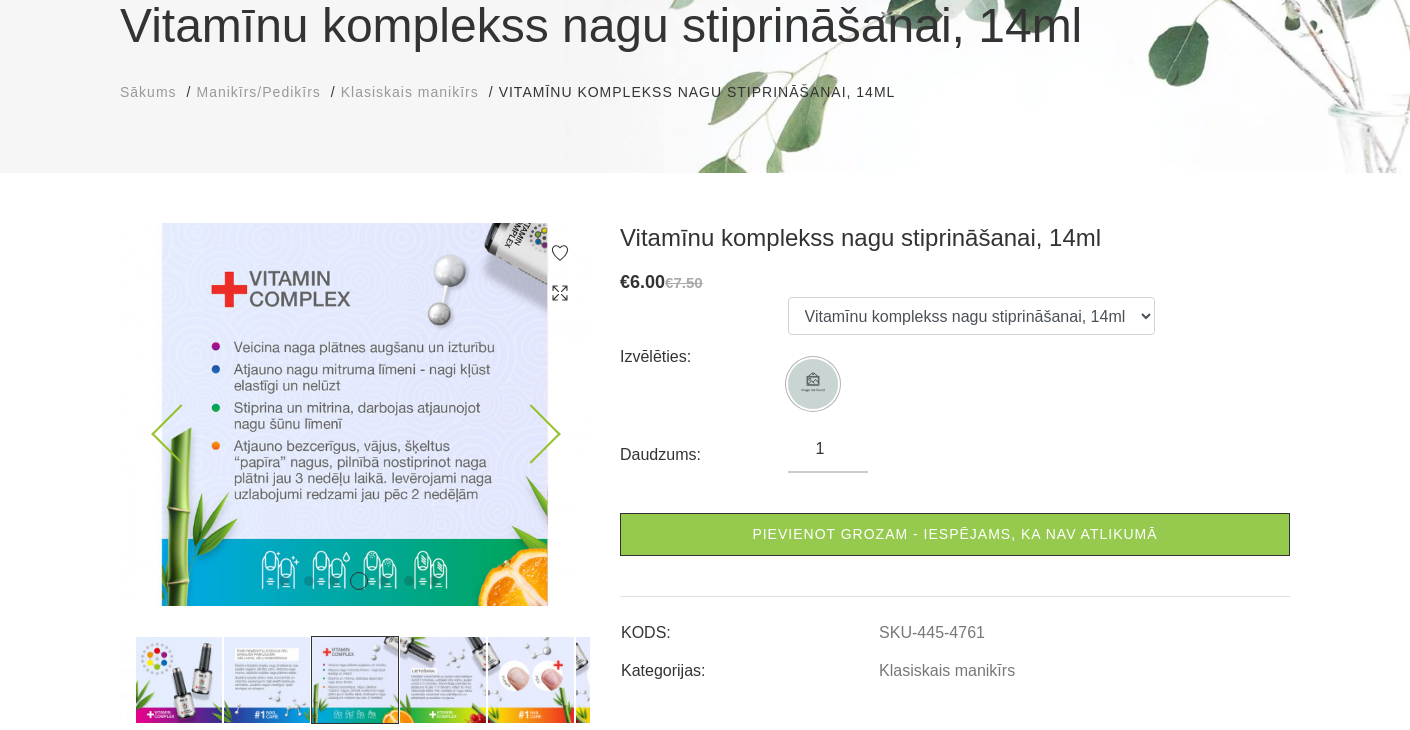 click at bounding box center (355, 414) 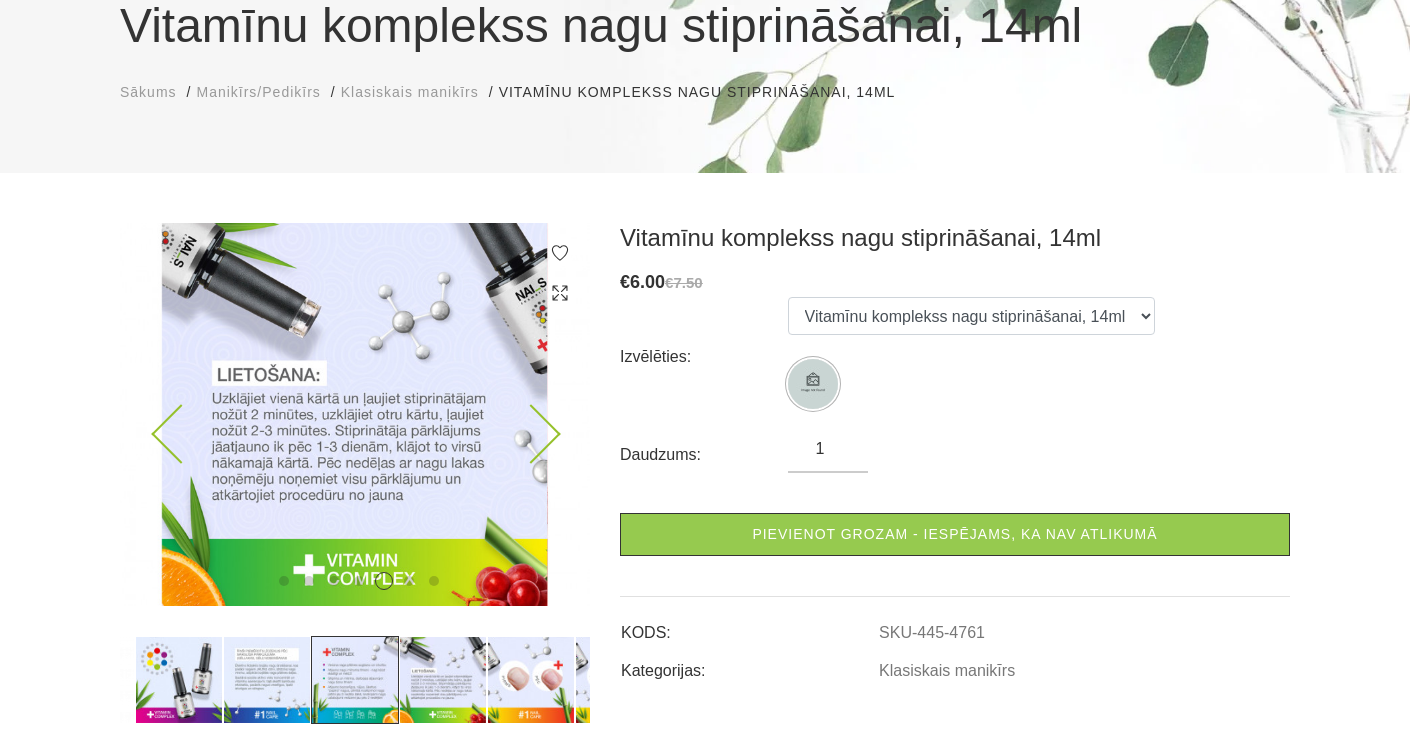click at bounding box center (355, 414) 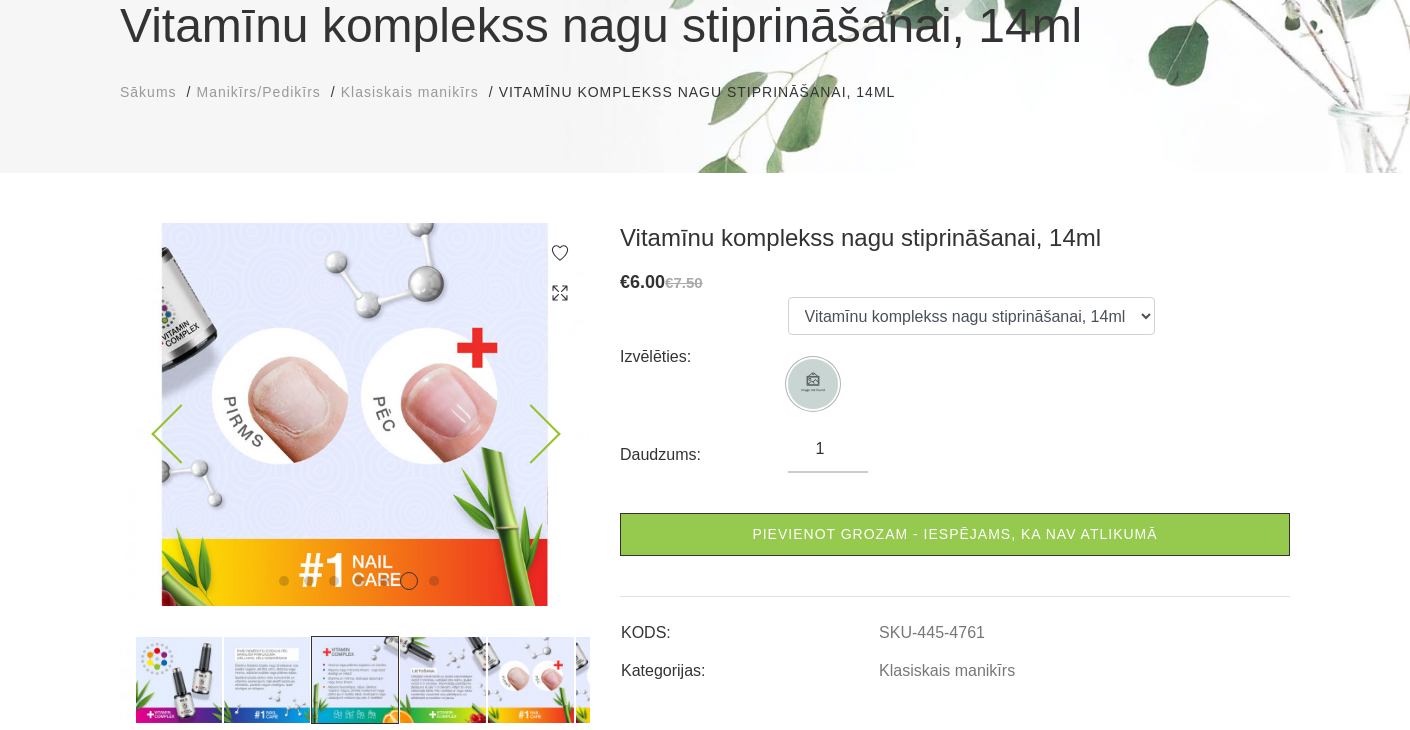 click at bounding box center (530, 434) 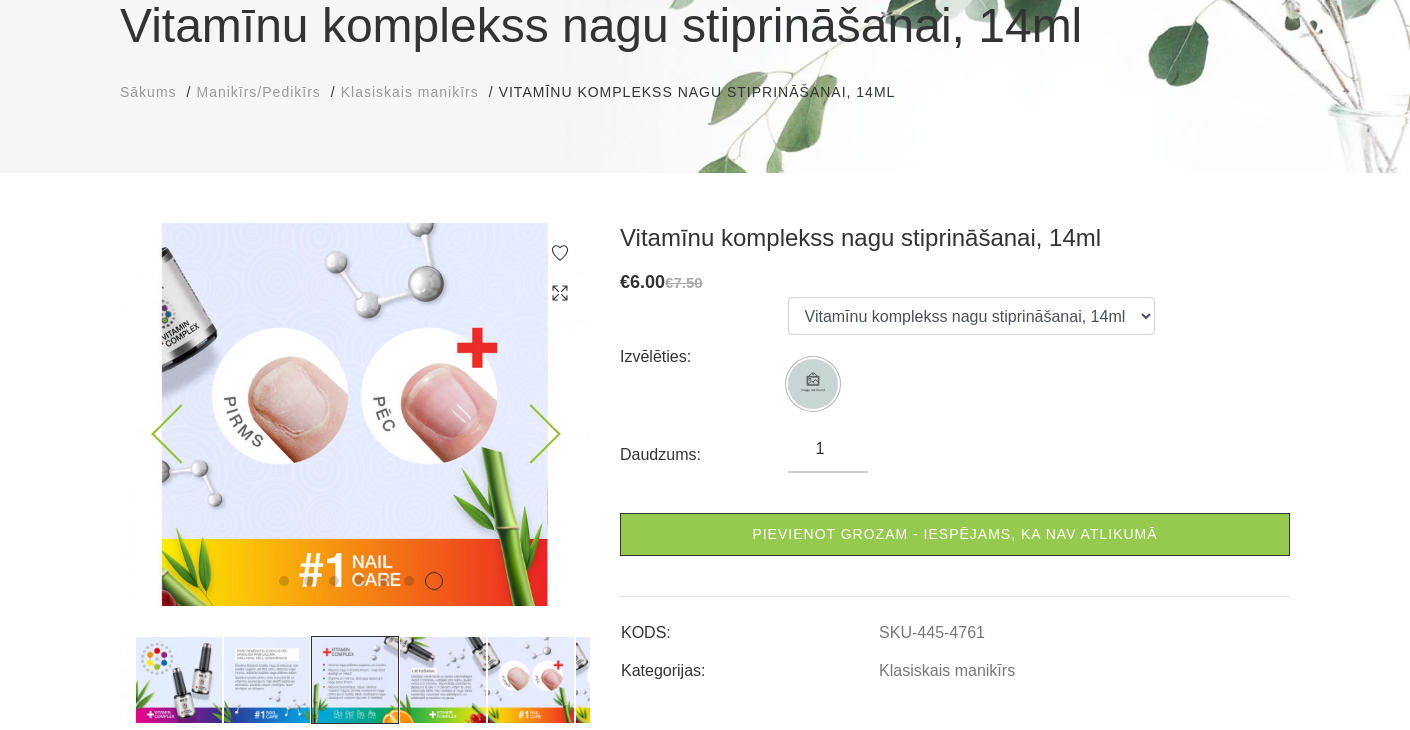 click at bounding box center [530, 434] 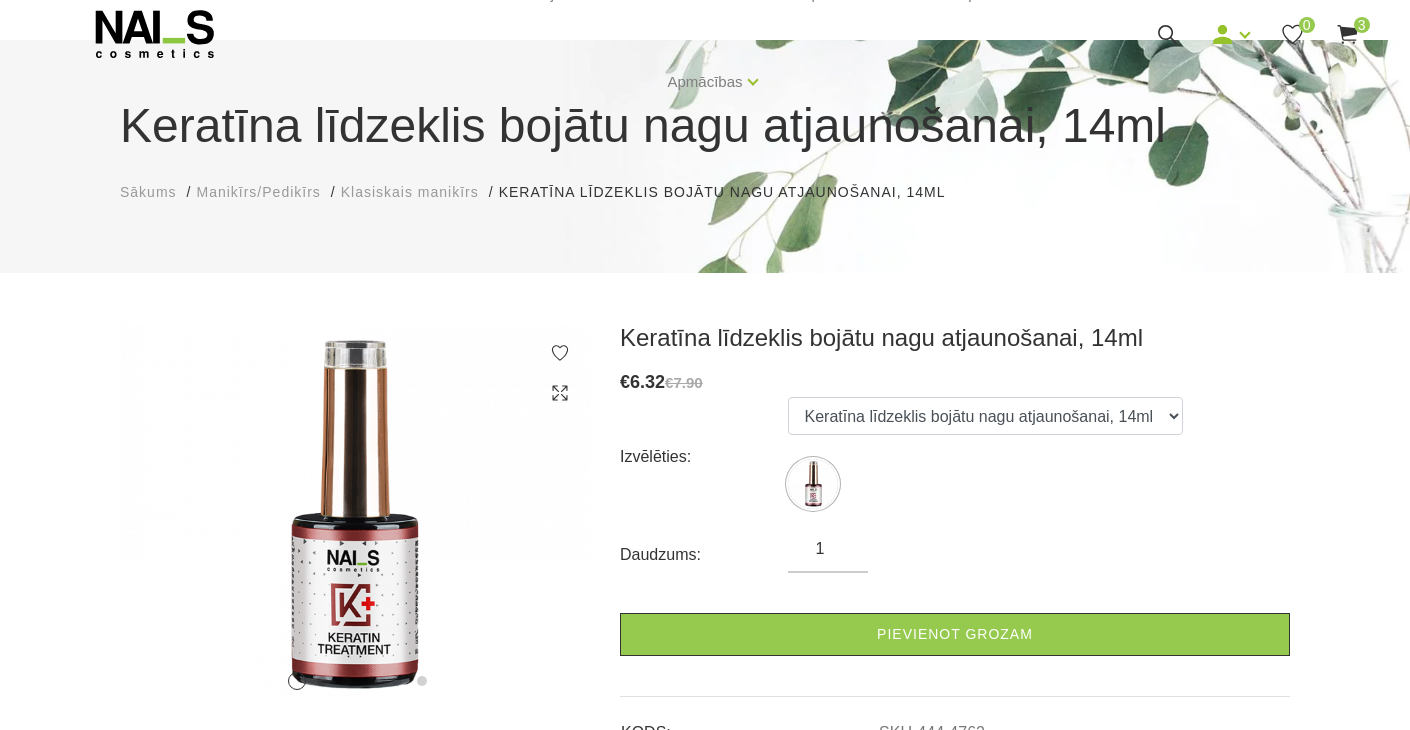 scroll, scrollTop: 100, scrollLeft: 0, axis: vertical 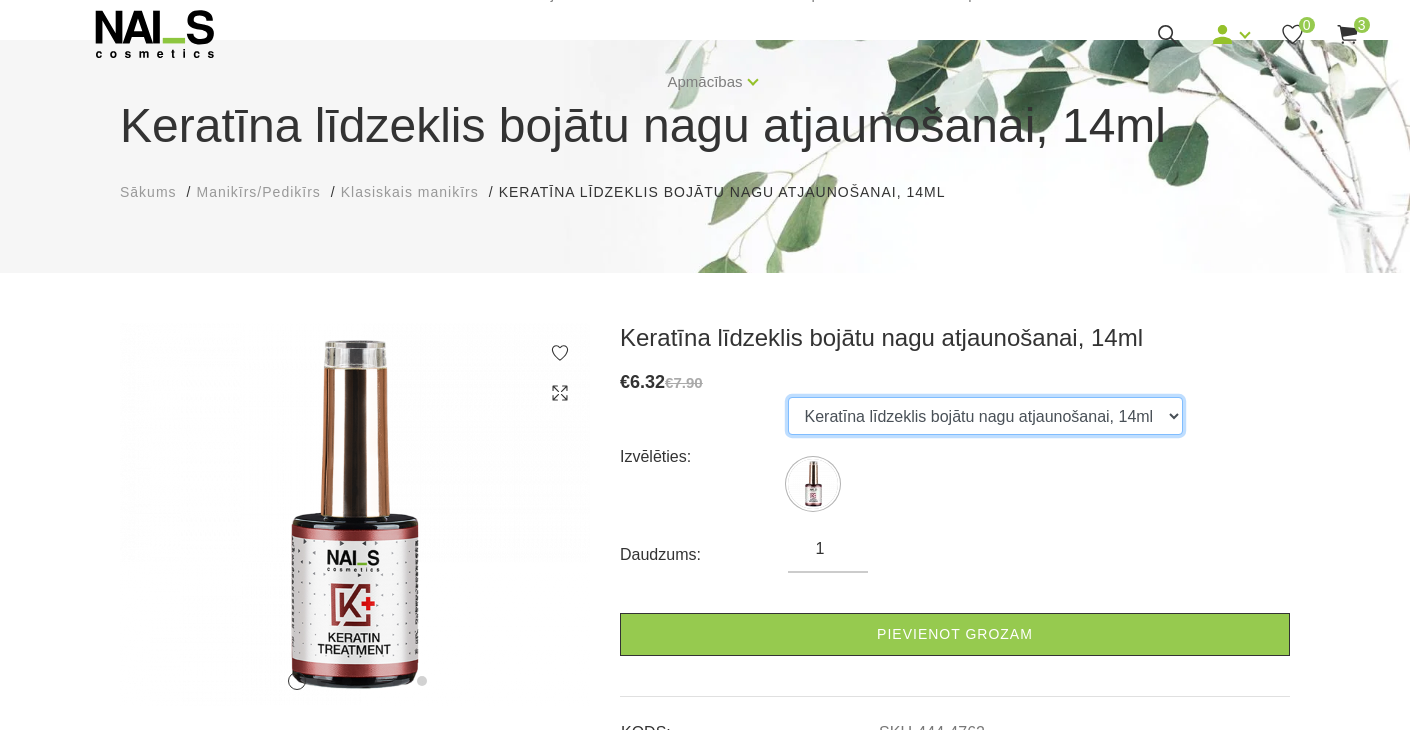click on "Keratīna līdzeklis bojātu nagu atjaunošanai, 14ml" at bounding box center [985, 416] 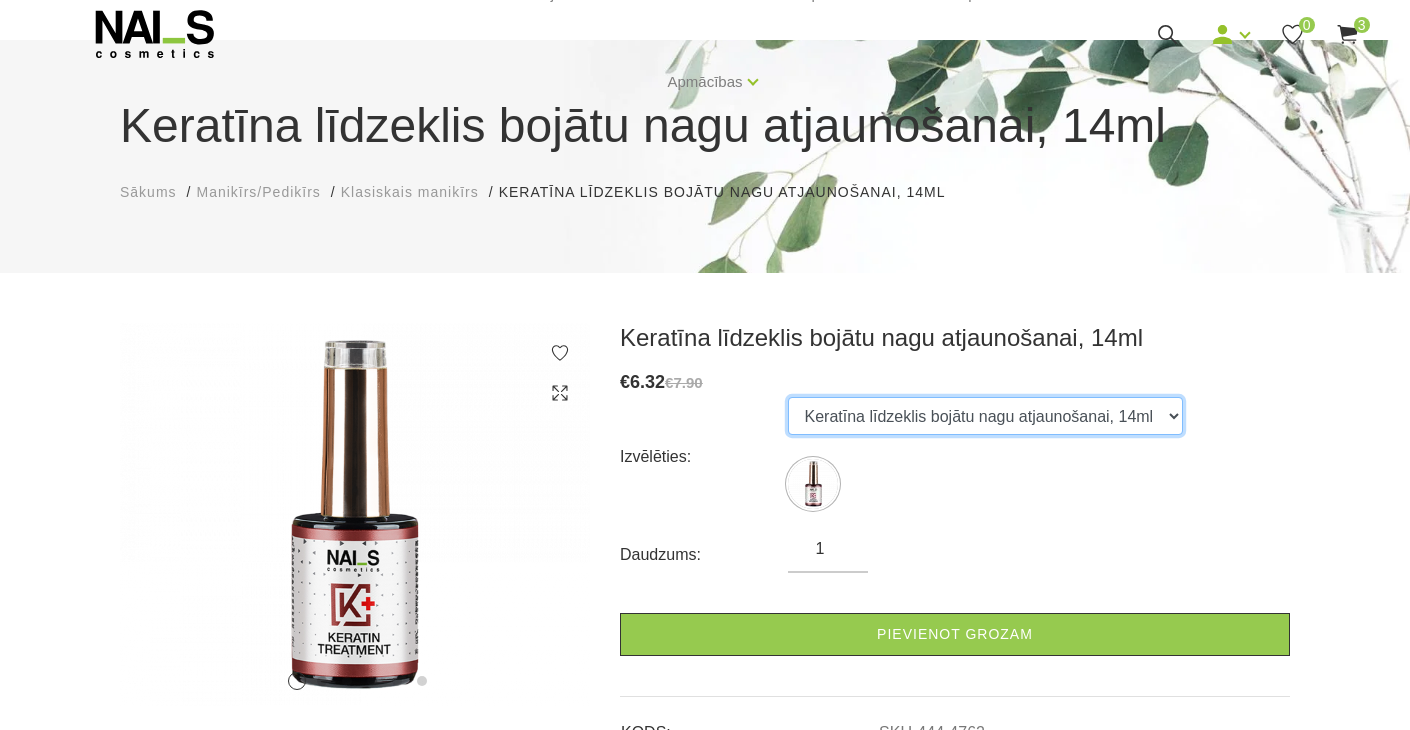 click on "Keratīna līdzeklis bojātu nagu atjaunošanai, 14ml" at bounding box center [985, 416] 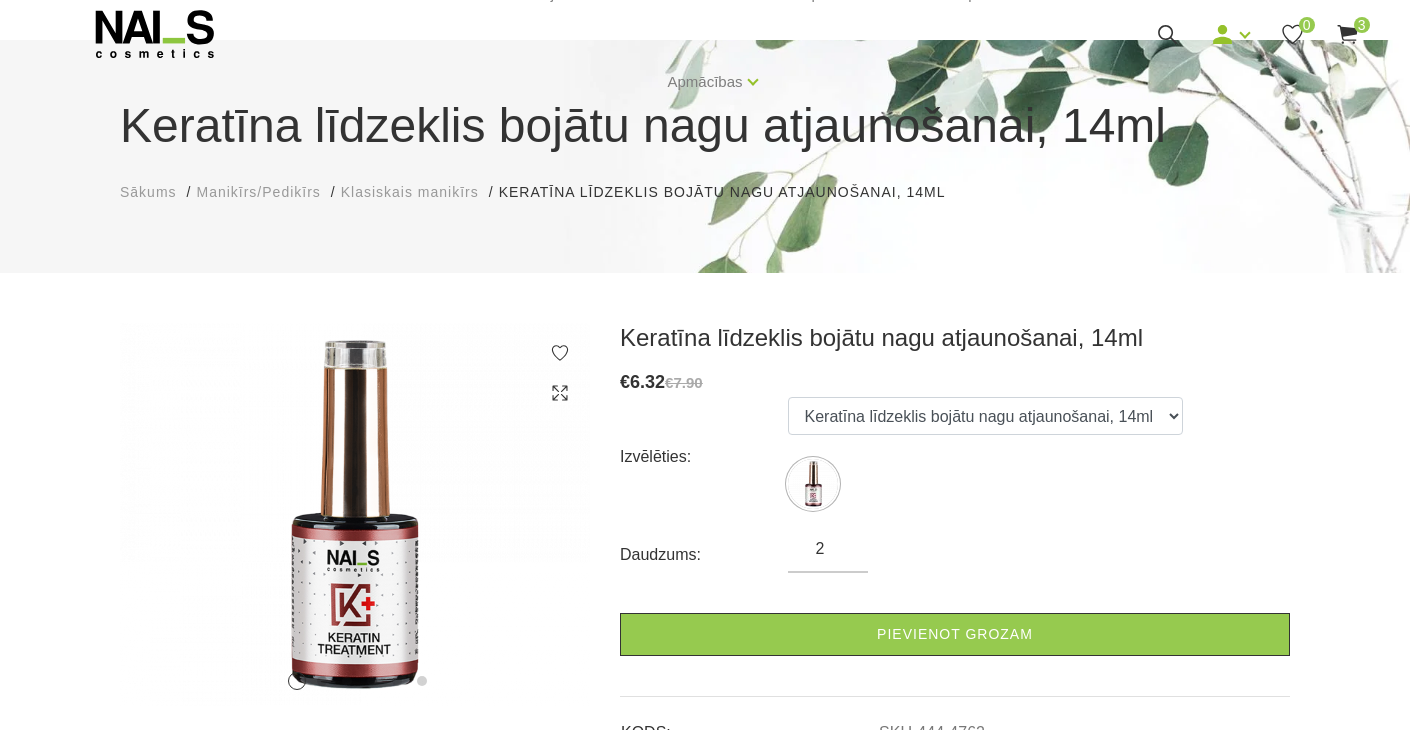 click on "2" at bounding box center [828, 549] 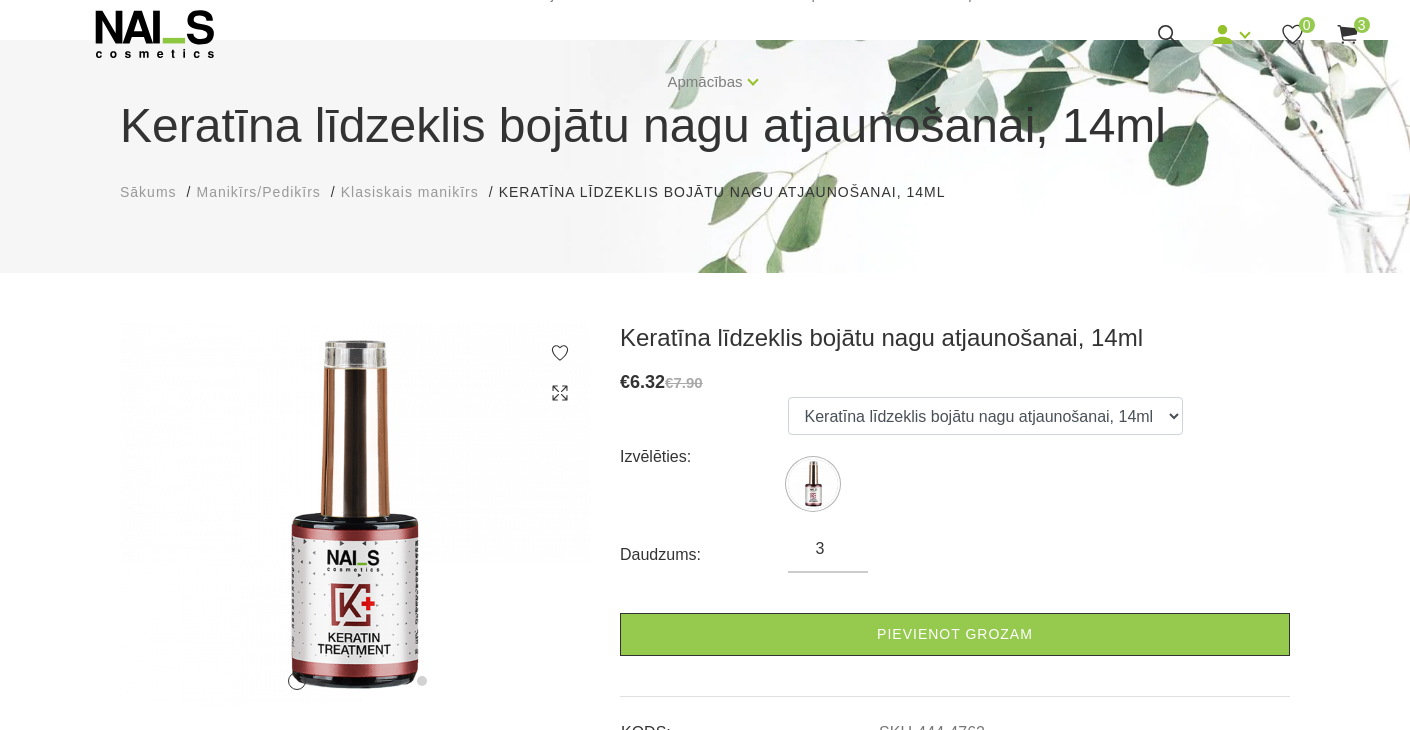 type on "3" 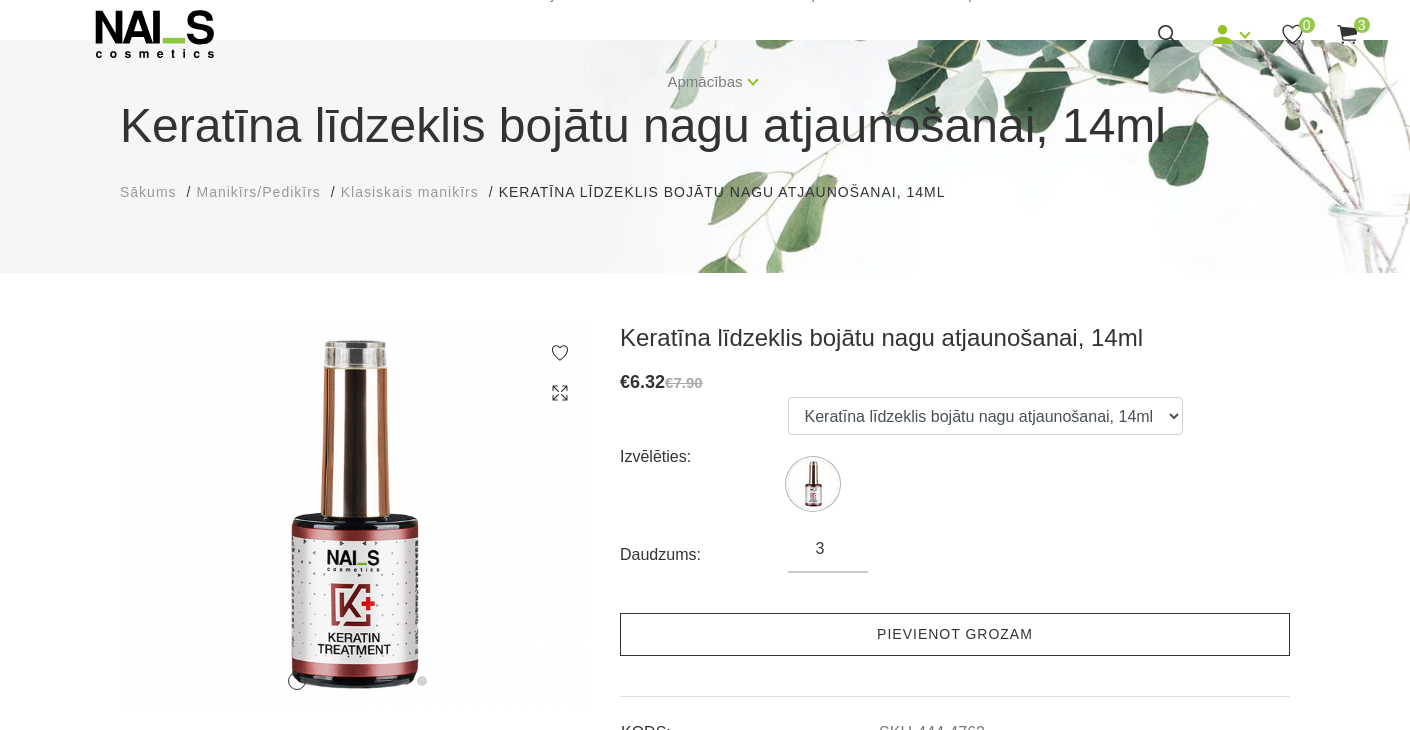 click on "Pievienot grozam" at bounding box center (955, 634) 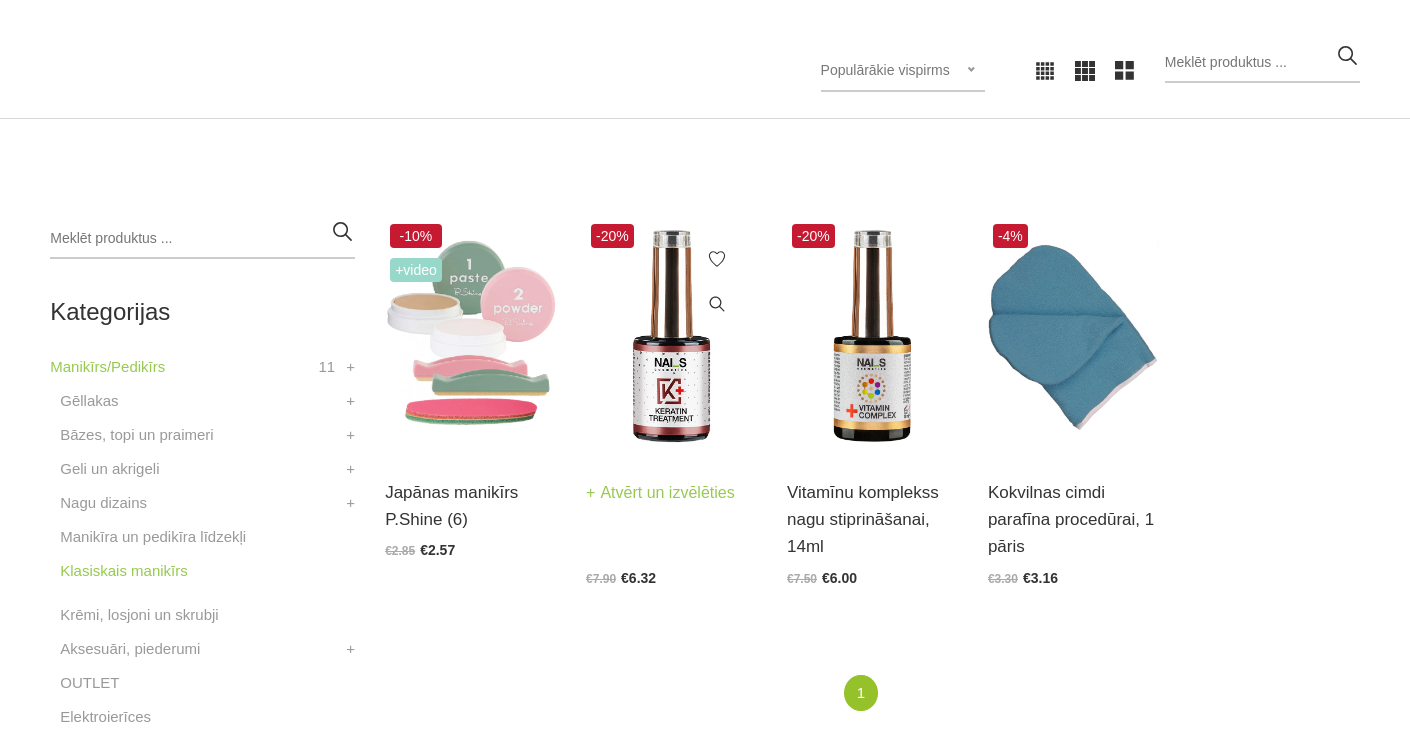 scroll, scrollTop: 400, scrollLeft: 0, axis: vertical 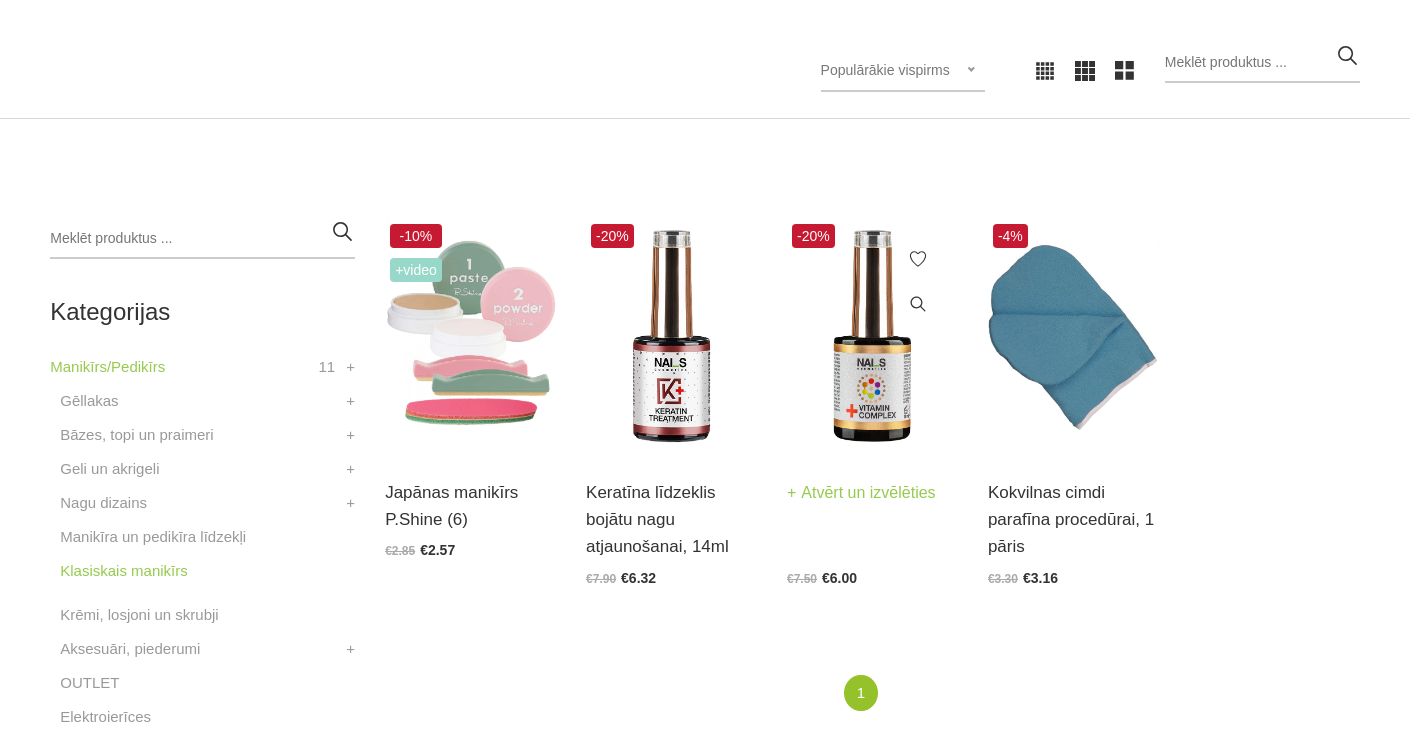 click at bounding box center [872, 336] 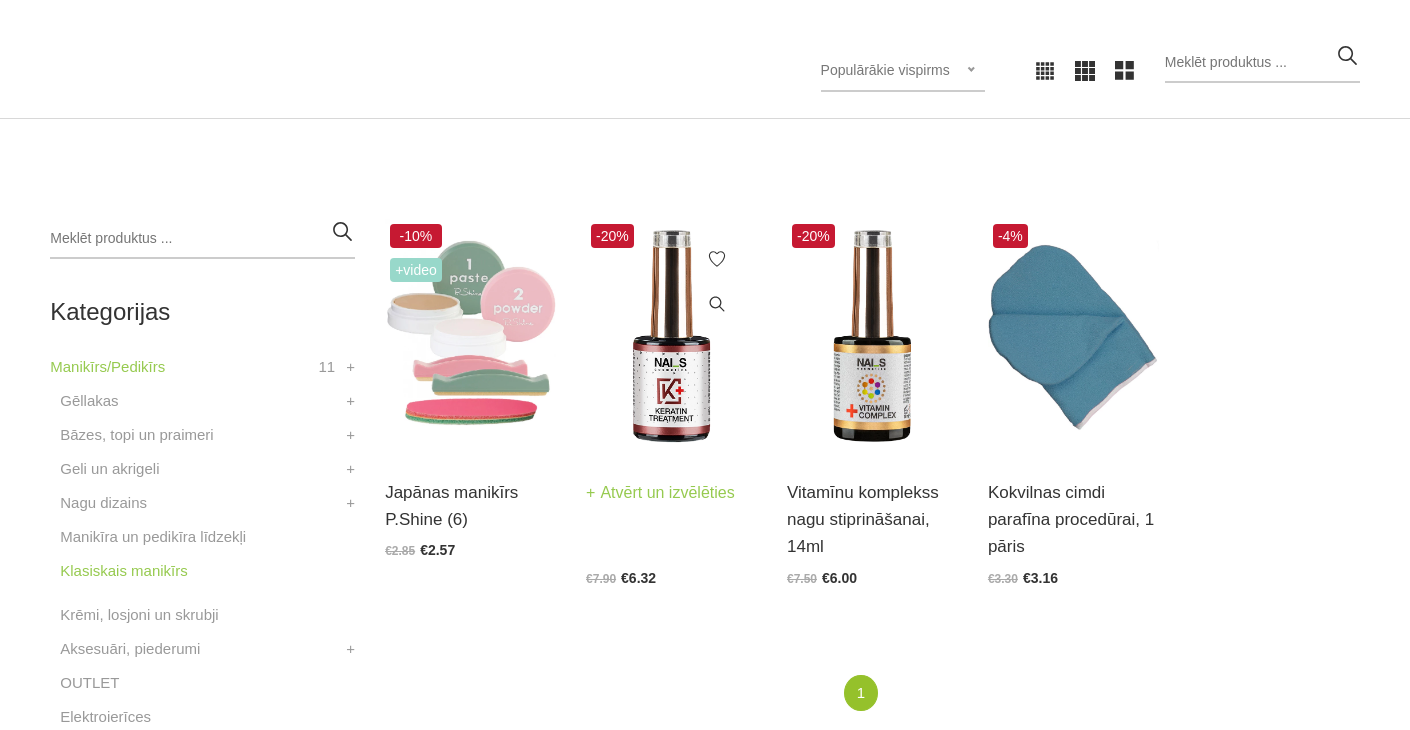 click at bounding box center [671, 336] 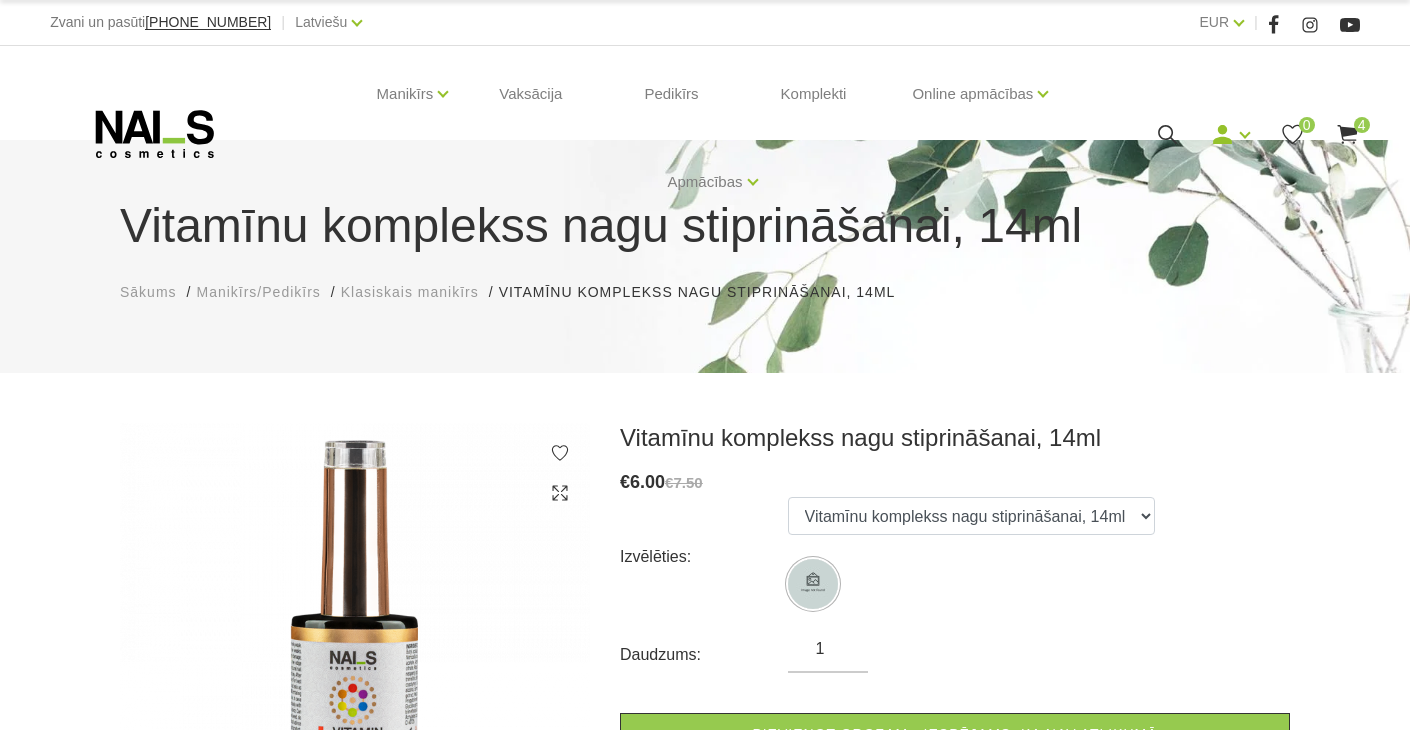 scroll, scrollTop: 200, scrollLeft: 0, axis: vertical 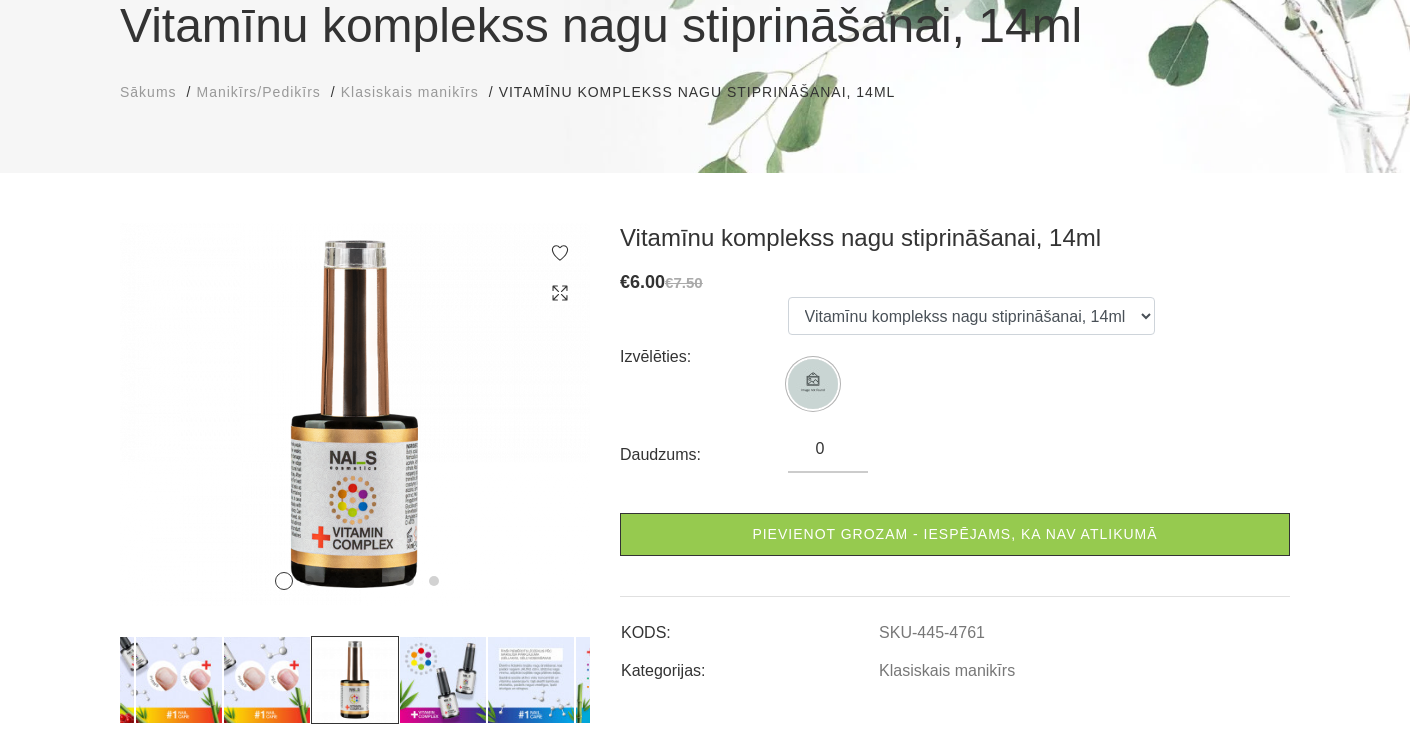 click on "0" at bounding box center [828, 449] 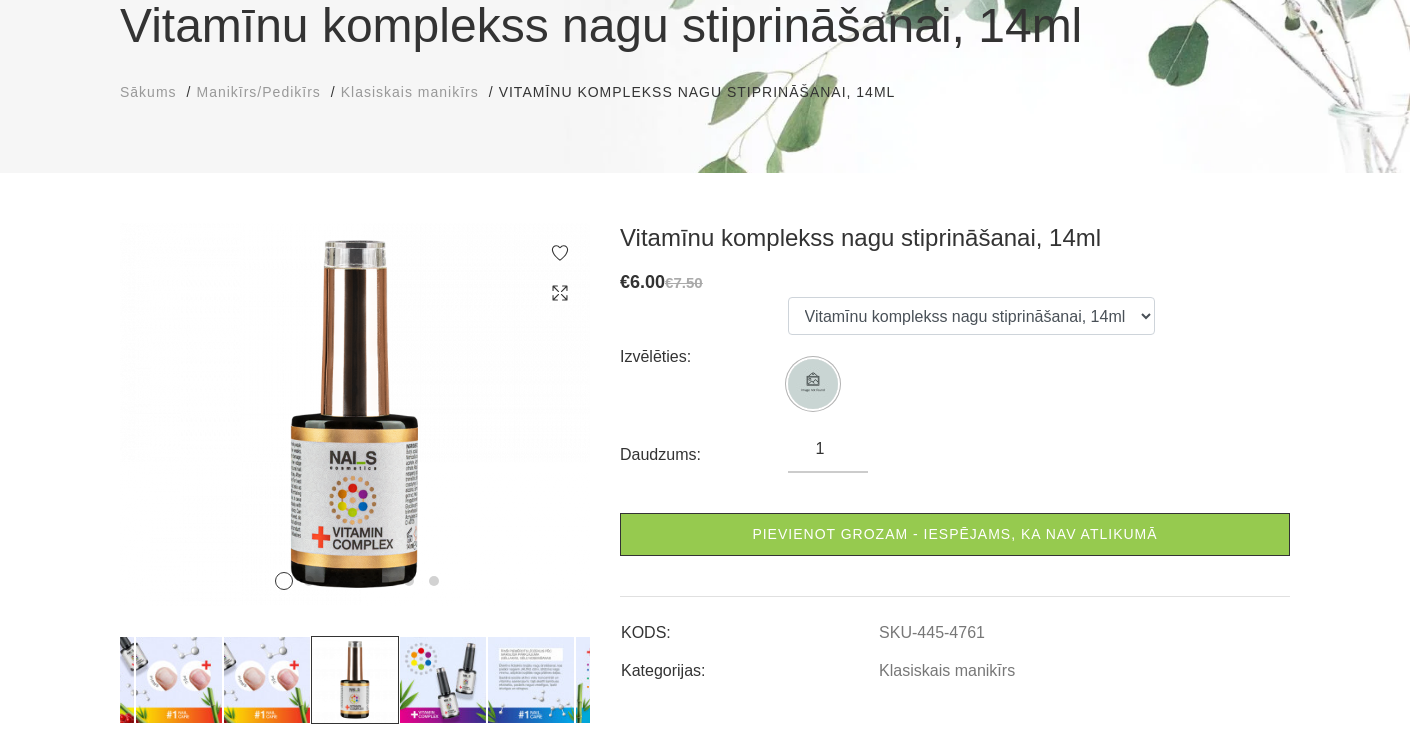 type on "1" 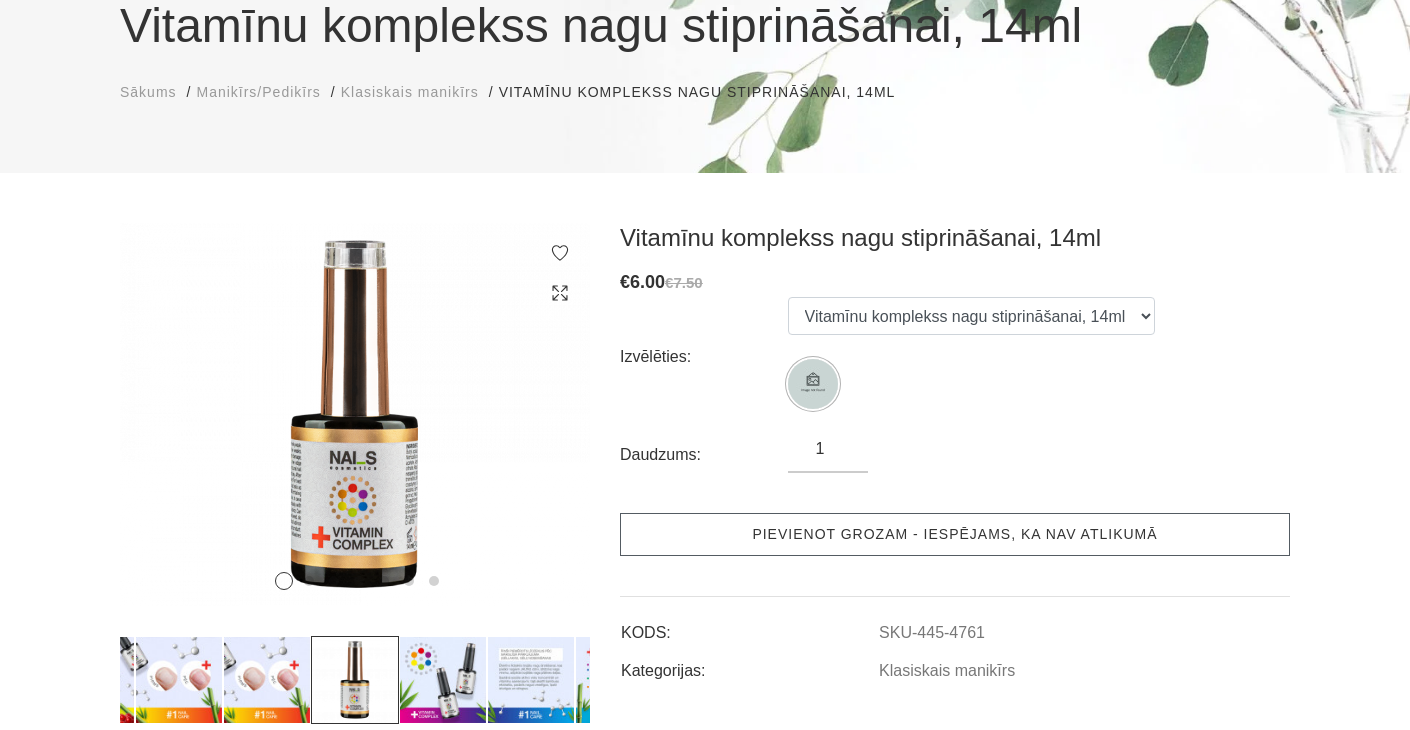 click on "Pievienot grozam - iespējams, ka nav atlikumā" at bounding box center (955, 534) 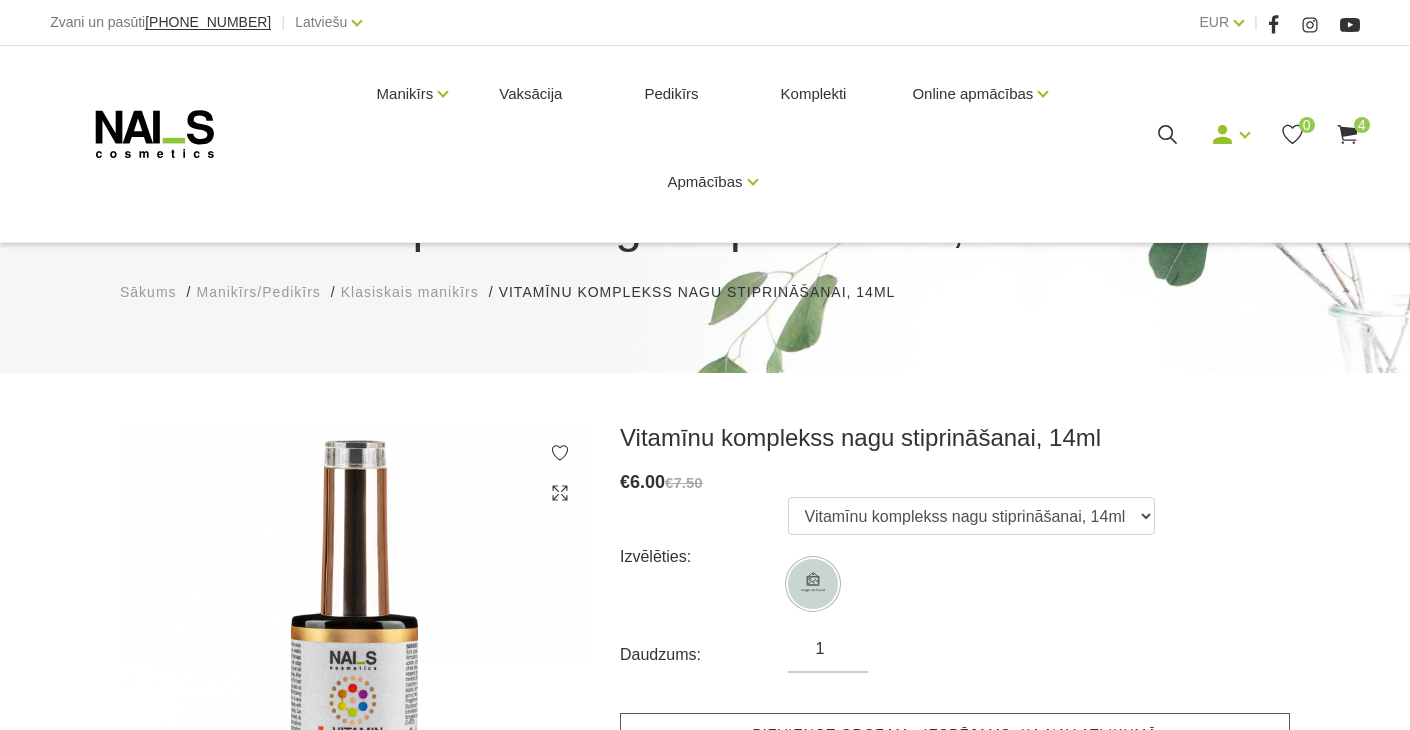 scroll, scrollTop: 300, scrollLeft: 0, axis: vertical 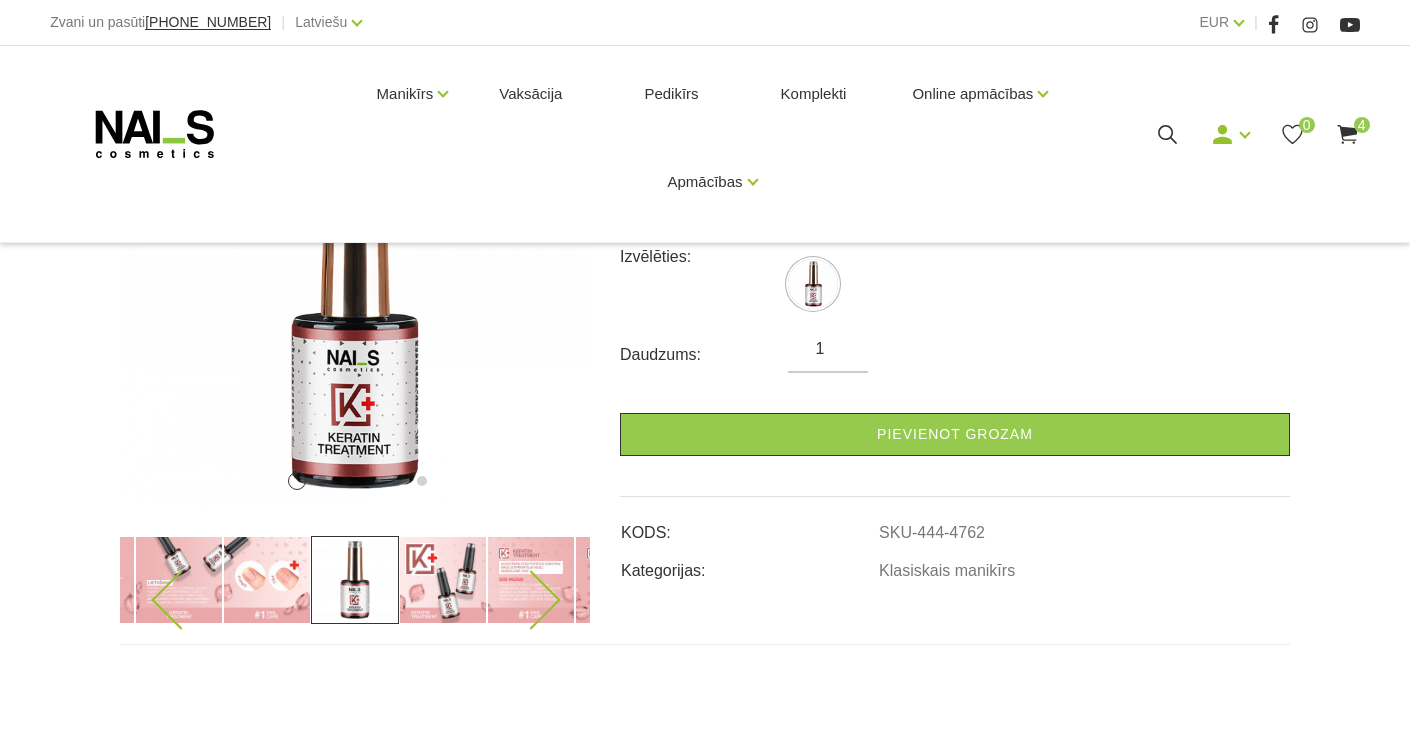 click at bounding box center (530, 599) 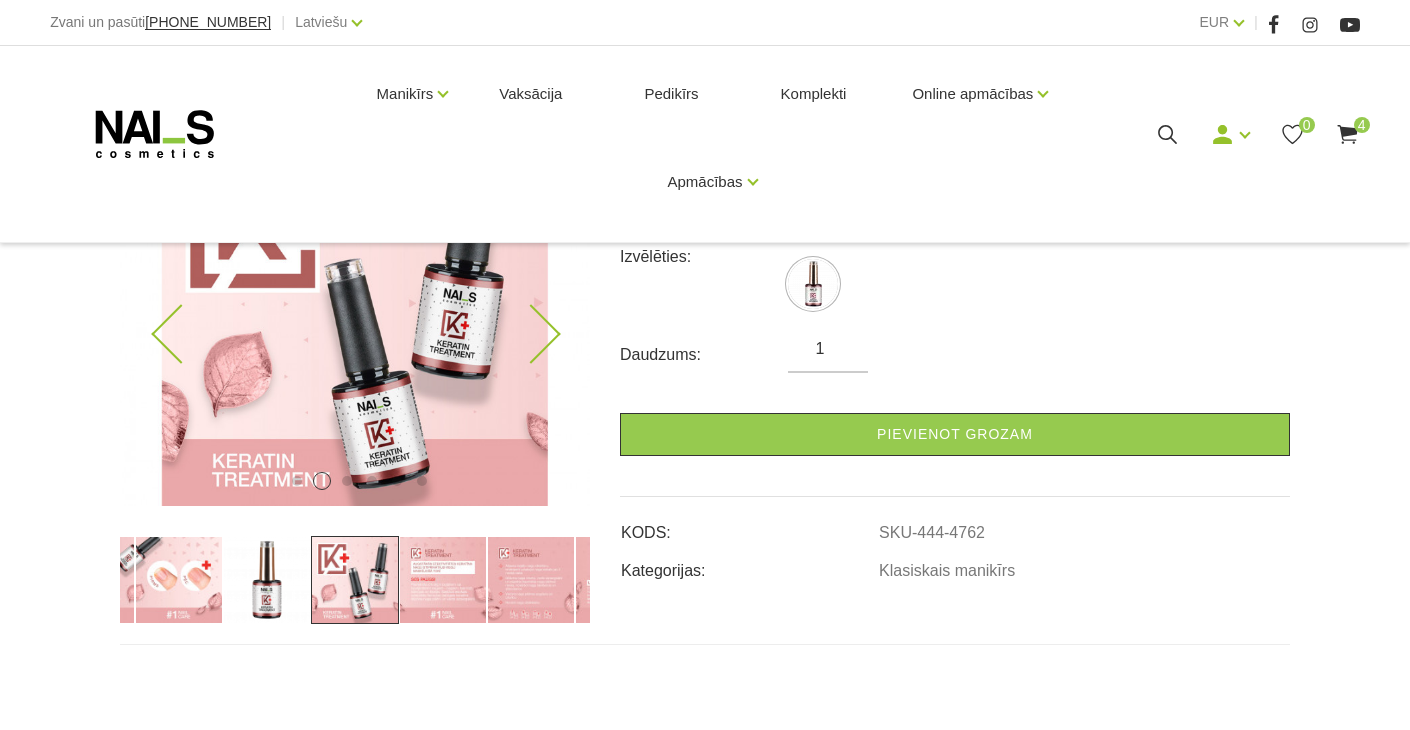 click at bounding box center (355, 314) 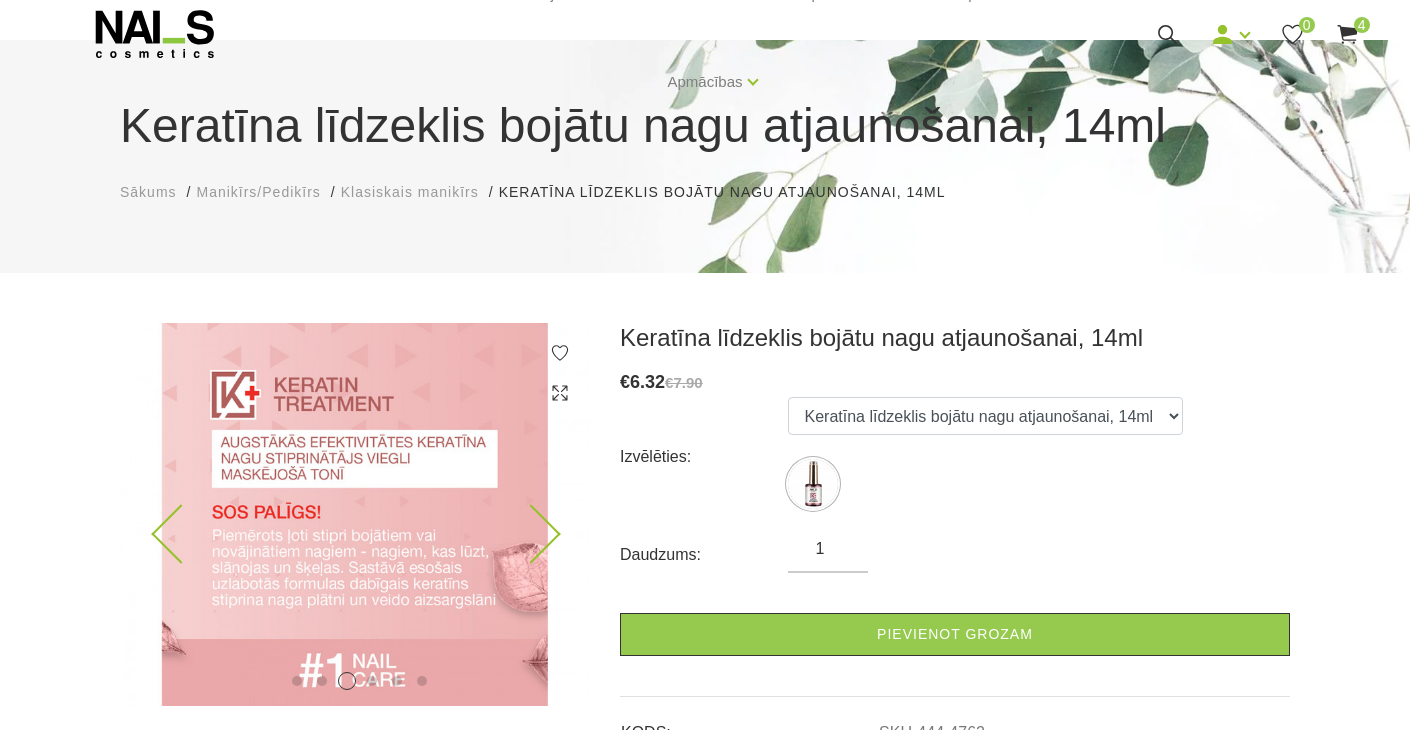 scroll, scrollTop: 200, scrollLeft: 0, axis: vertical 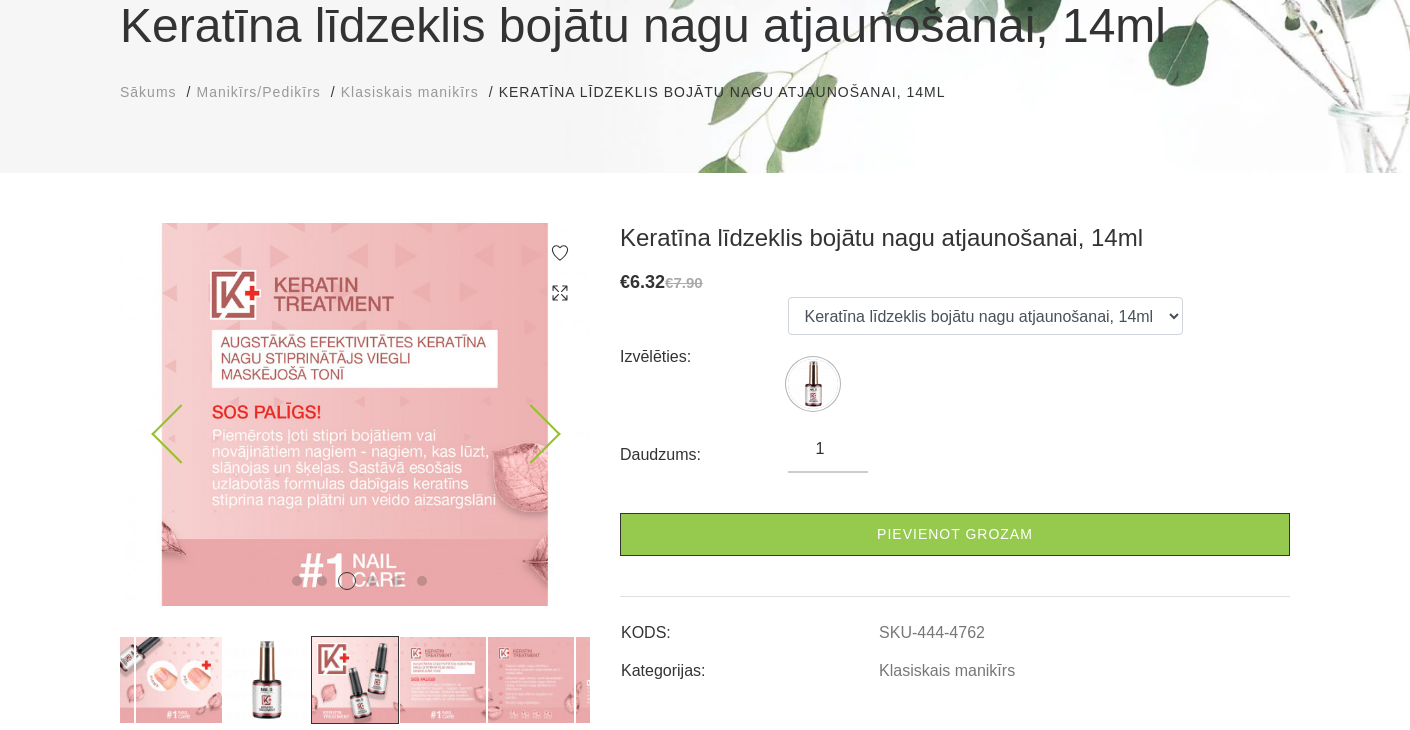click at bounding box center (355, 414) 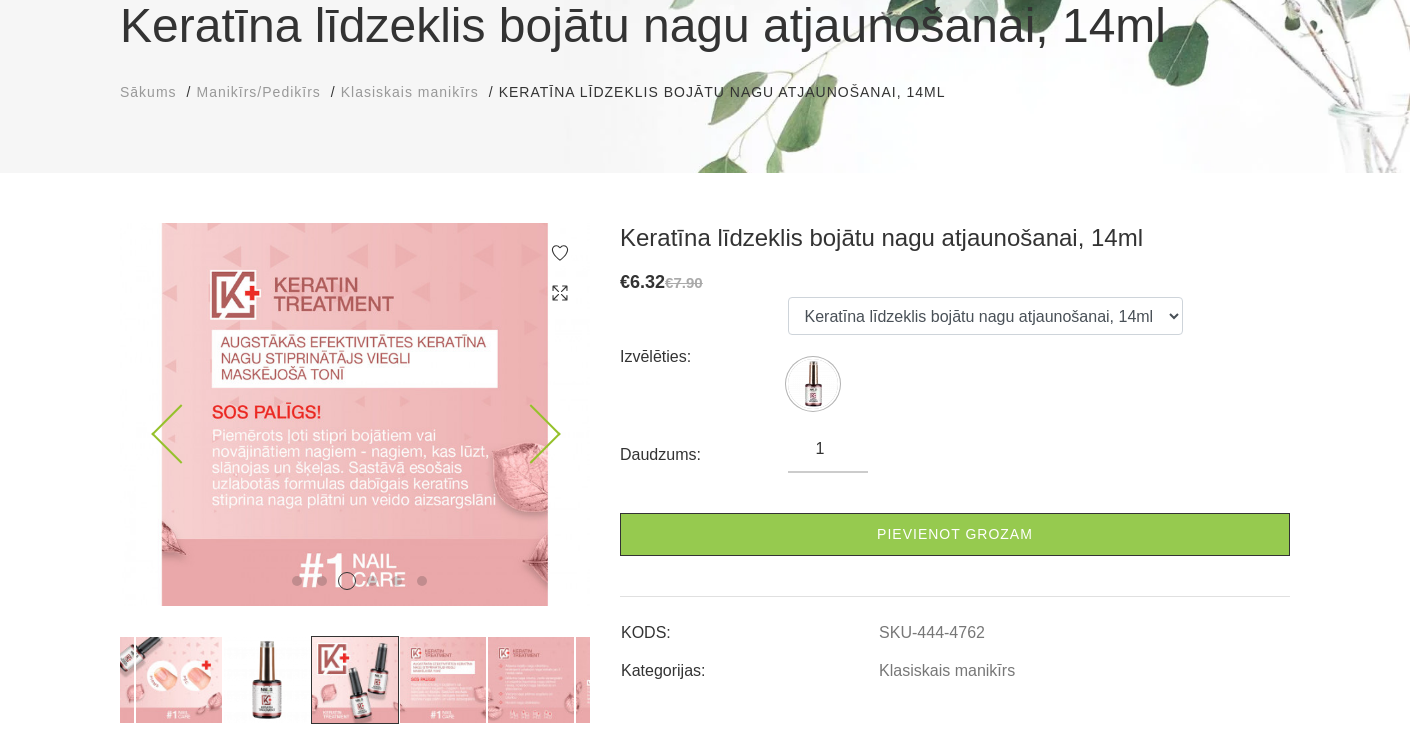 click at bounding box center (530, 434) 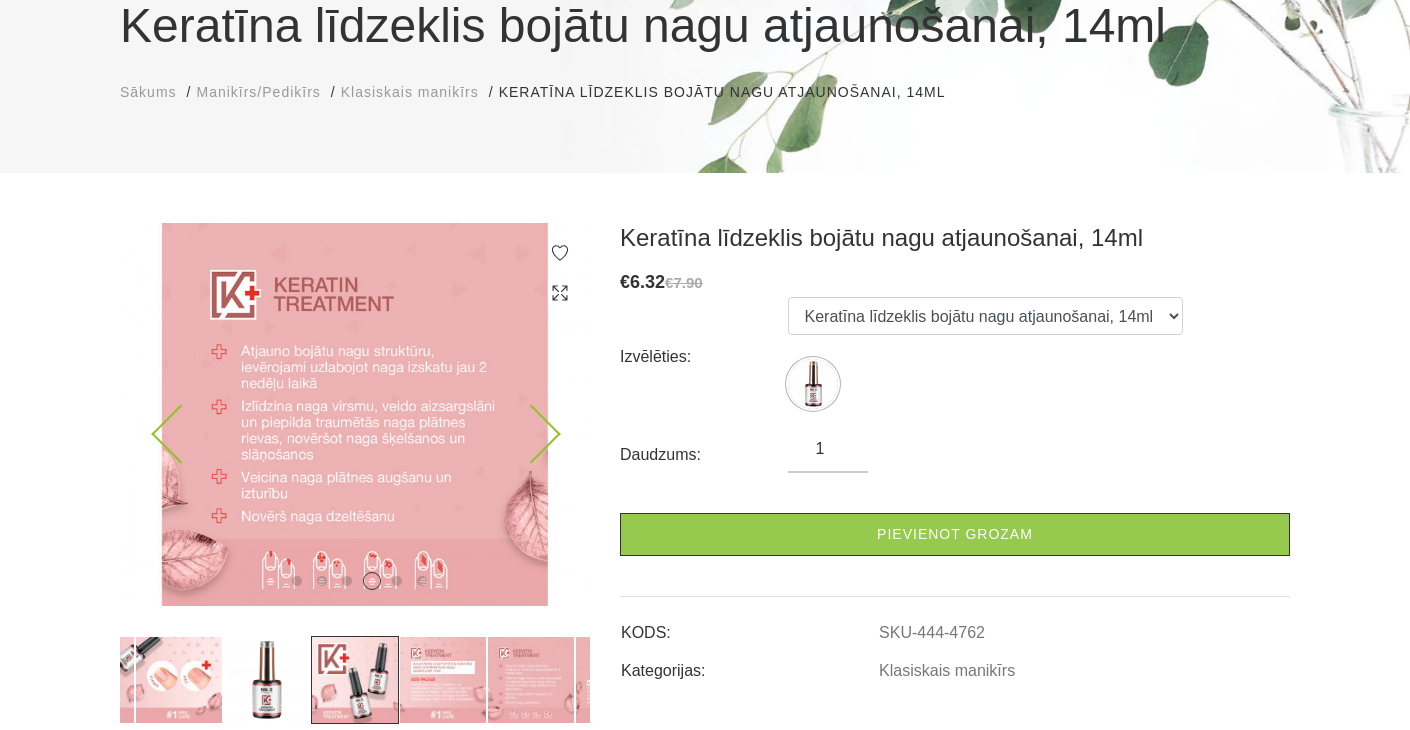 click at bounding box center [530, 434] 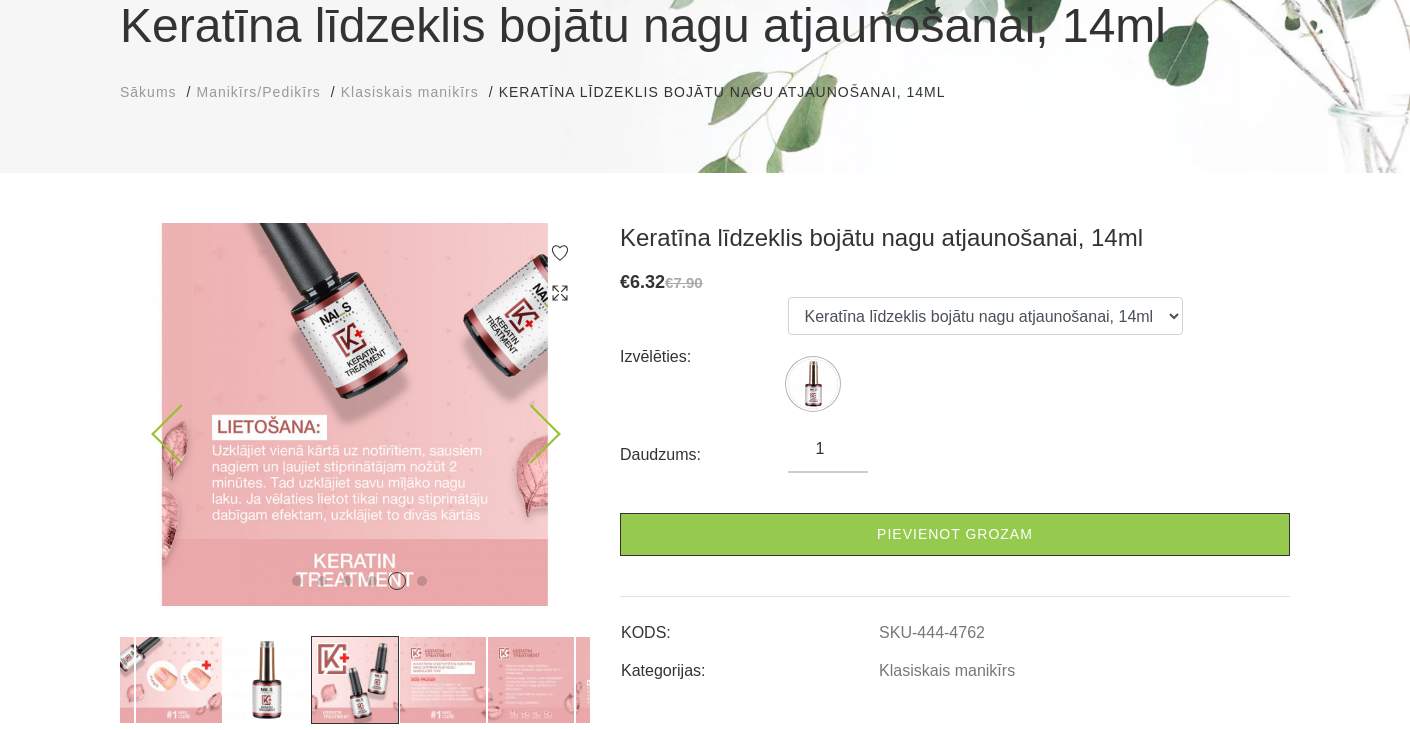 click at bounding box center (530, 434) 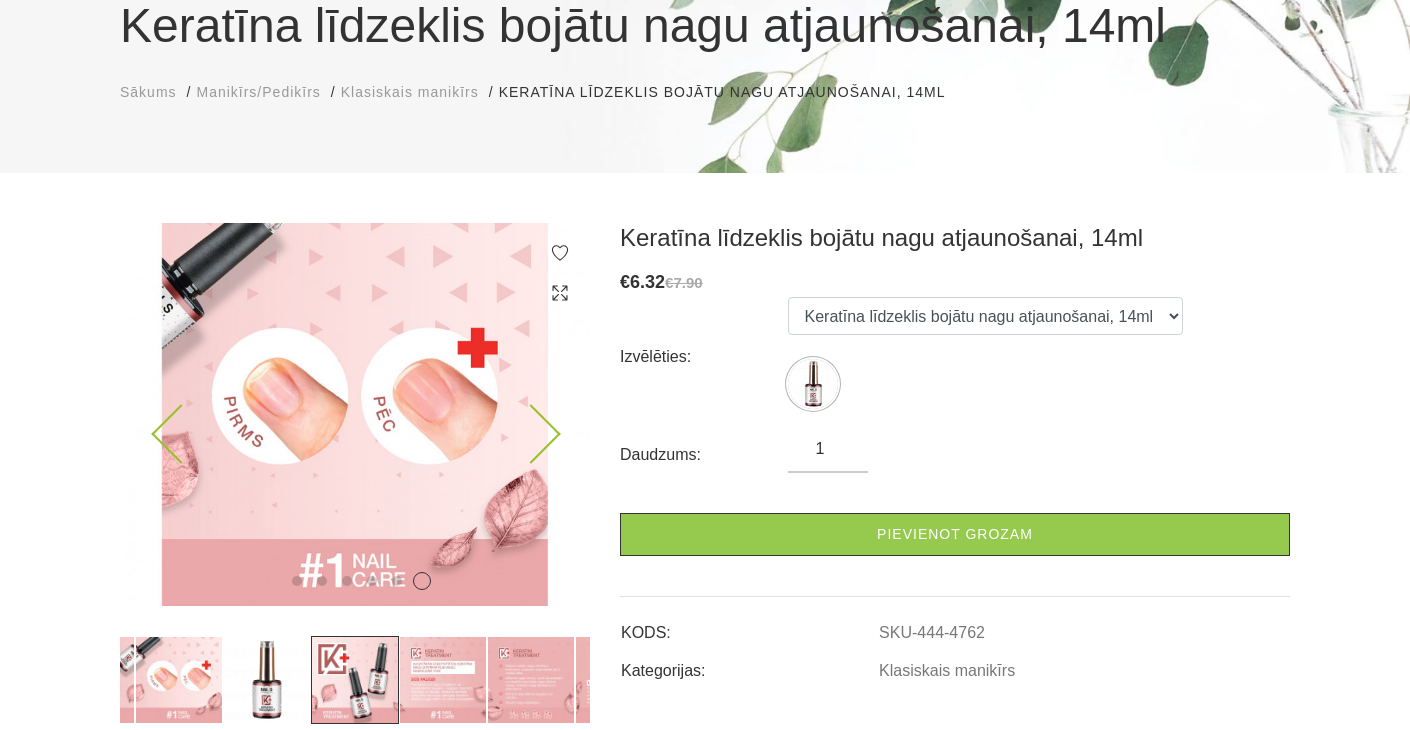 click at bounding box center (530, 434) 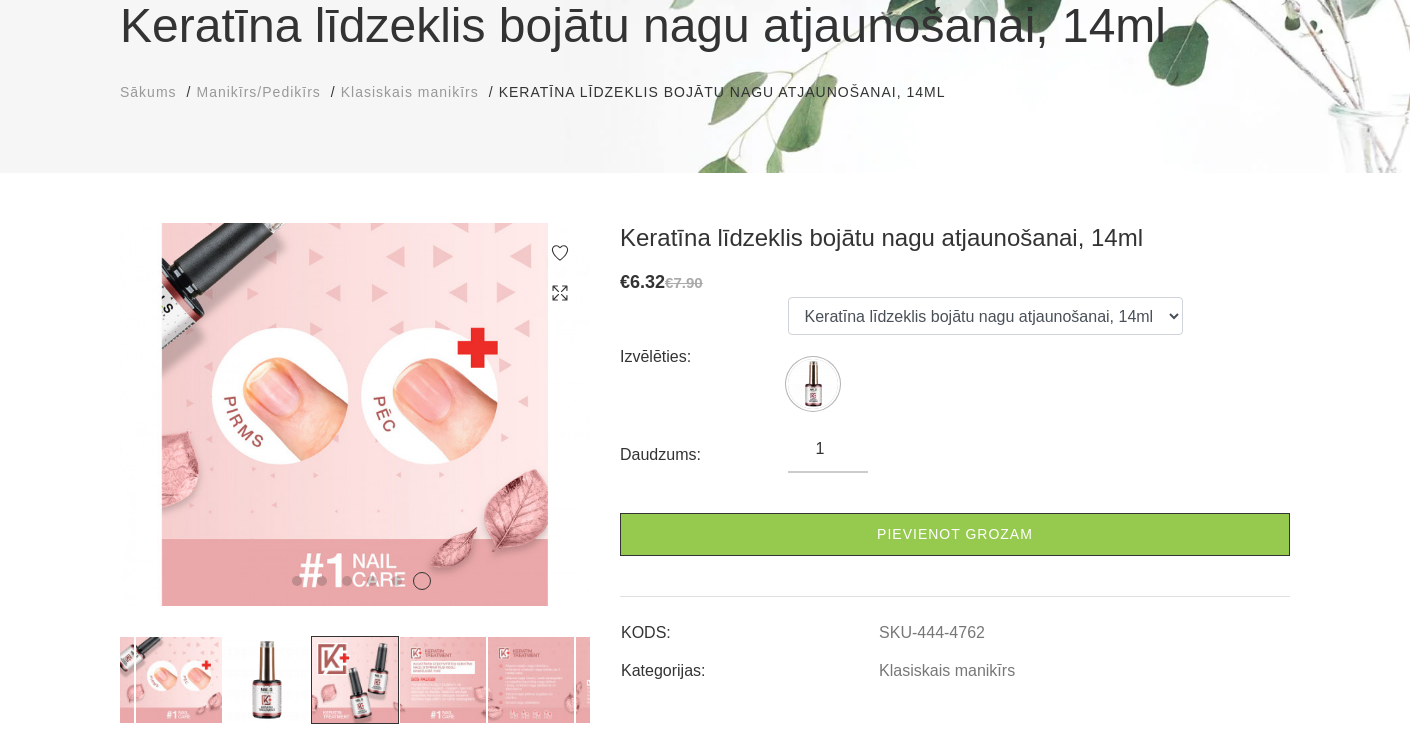 scroll, scrollTop: 0, scrollLeft: 0, axis: both 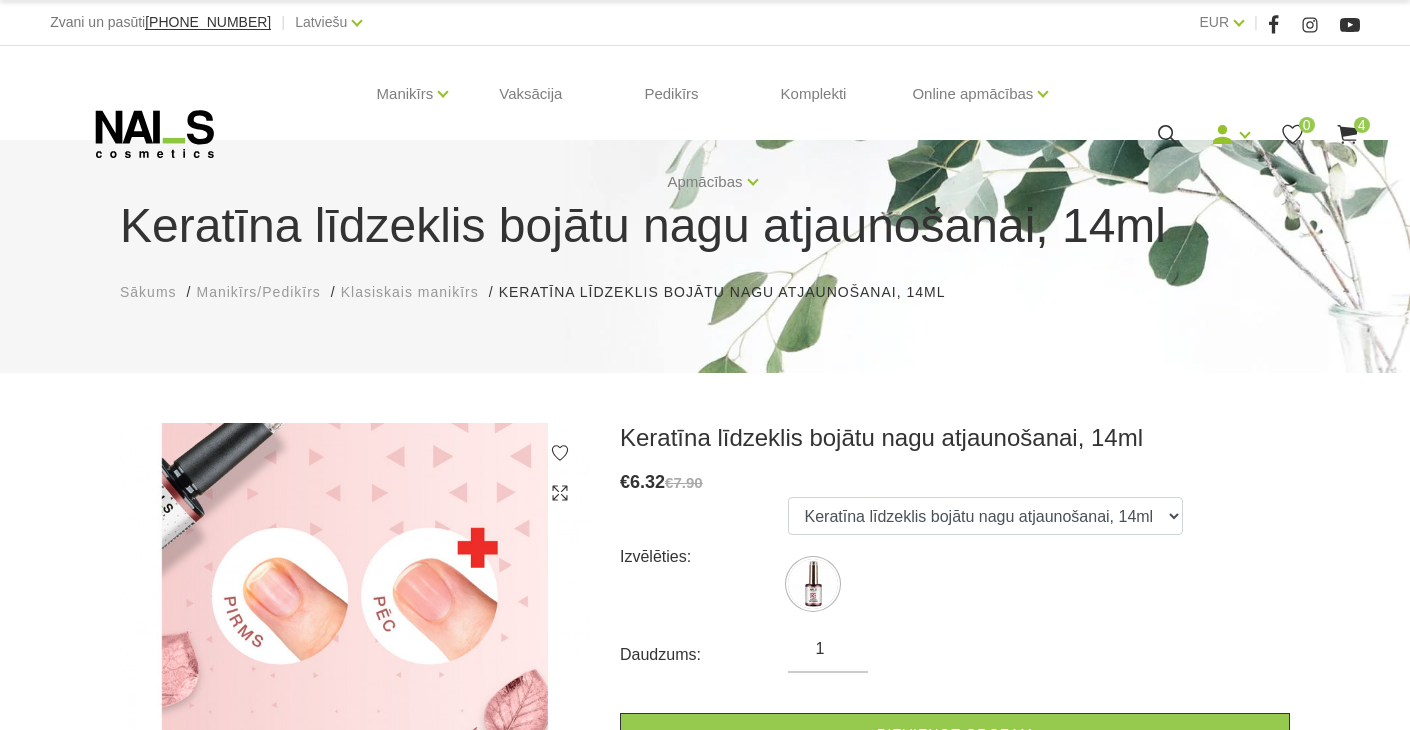 click on "Manikīrs/Pedikīrs" at bounding box center (258, 292) 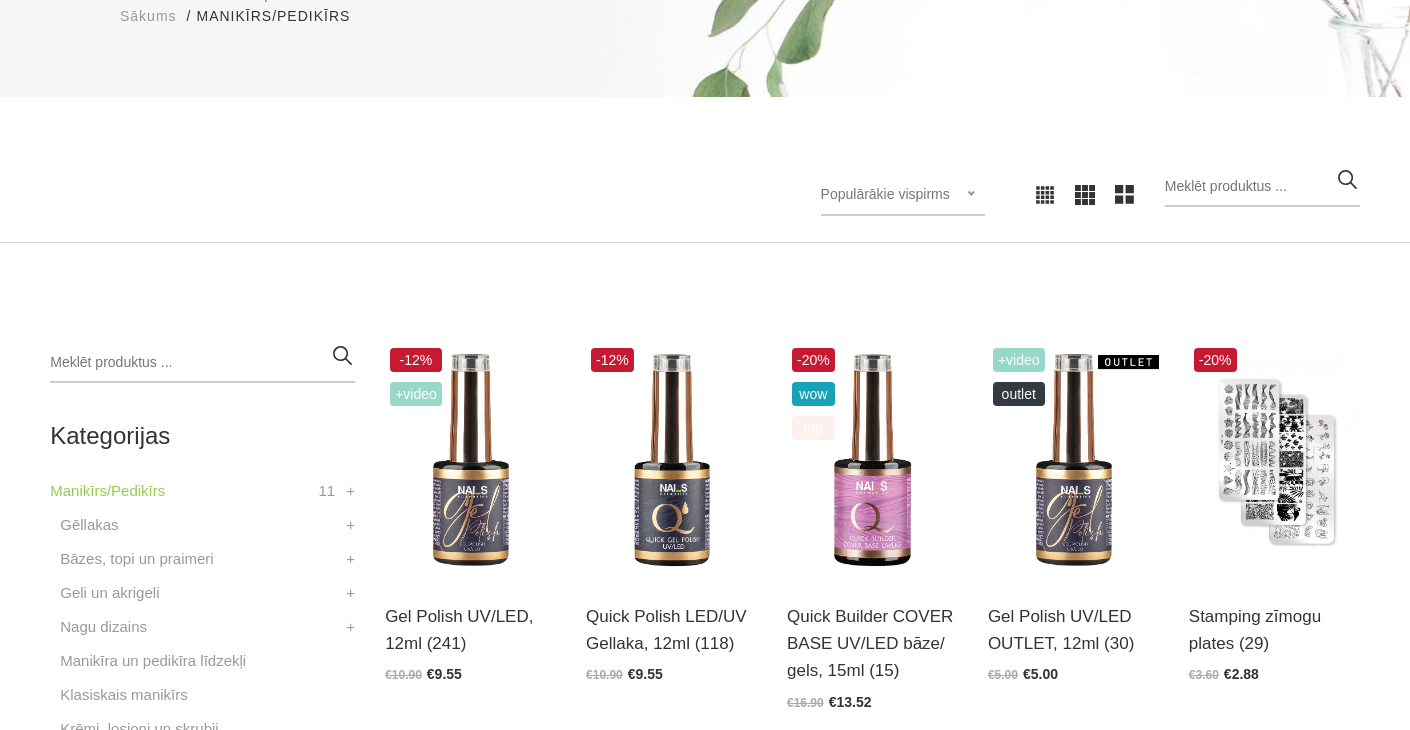 scroll, scrollTop: 0, scrollLeft: 0, axis: both 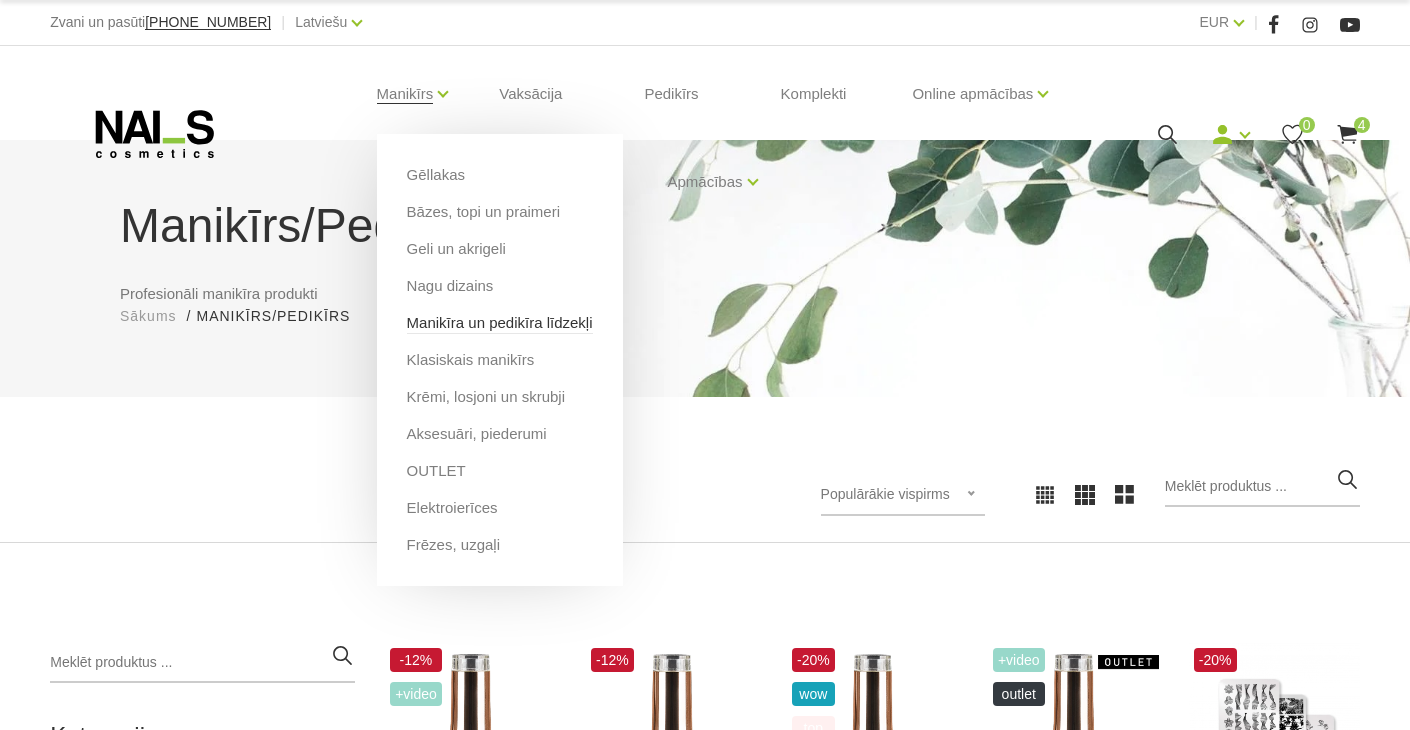 click on "Manikīra un pedikīra līdzekļi" at bounding box center (500, 323) 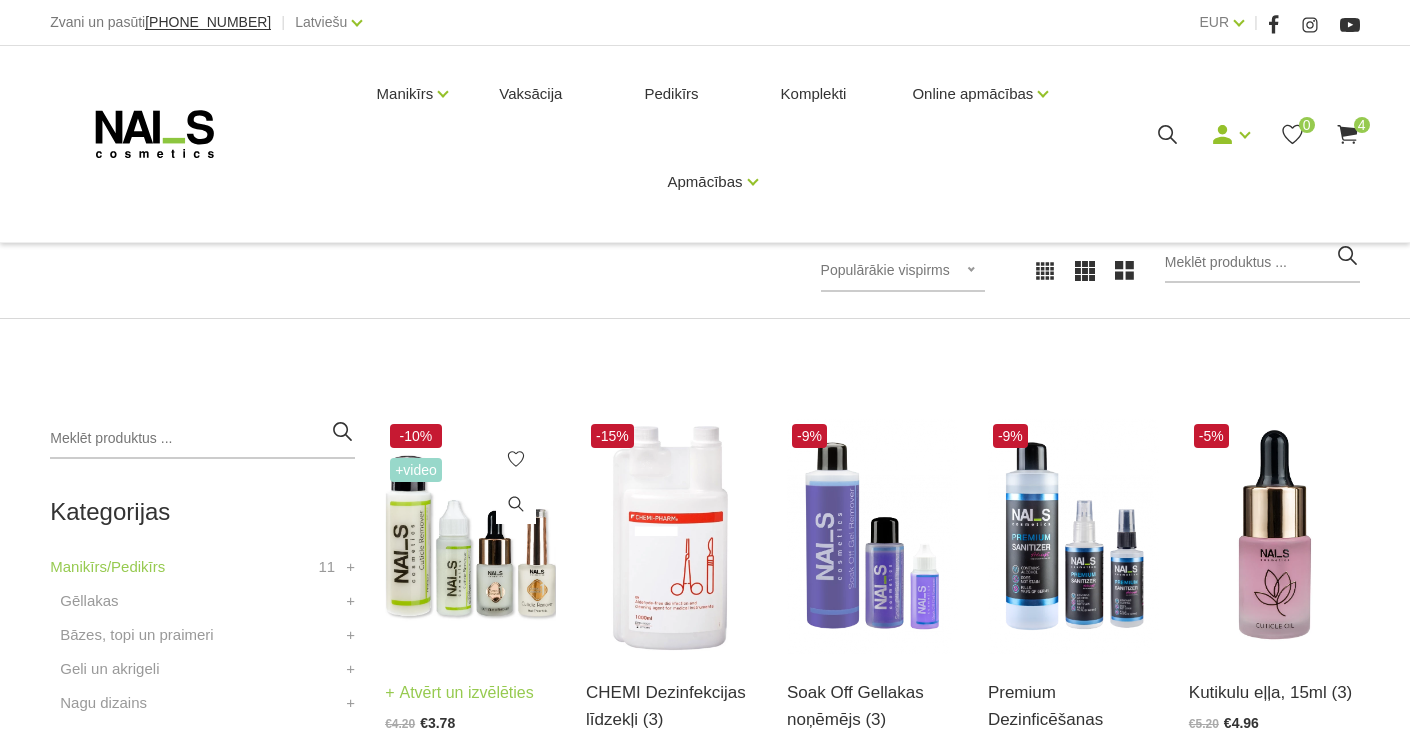 scroll, scrollTop: 300, scrollLeft: 0, axis: vertical 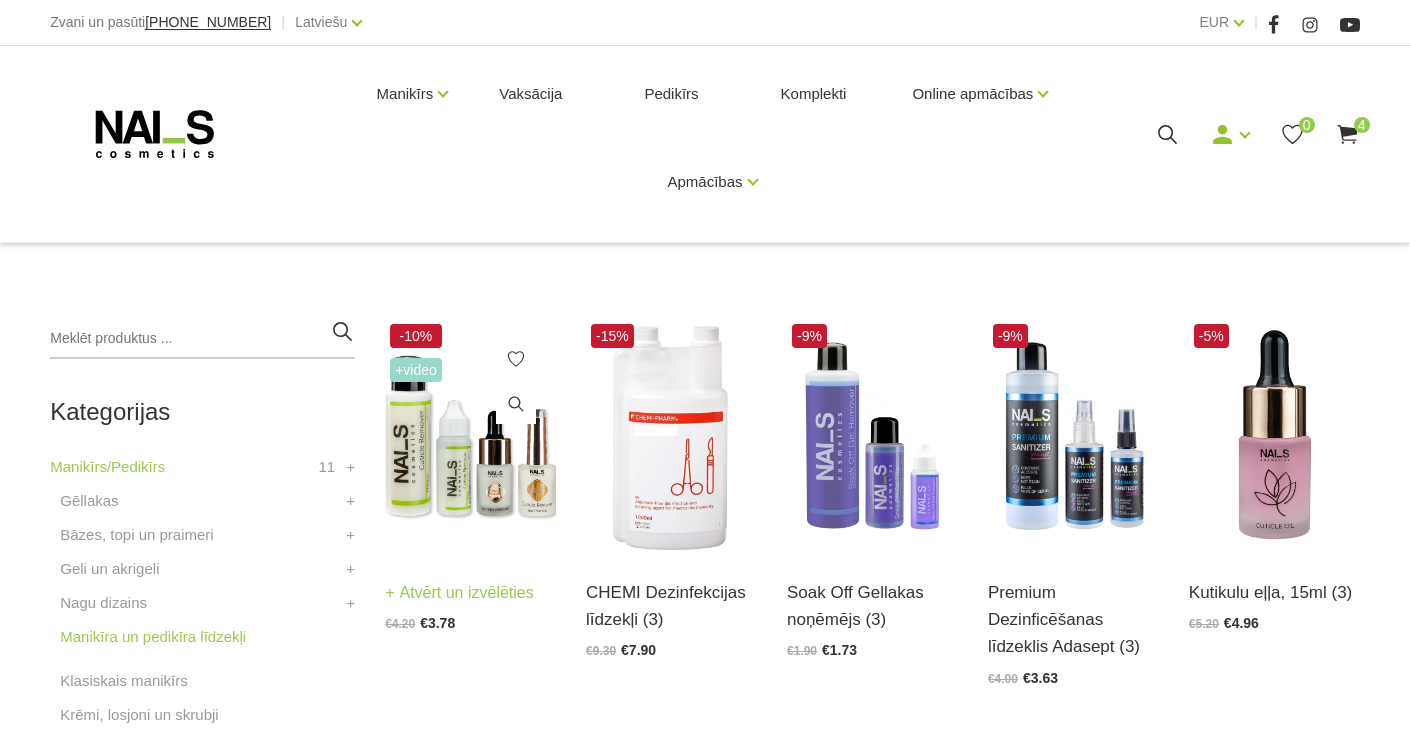 click at bounding box center (470, 436) 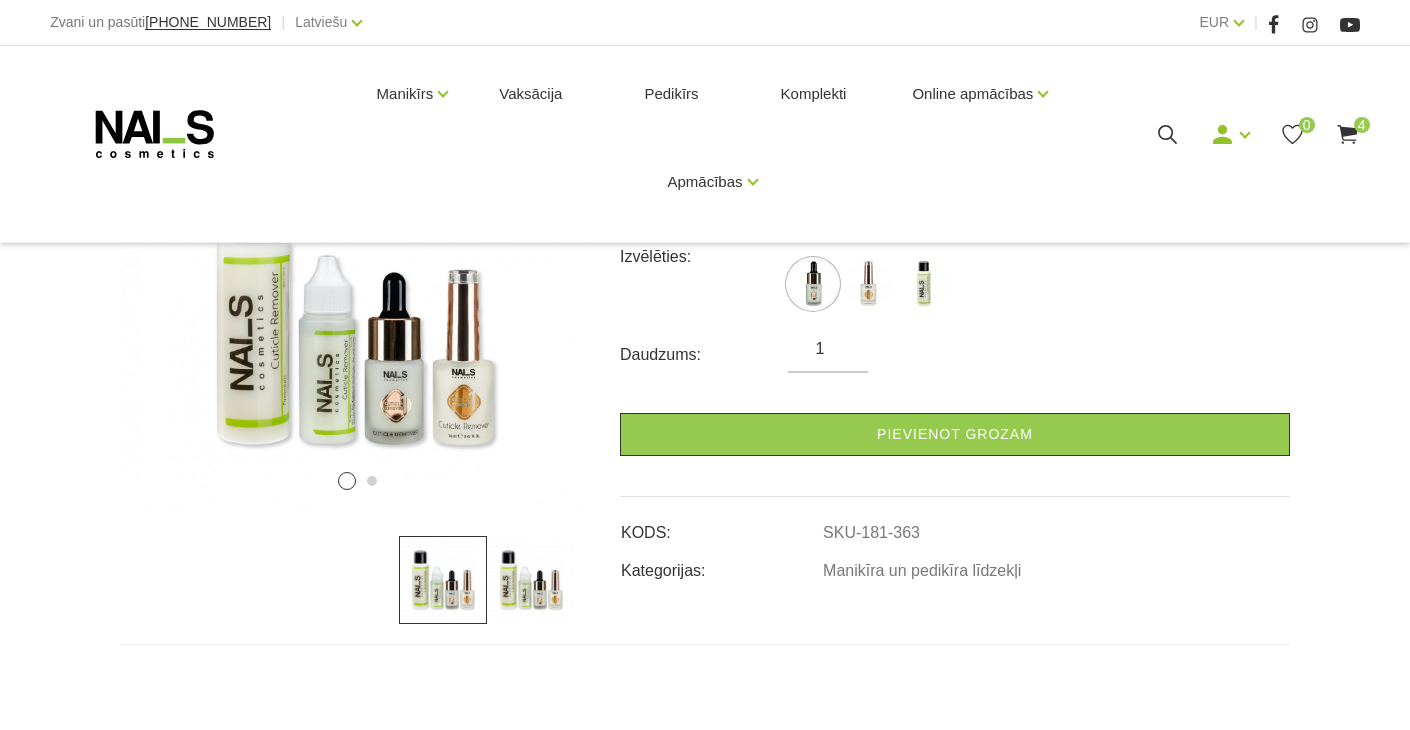 scroll, scrollTop: 100, scrollLeft: 0, axis: vertical 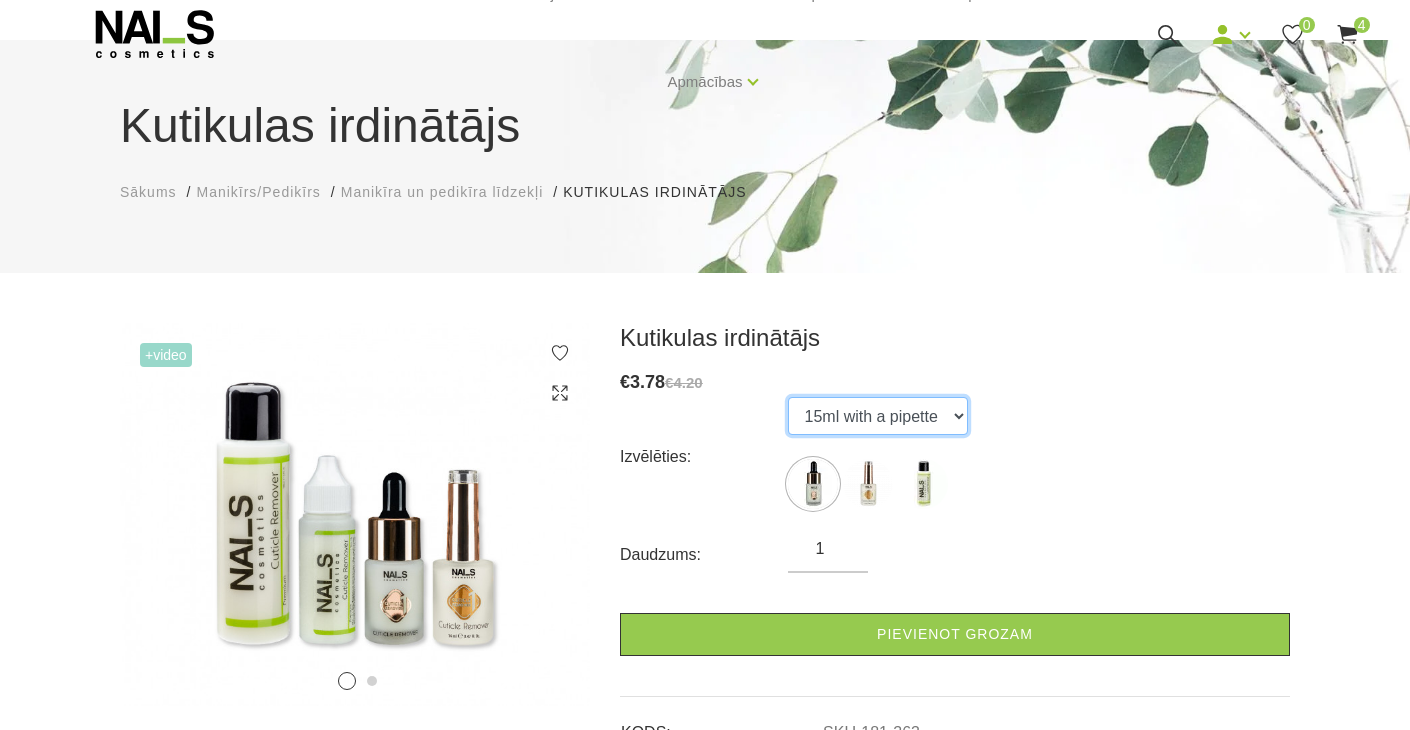 click on "15ml with a pipette 15ml with a brush 100ml" at bounding box center (878, 416) 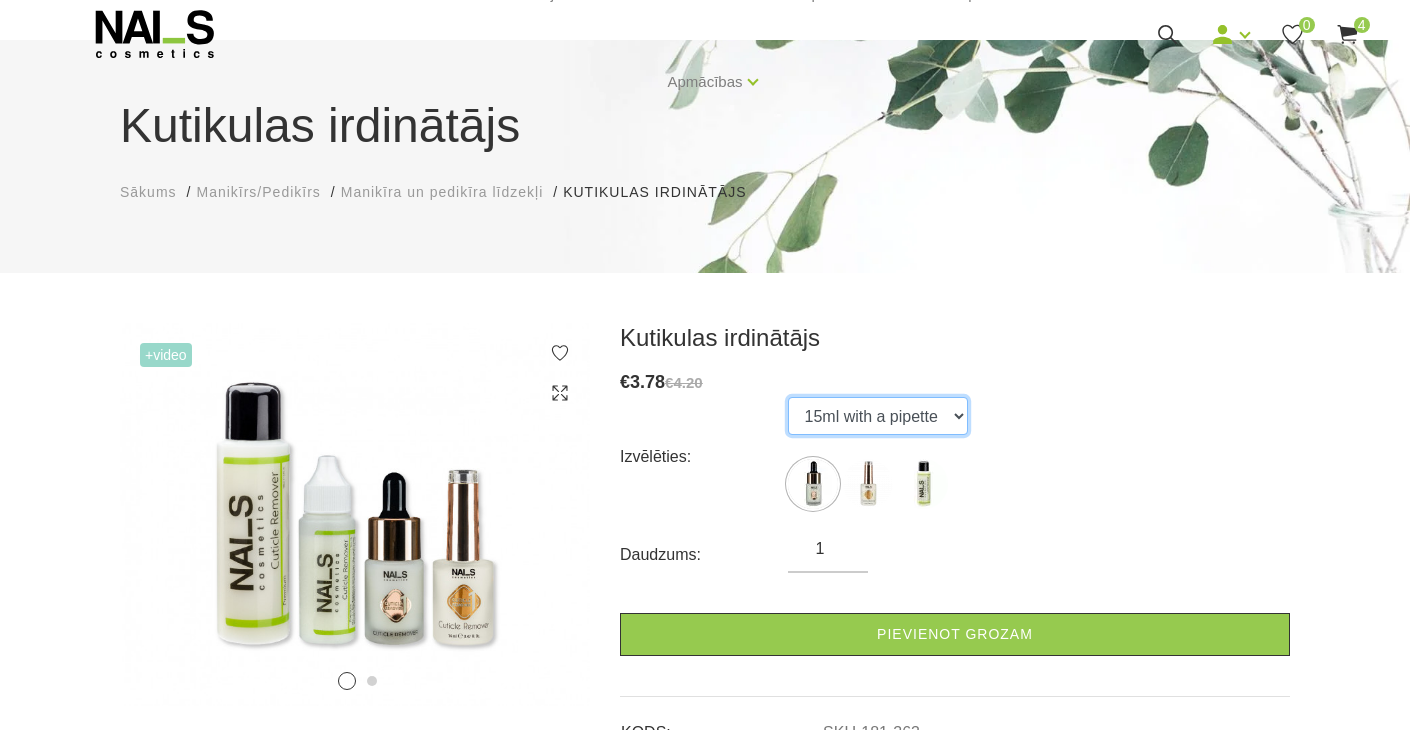 select on "365" 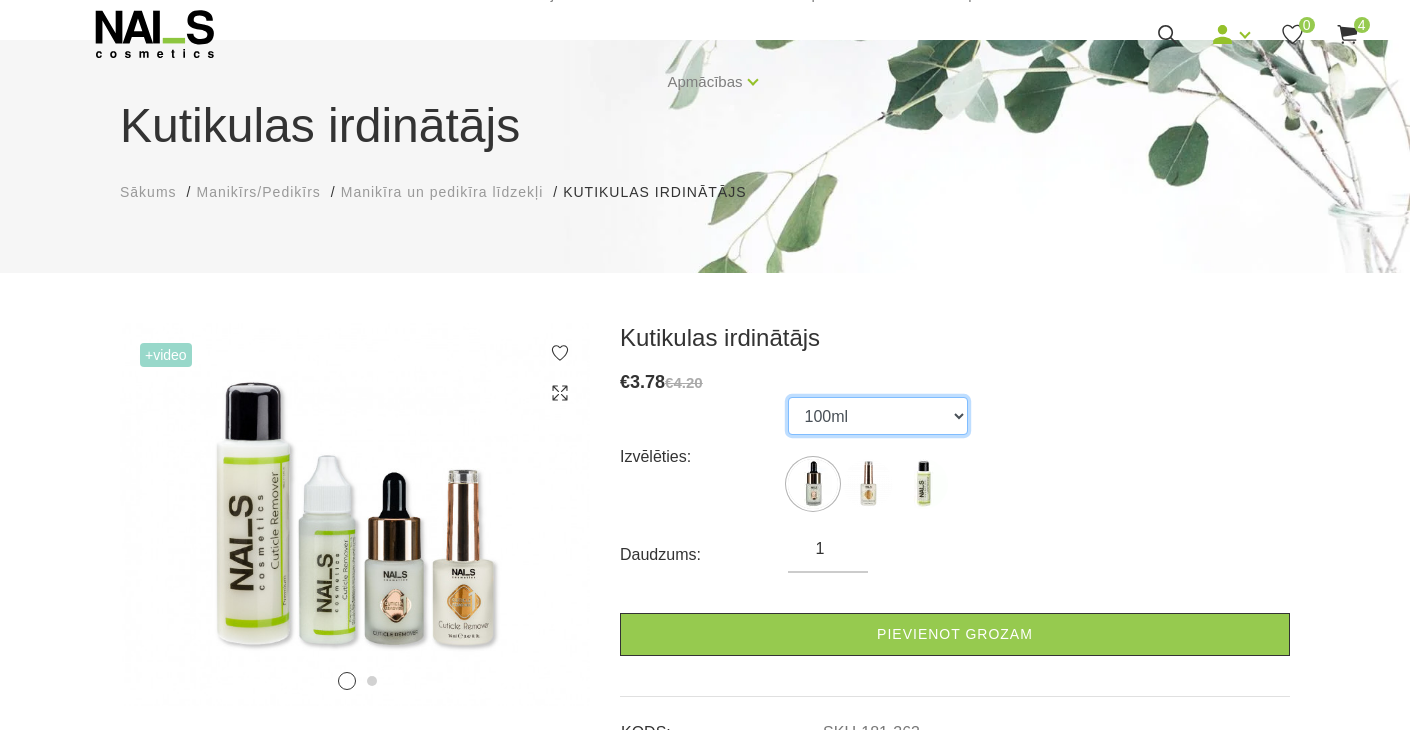 click on "15ml with a pipette 15ml with a brush 100ml" at bounding box center [878, 416] 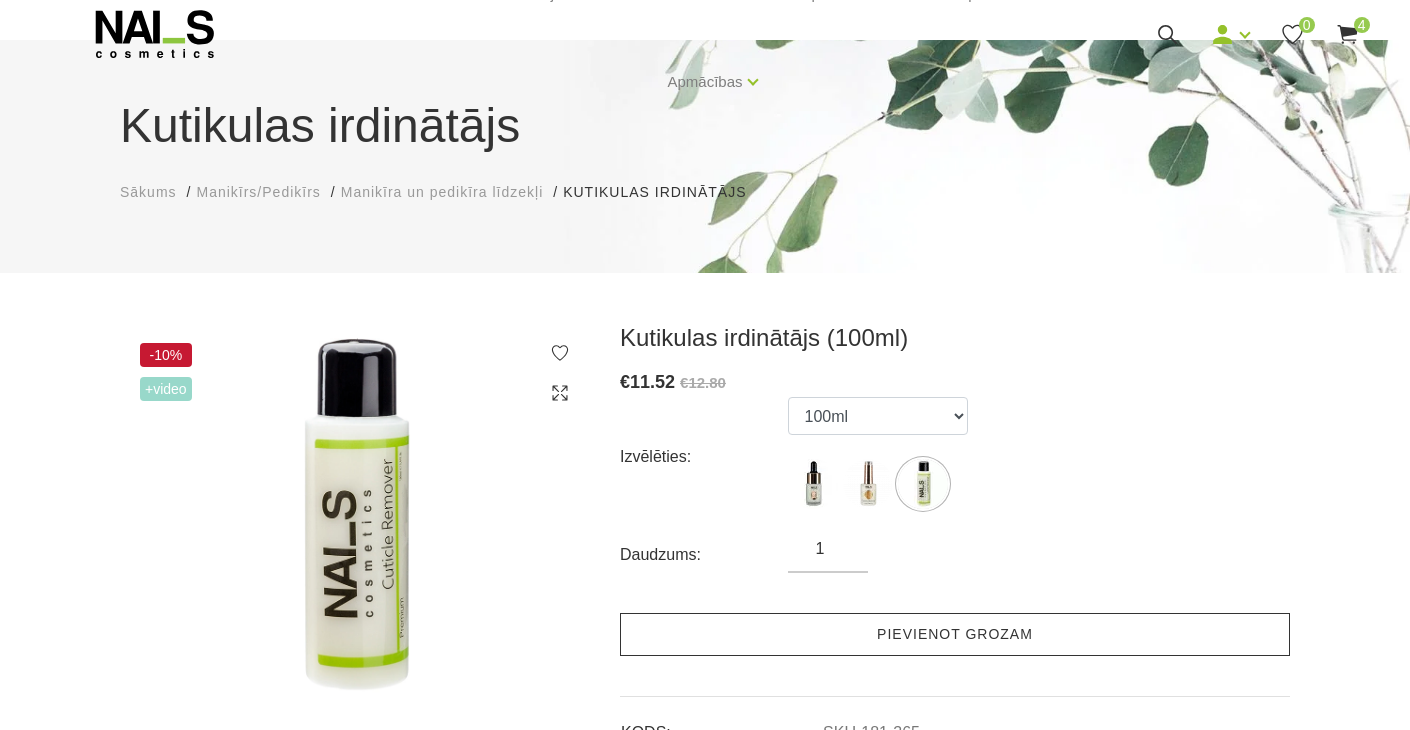 click on "Pievienot grozam" at bounding box center (955, 634) 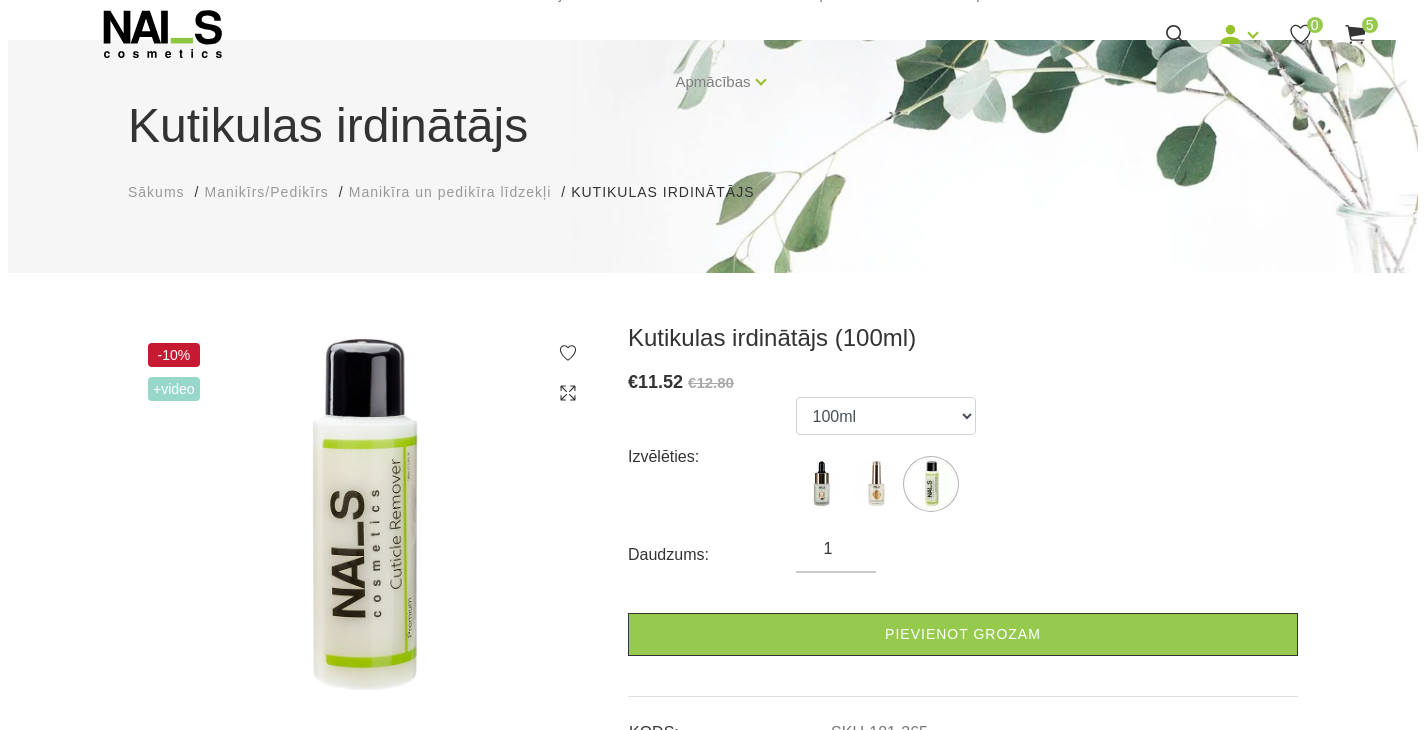 scroll, scrollTop: 0, scrollLeft: 0, axis: both 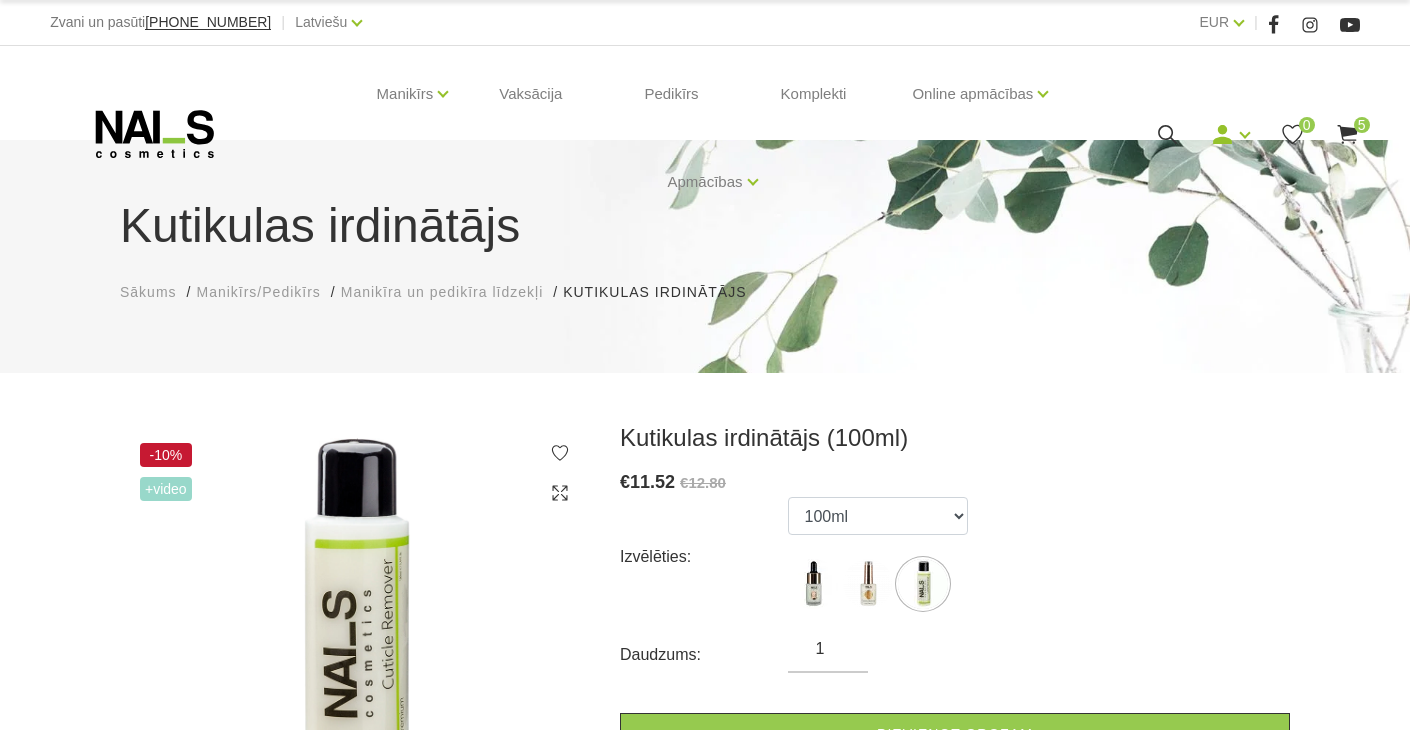 click 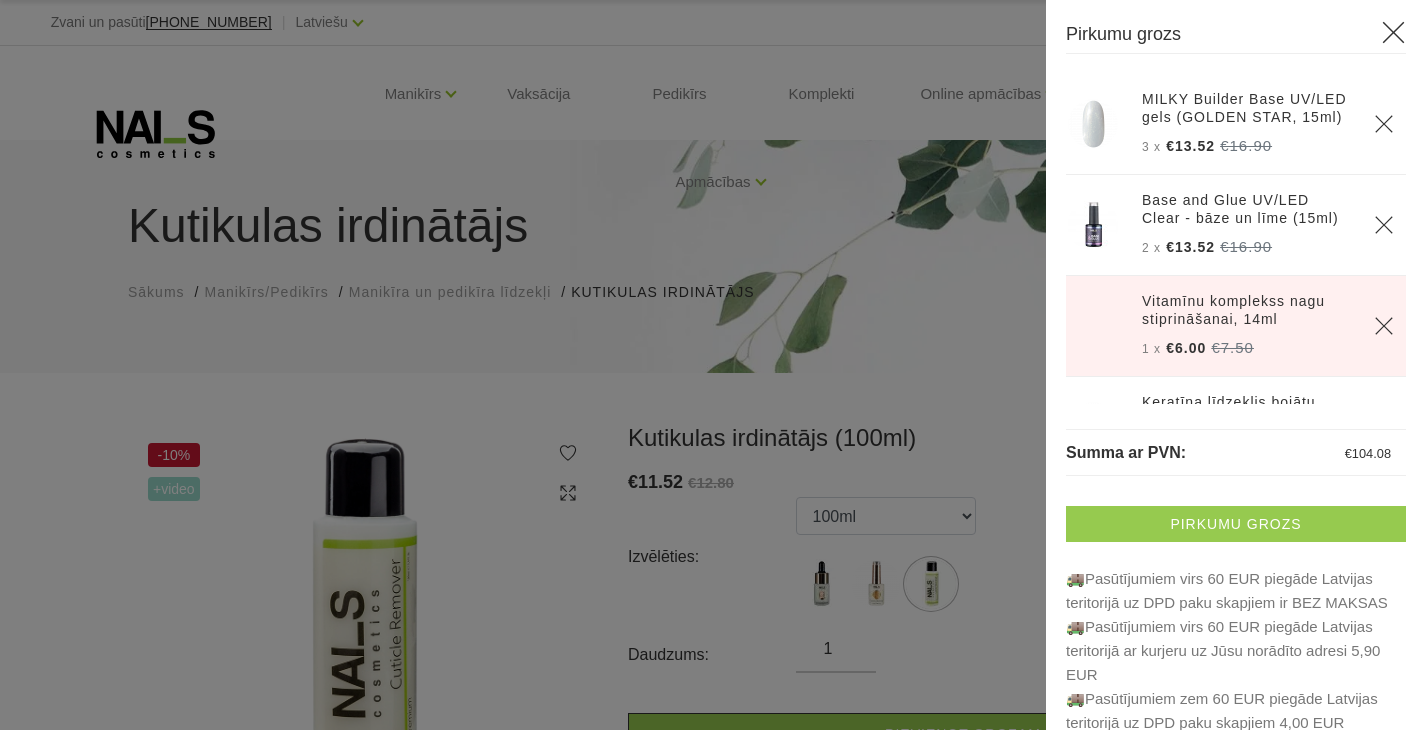 click on "Pirkumu grozs" at bounding box center (1236, 524) 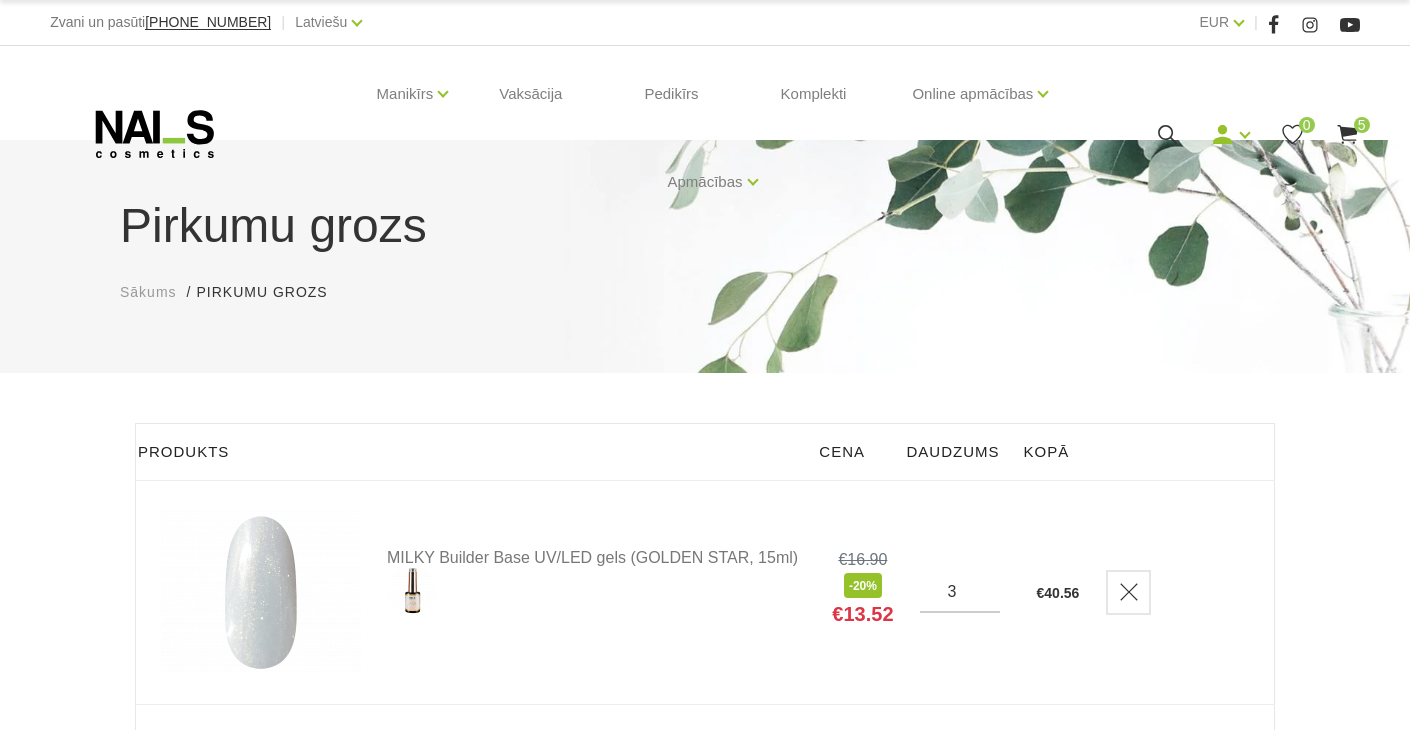 scroll, scrollTop: 0, scrollLeft: 0, axis: both 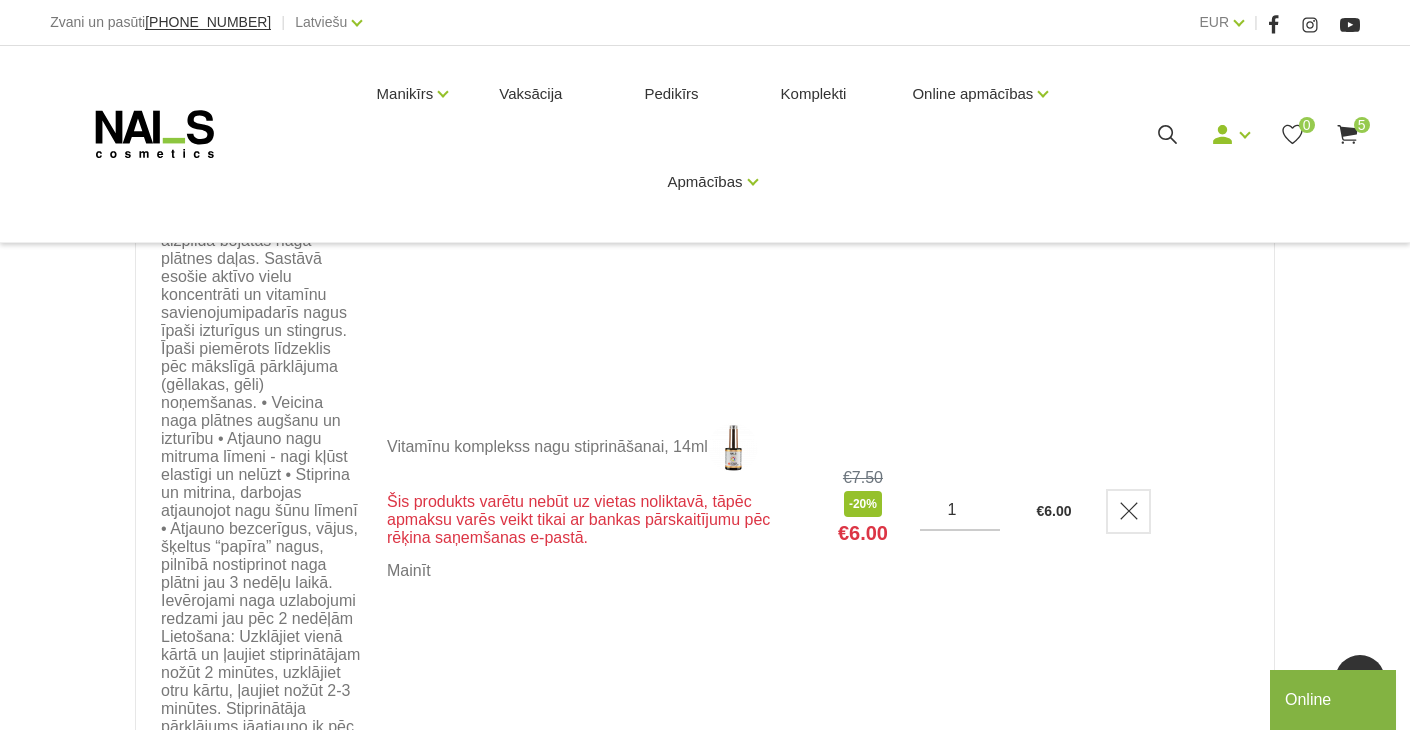 click on "1" at bounding box center [960, 510] 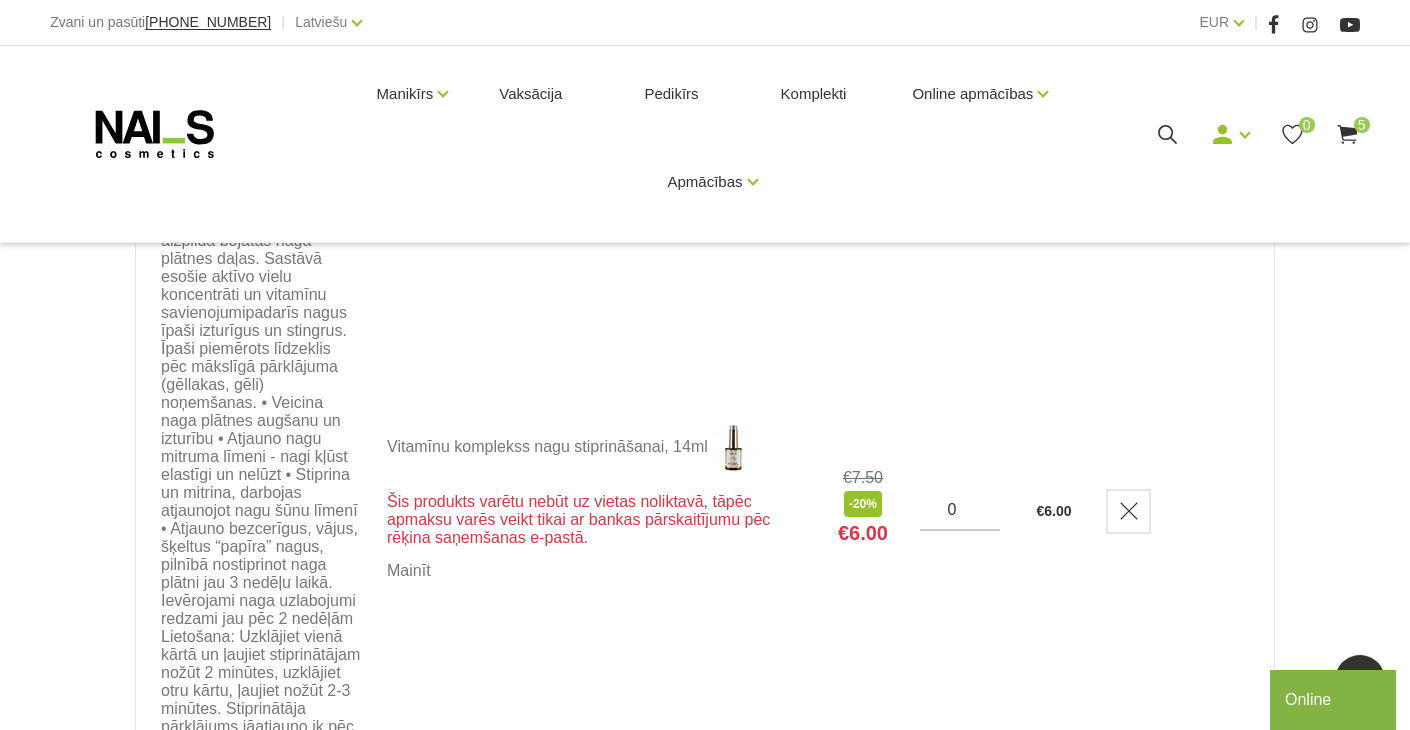 click on "0" at bounding box center [960, 510] 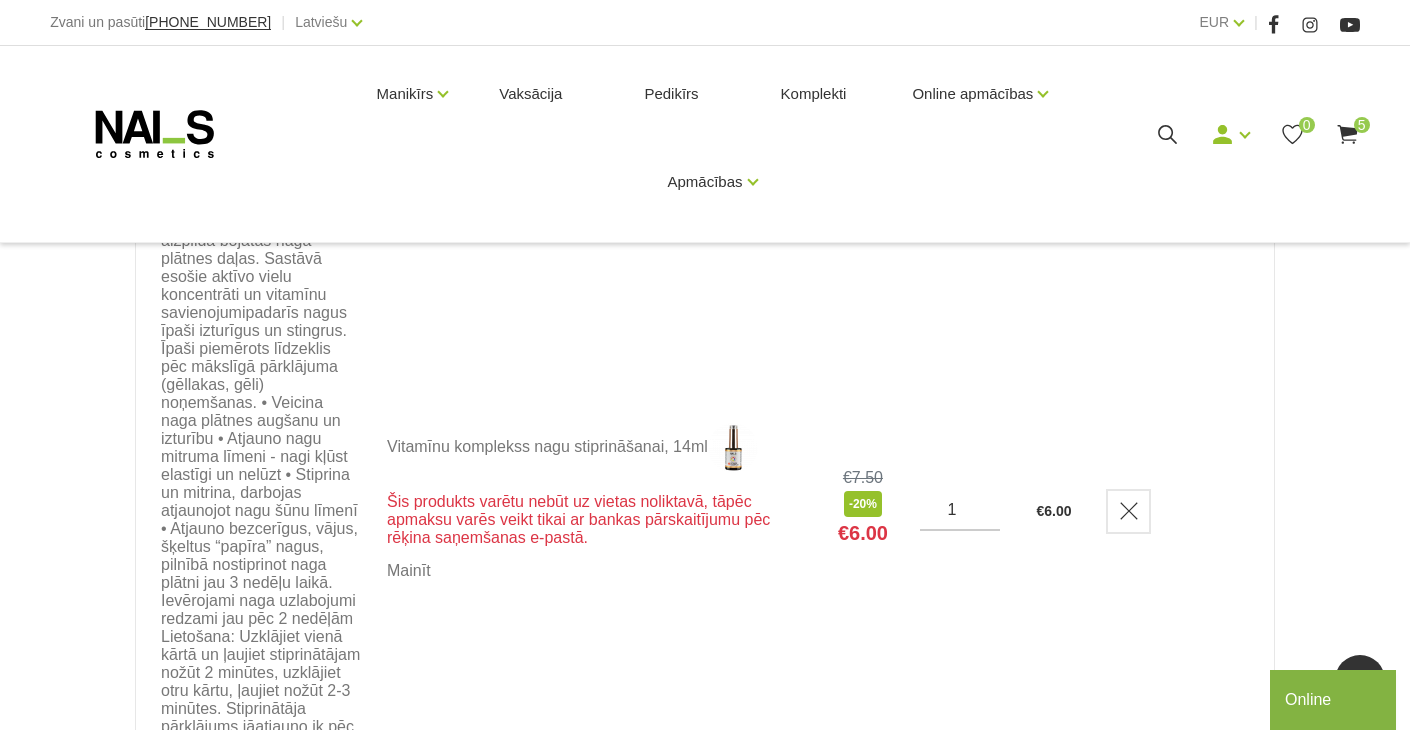type on "1" 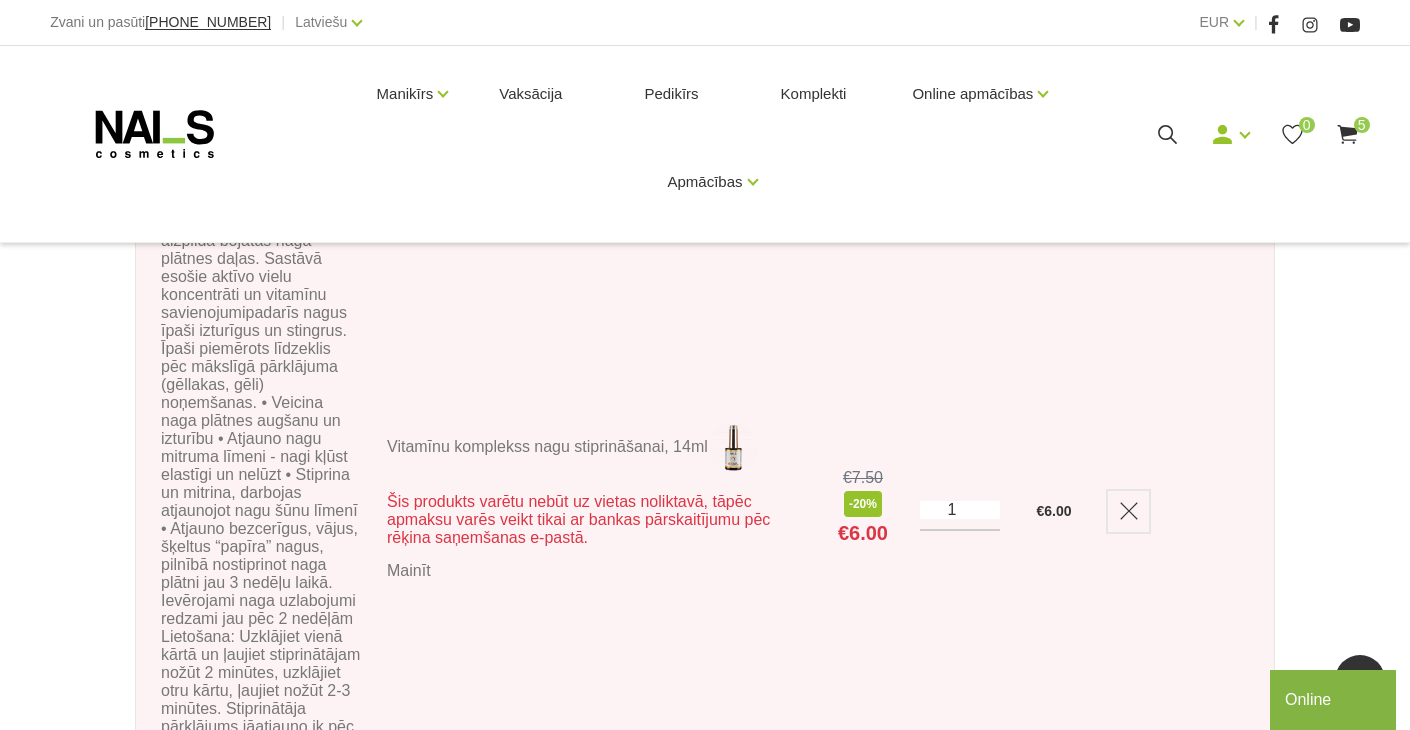 click on "1" at bounding box center (960, 510) 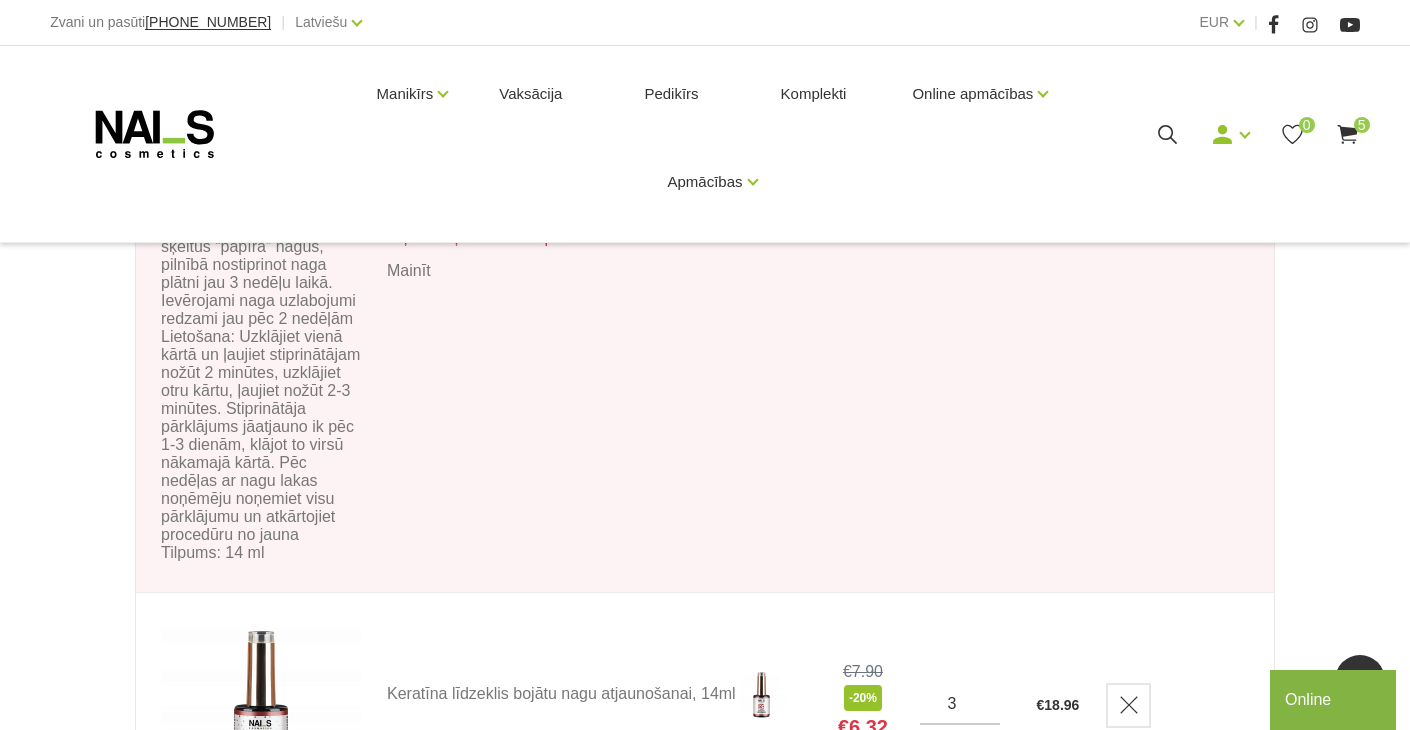 scroll, scrollTop: 700, scrollLeft: 0, axis: vertical 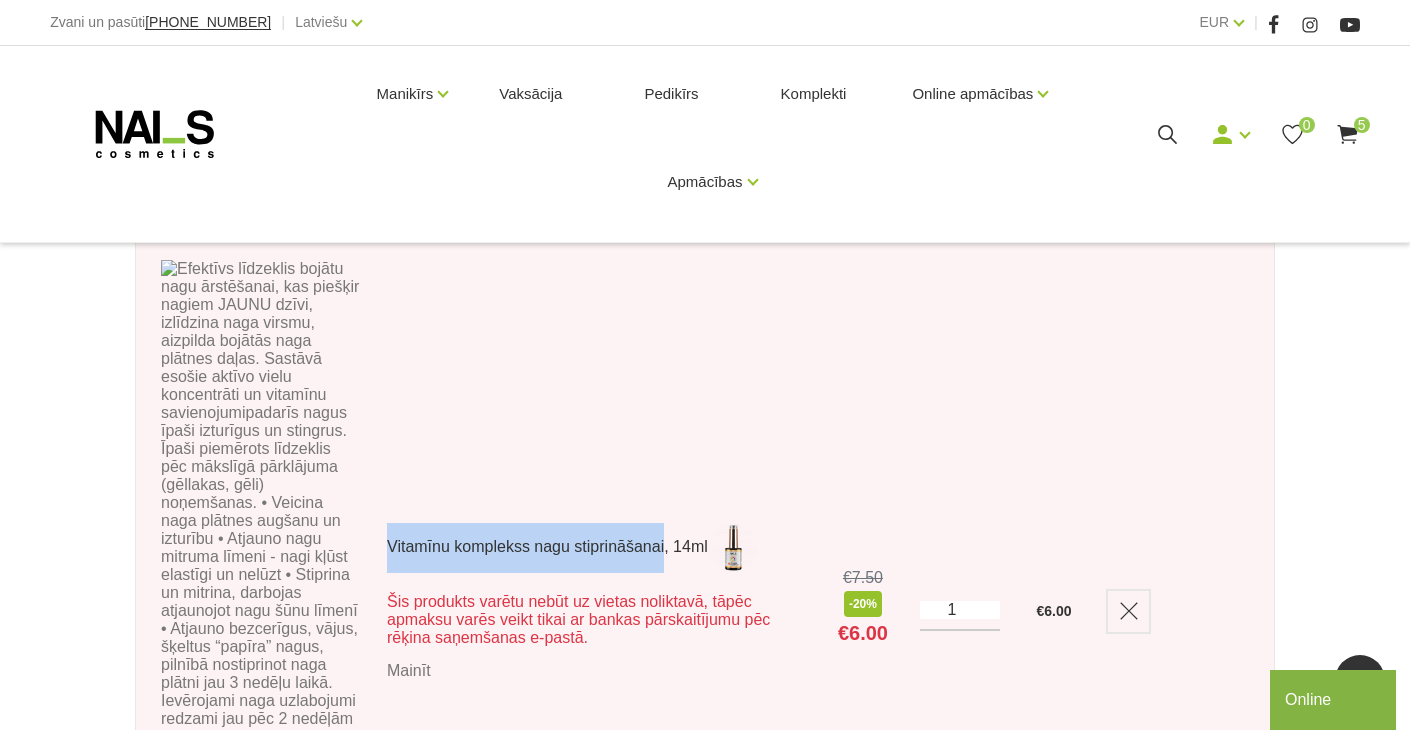 drag, startPoint x: 383, startPoint y: 598, endPoint x: 669, endPoint y: 599, distance: 286.00174 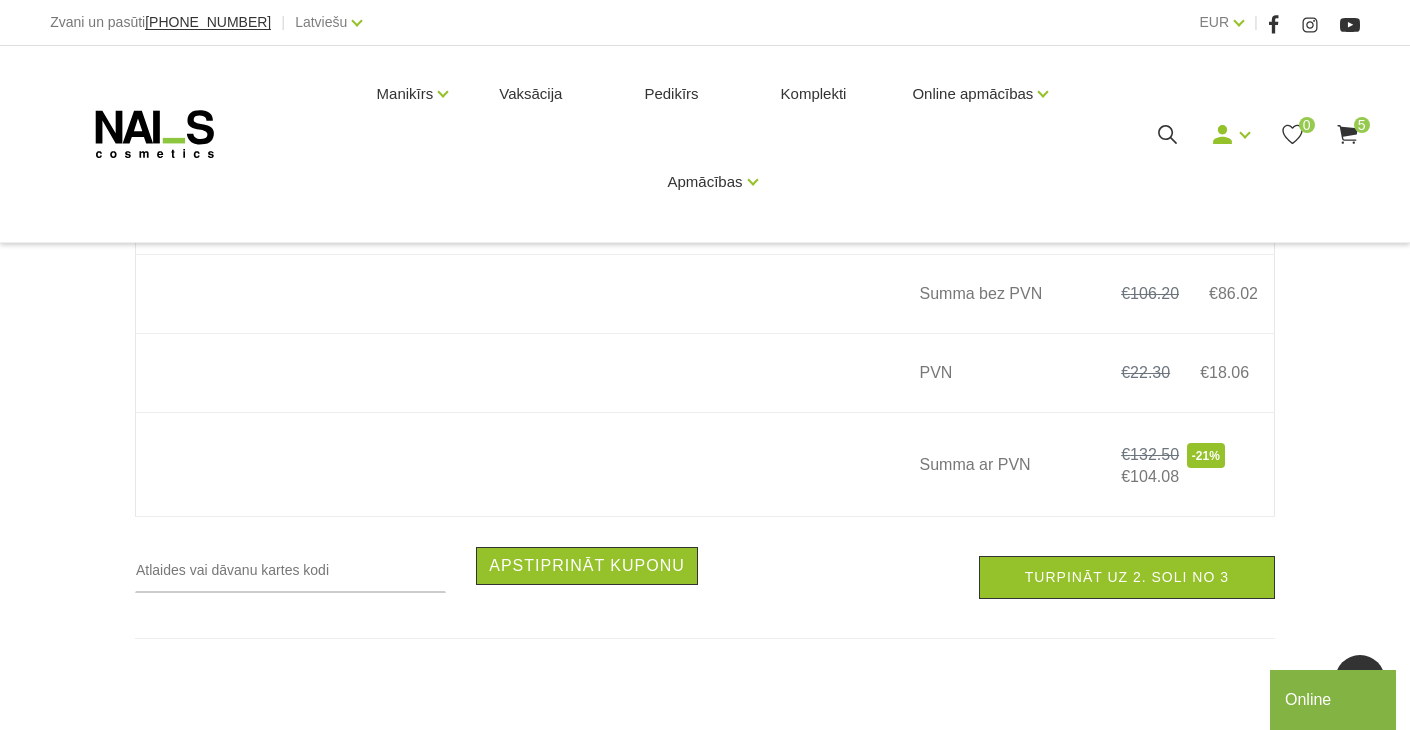 scroll, scrollTop: 2000, scrollLeft: 0, axis: vertical 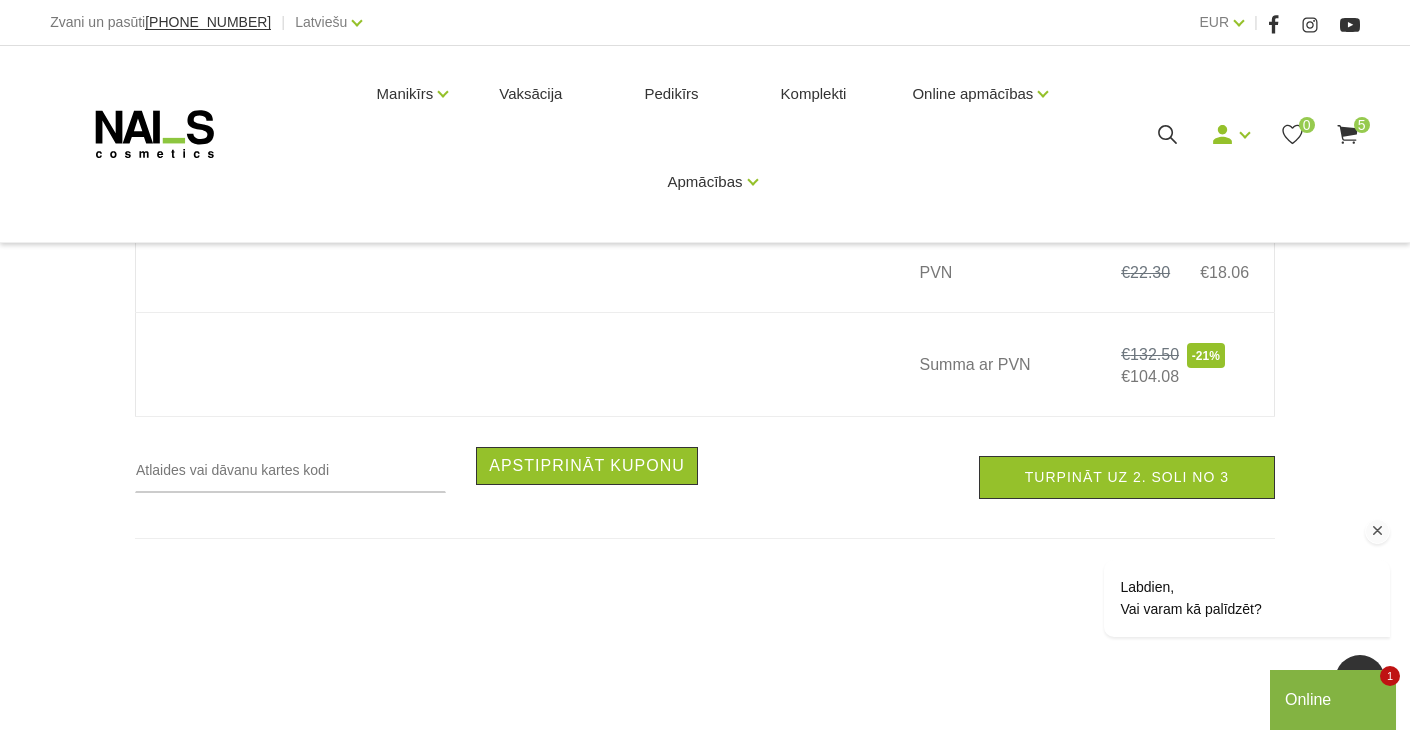 drag, startPoint x: 1062, startPoint y: 612, endPoint x: 840, endPoint y: 584, distance: 223.7588 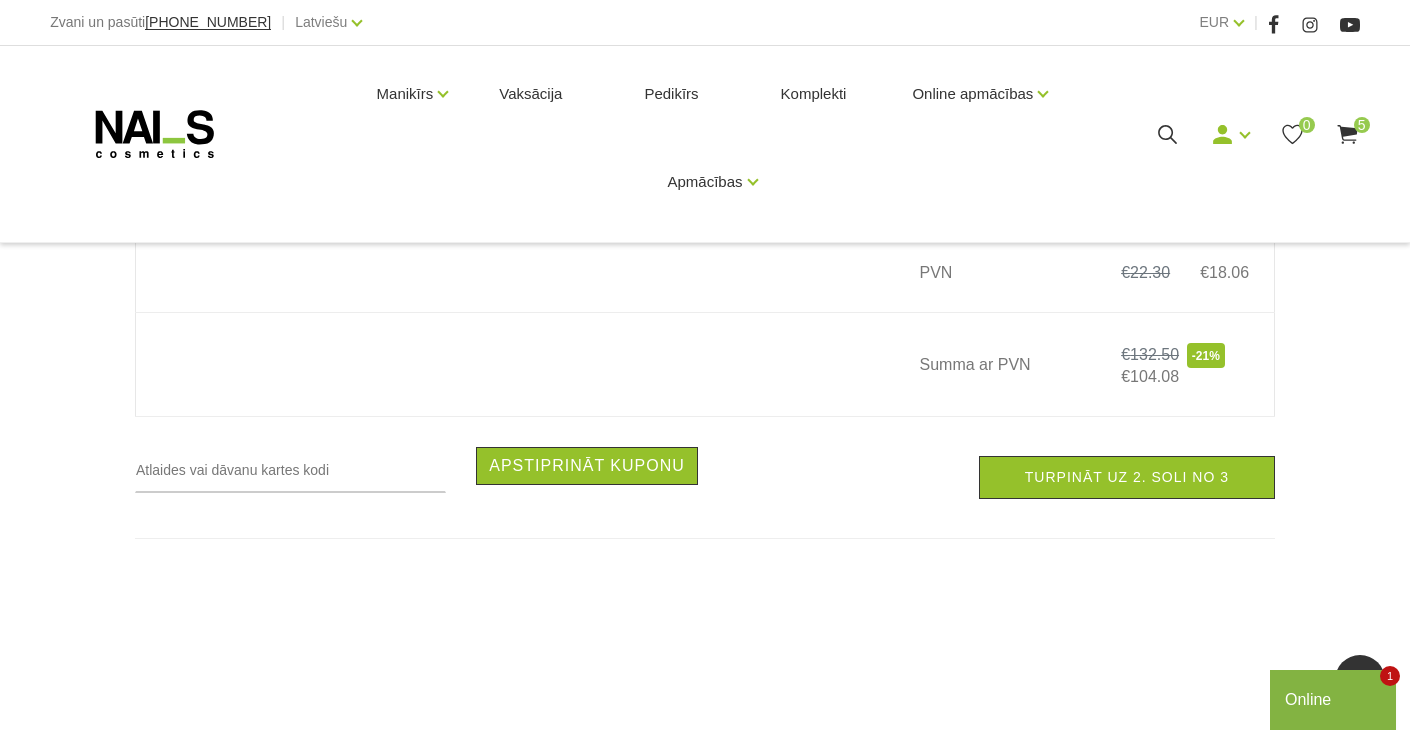 drag, startPoint x: 1128, startPoint y: 613, endPoint x: 810, endPoint y: 589, distance: 318.9044 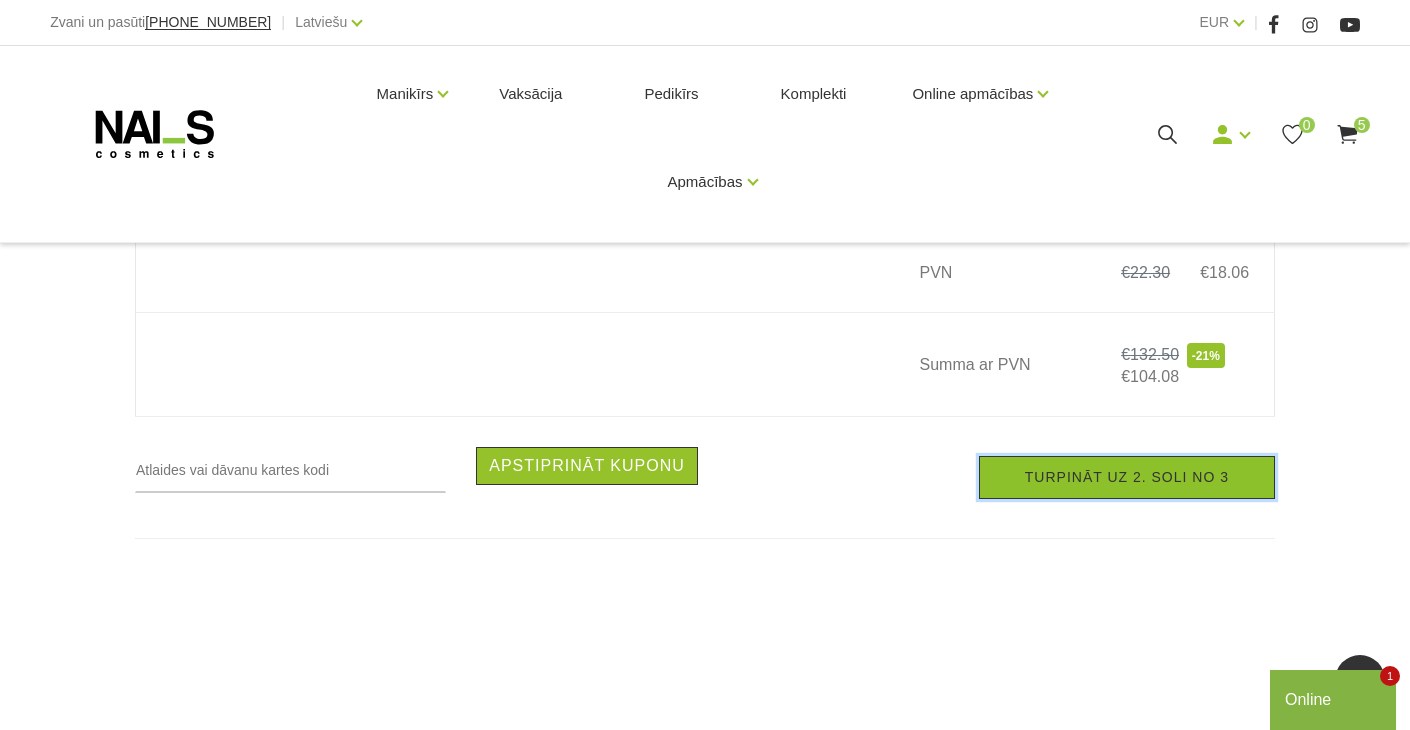 click on "Turpināt uz 2. soli no 3" at bounding box center [1127, 477] 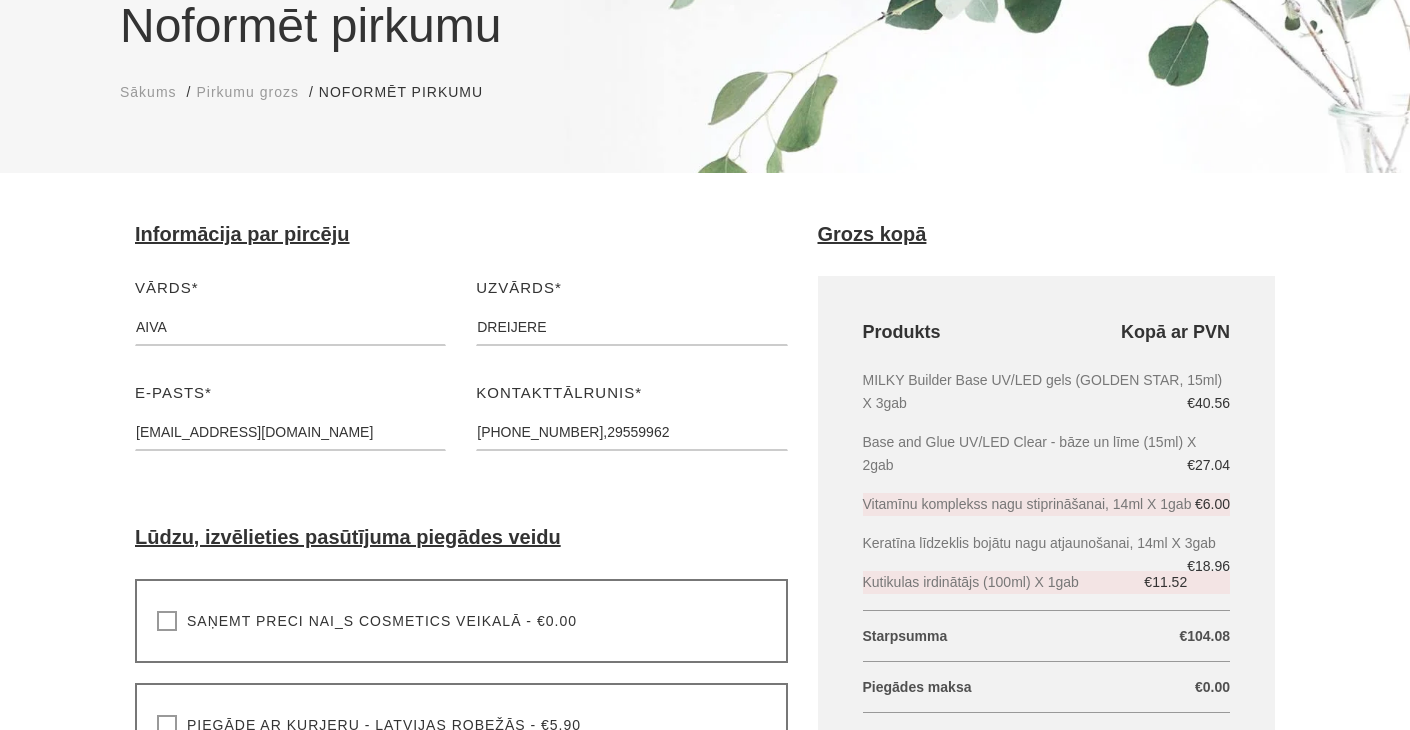 scroll, scrollTop: 200, scrollLeft: 0, axis: vertical 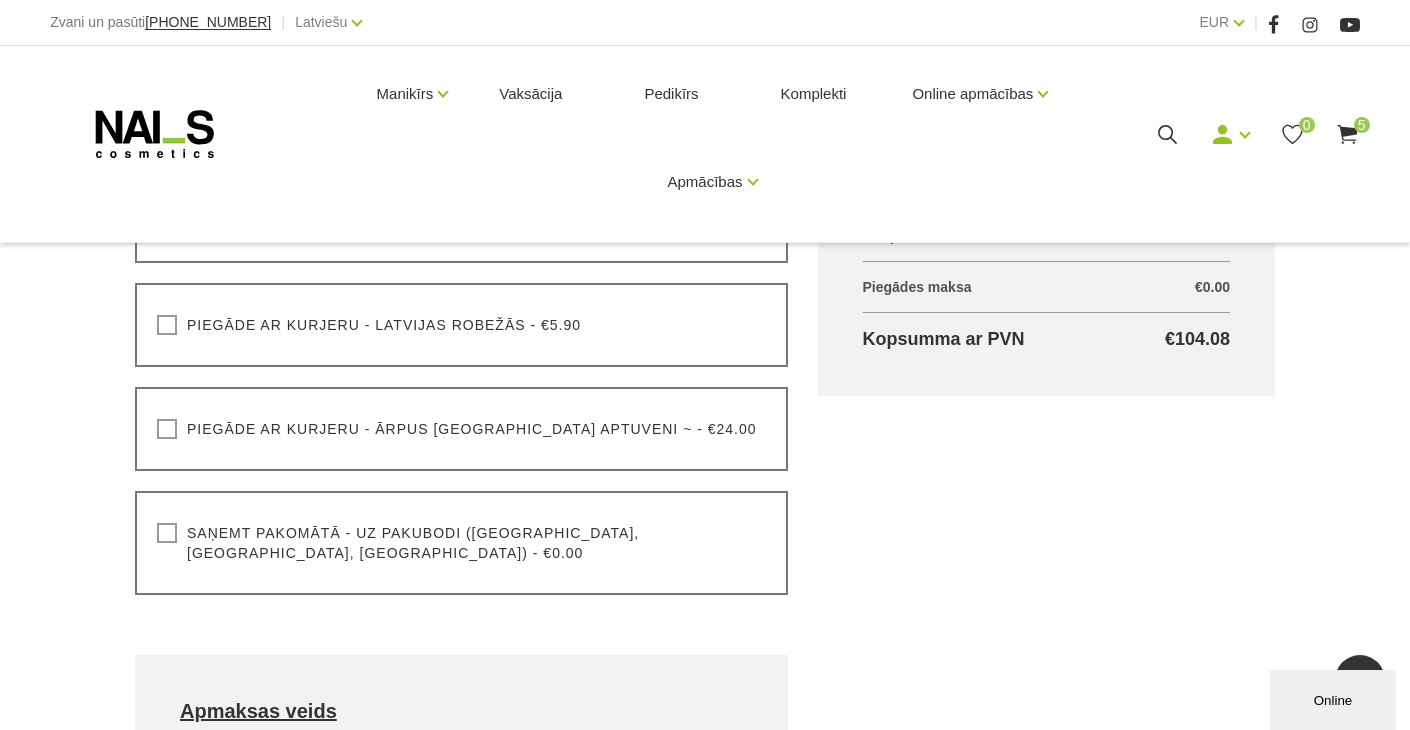 click on "Saņemt pakomātā - uz pakubodi ([GEOGRAPHIC_DATA], [GEOGRAPHIC_DATA], [GEOGRAPHIC_DATA]) - €0.00" at bounding box center [461, 543] 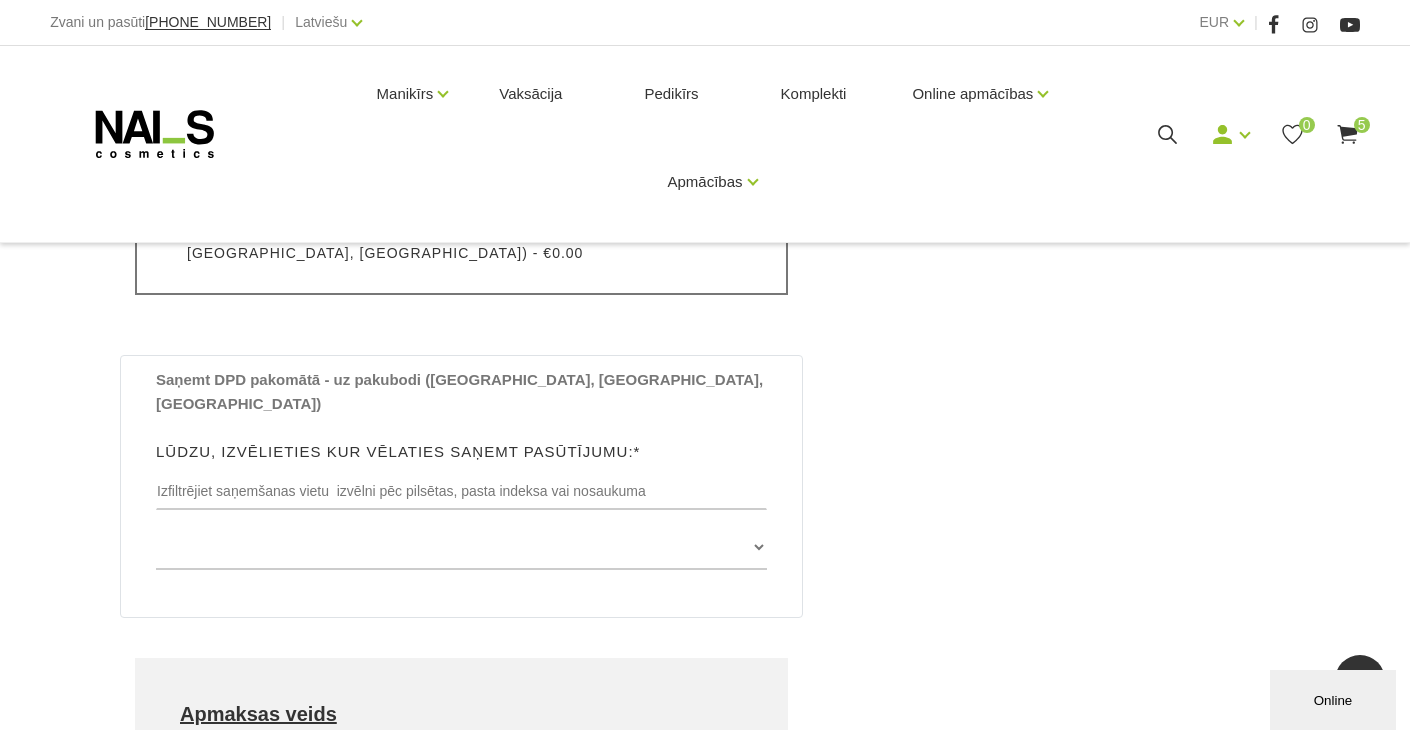 scroll, scrollTop: 1000, scrollLeft: 0, axis: vertical 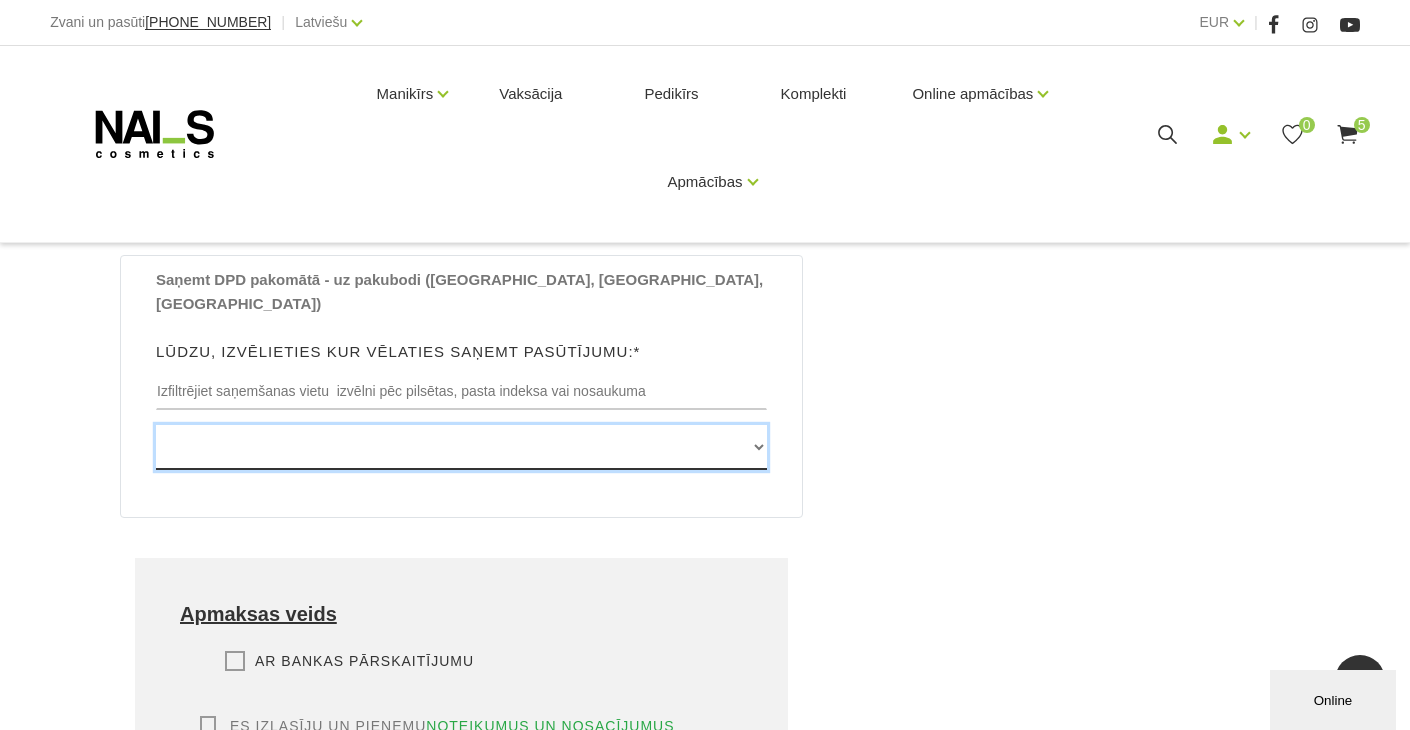 click on "Edvarta Virzas iela 2 , IECAVA, LV3913, (Paku Skapis TOP Iecava) Rīgas iela 27 , IECAVA, LV3913, (Paku Skapis Iecava autoosta) Ainažu iela 113 , ZVEJNIEKCIEMS, LV2161, (Paku Skapis Elvi Zvejniekciems) Peldu iela 2 , ULBROKA, LV2130, (Paku Skapis Elvi Ulbroka) Institūta iela 7 , ULBROKA, LV2130, (Paku Skapis TOP Ulbroka) Rakstvežu iela 8 , LIEPĀJA, LV3401, (Paku Skapis Rakstvežu) Klaipēdas iela 62 , LIEPĀJA, LV3416, (Paku Skapis TC XL Sala) Klaipēdas iela 104c , LIEPĀJA, LV3416, (Paku Skapis Baata) Lielā iela 13 , LIEPĀJA, LV3401, (Paku Skapis TN Kurzeme) Ganību iela 175/177 , LIEPĀJA, LV3407, (Paku Skapis Rimi Mini Ezerkrasts) Ziemeļu iela 13 , LIEPĀJA, LV3405, (Paku Skapis Rimi Ziemeļu) Jaunā ostmala 3/5 , LIEPĀJA, LV3401, (Paku Skapis Rietumu centrs) Pulkveža Brieža iela 14 , LIEPĀJA, LV3414, (Paku Skapis TOP Karosta) Cukura iela 3 , LIEPĀJA, LV3401, (Paku Skapis Circle K Liepāja-3) Ganību iela 69/71 , LIEPĀJA, LV3401, (Paku Skapis Elvi Ganību)" at bounding box center (461, 447) 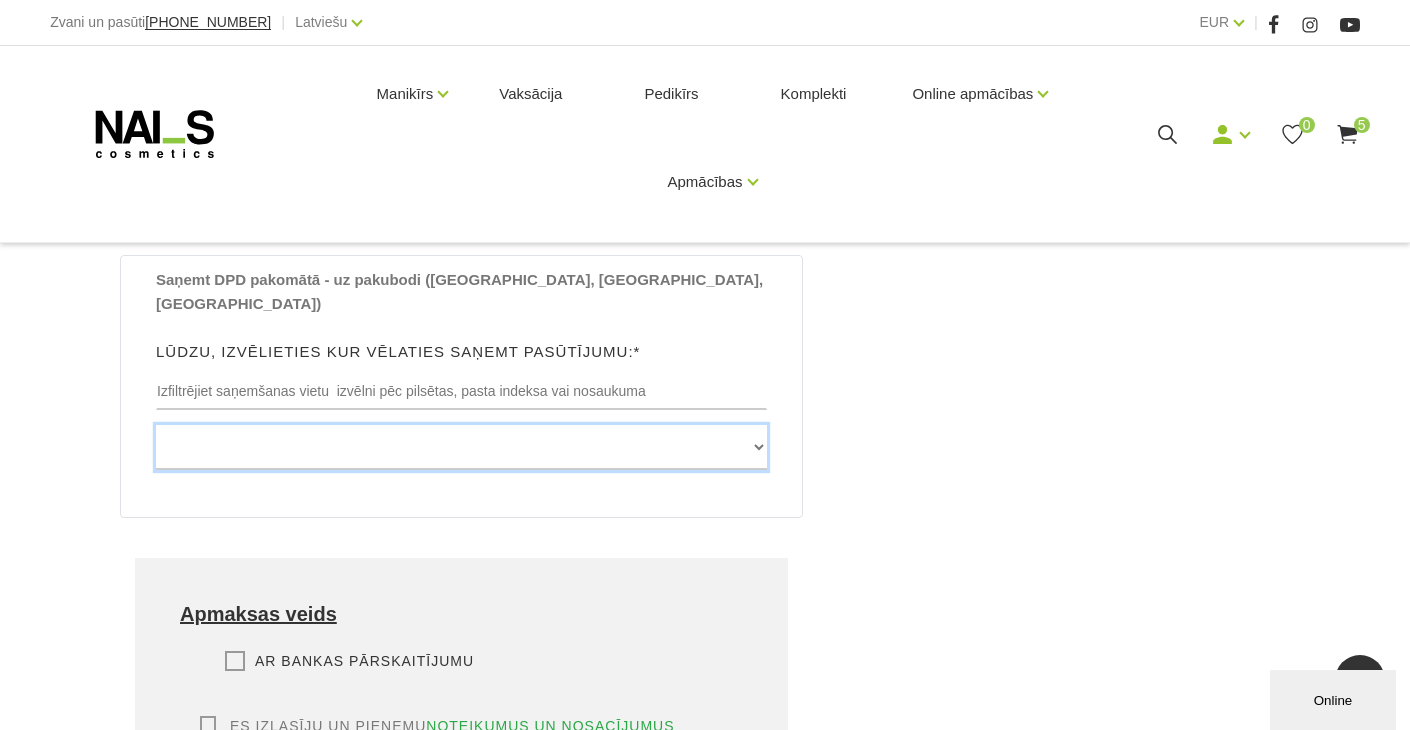 select on "[STREET_ADDRESS], (Paku Skapis Rimi Kuldīga)" 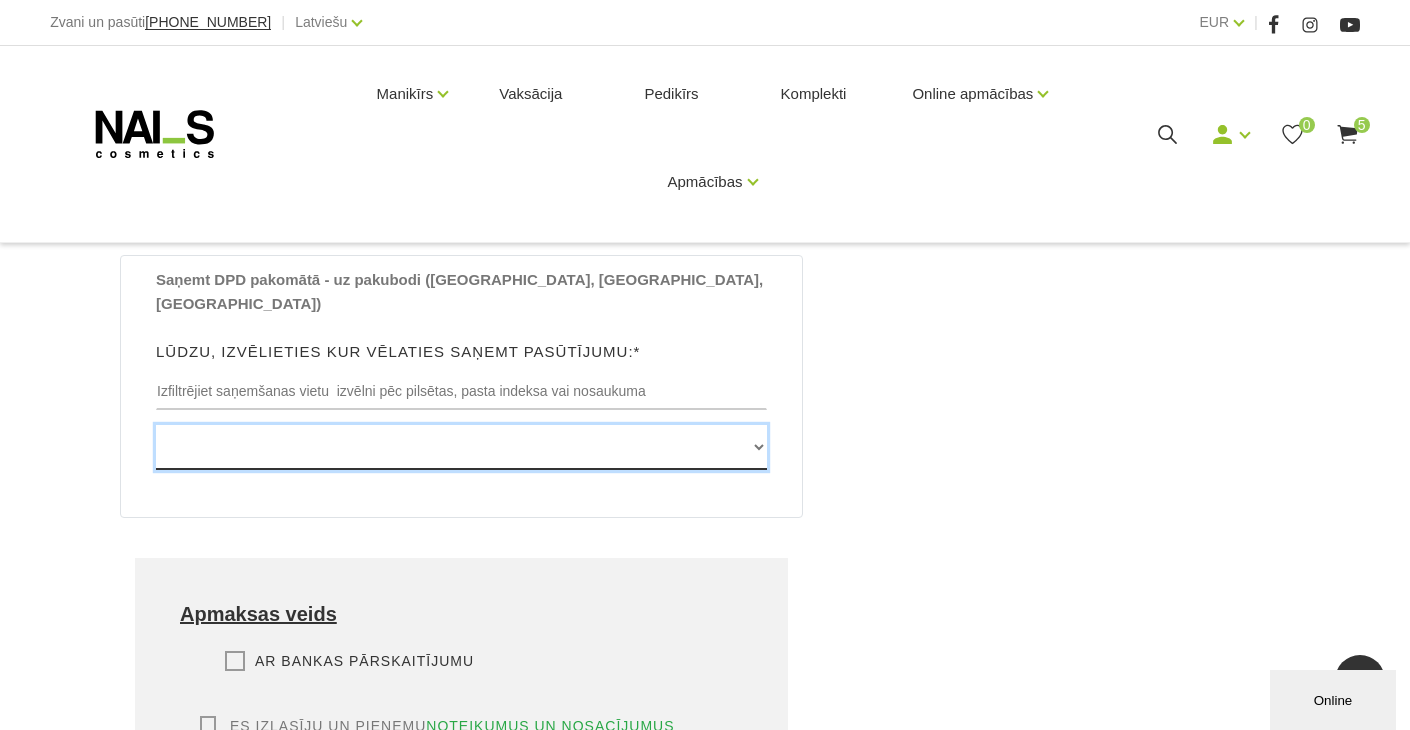 scroll, scrollTop: 1300, scrollLeft: 0, axis: vertical 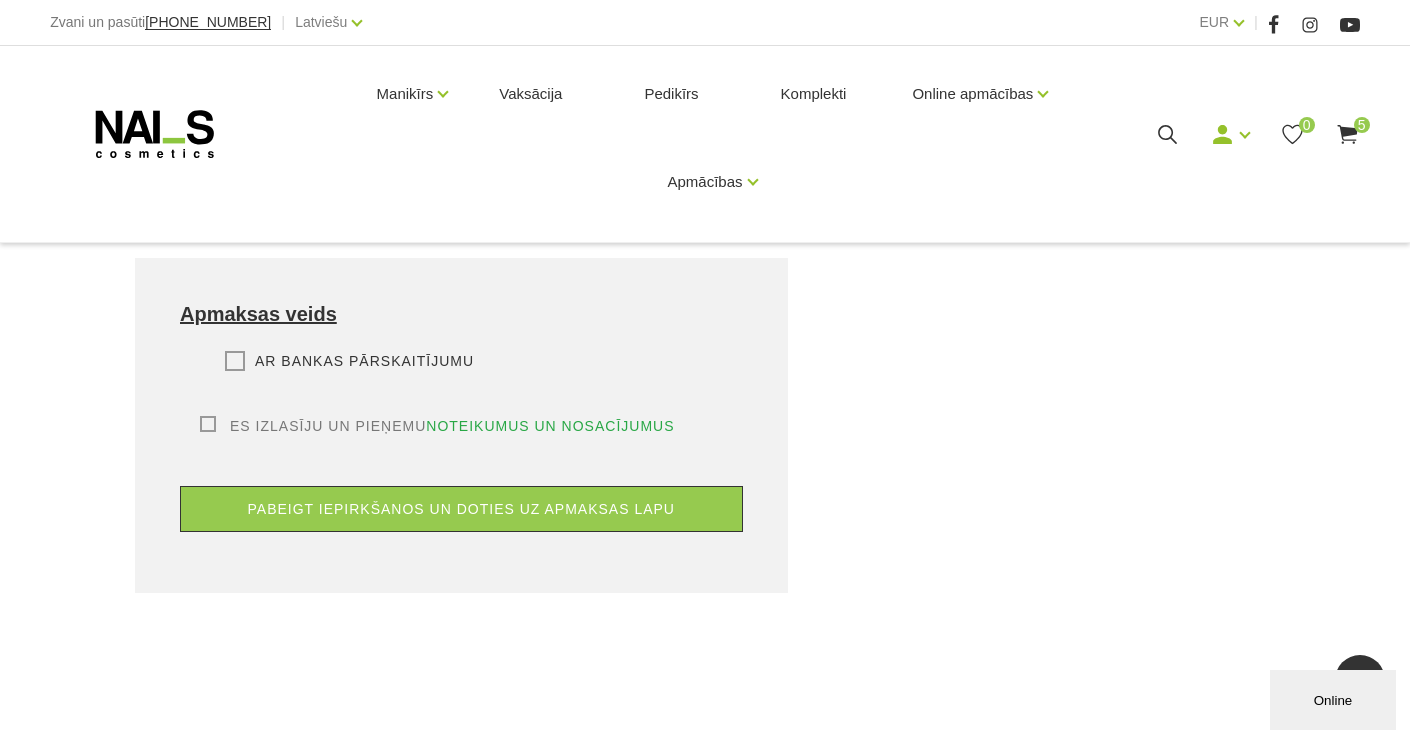 click on "Ar bankas pārskaitījumu" at bounding box center [349, 361] 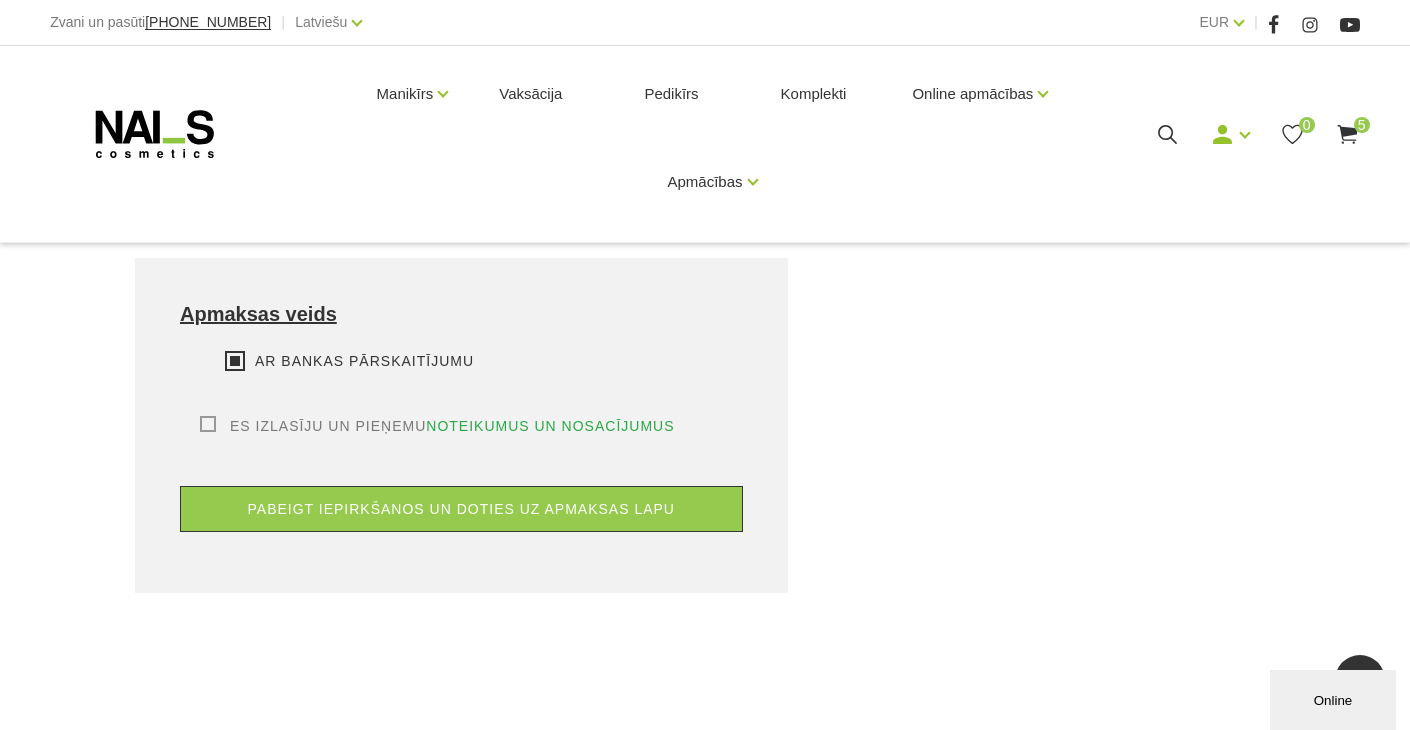 click on "Es izlasīju un pieņemu  noteikumus un nosacījumus" at bounding box center [437, 426] 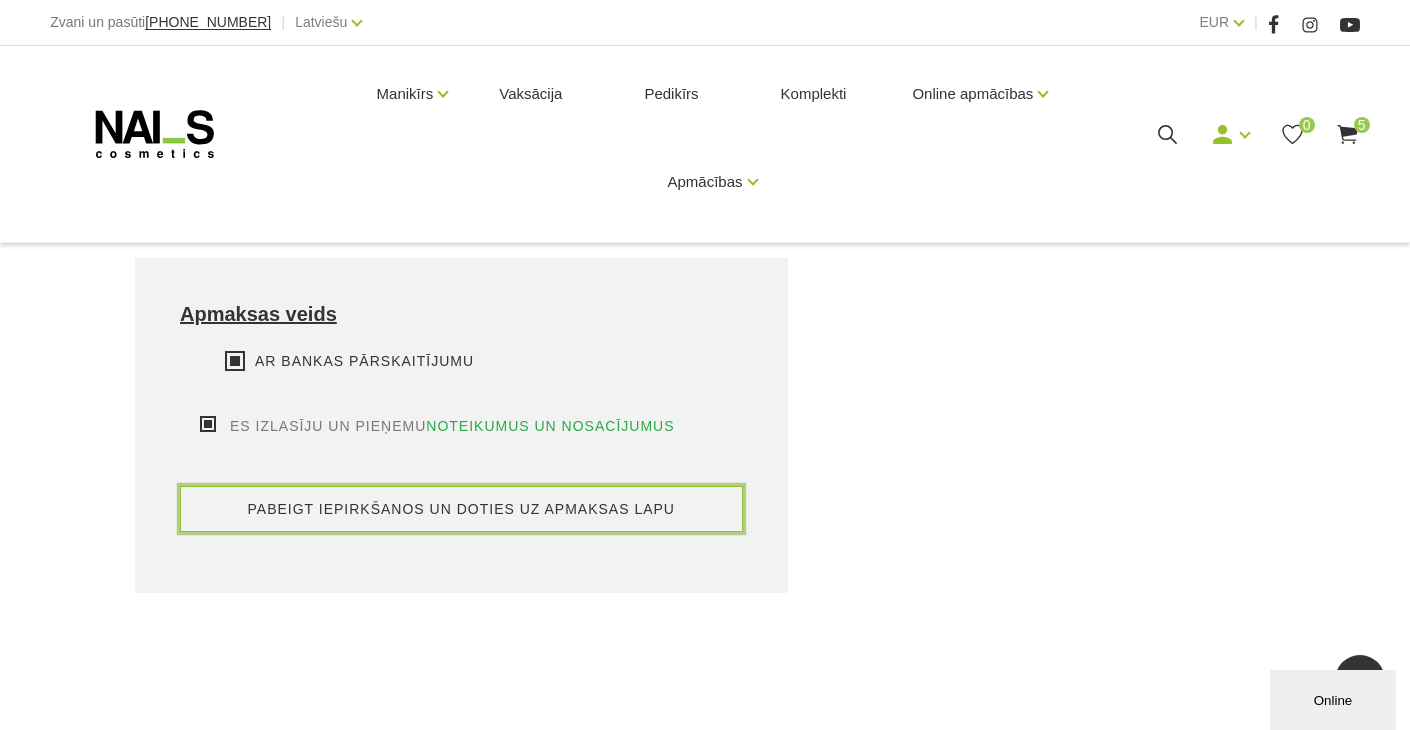 click on "pabeigt iepirkšanos un doties uz apmaksas lapu" at bounding box center [461, 509] 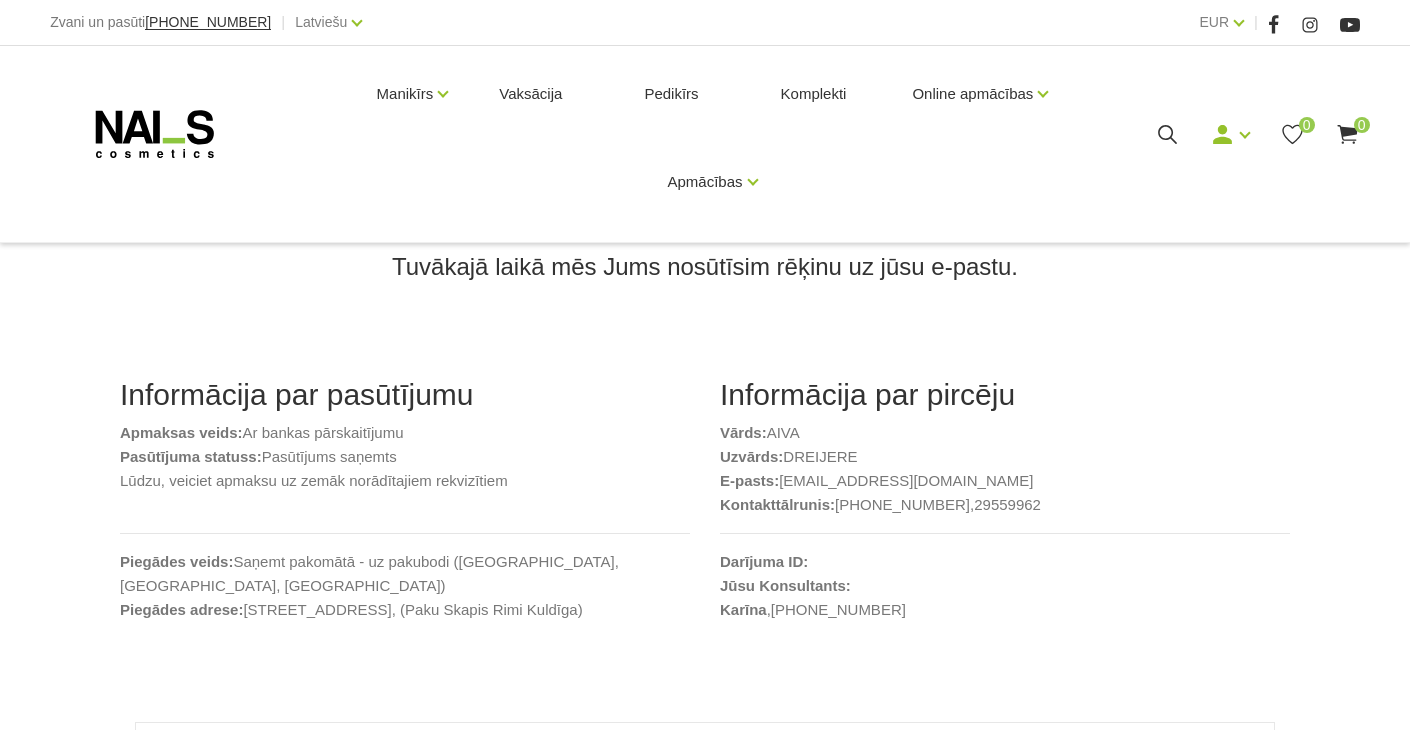 scroll, scrollTop: 300, scrollLeft: 0, axis: vertical 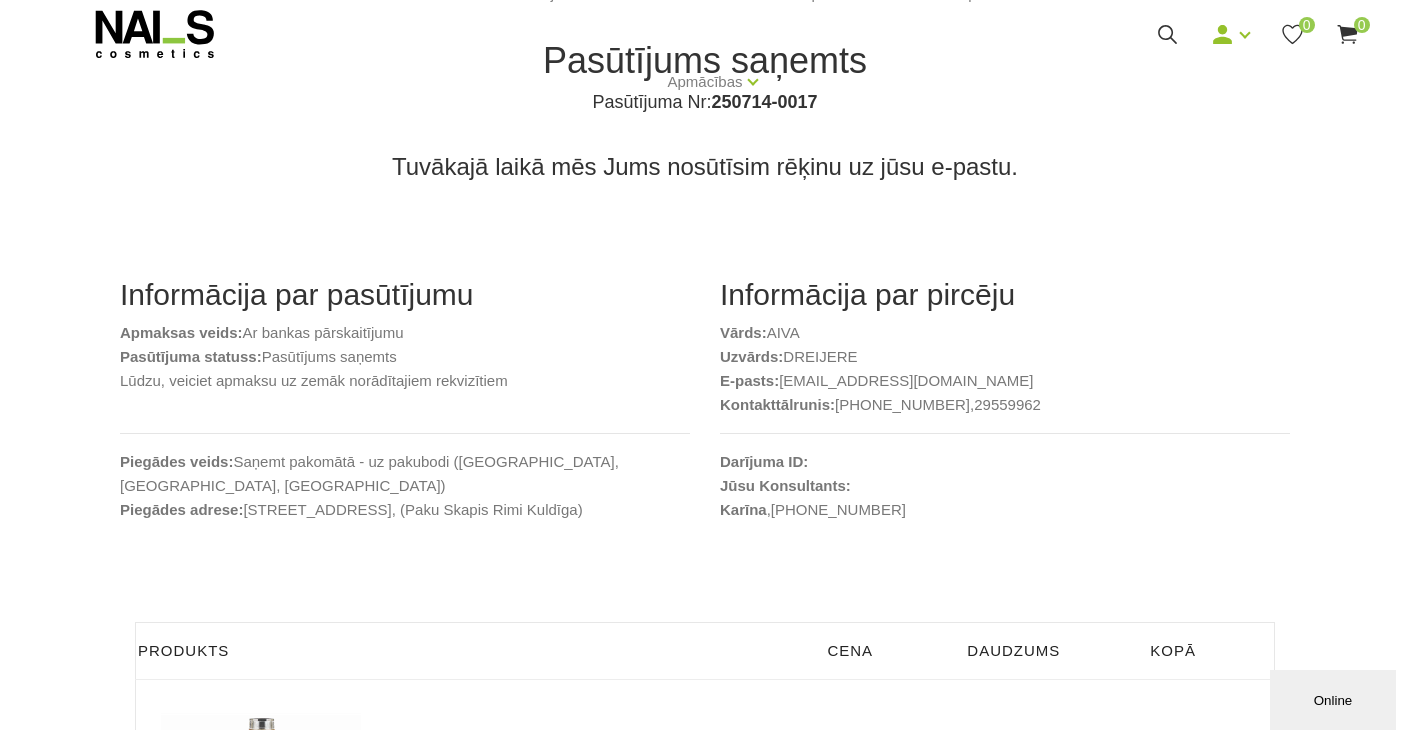 click on "Online" at bounding box center [1333, 700] 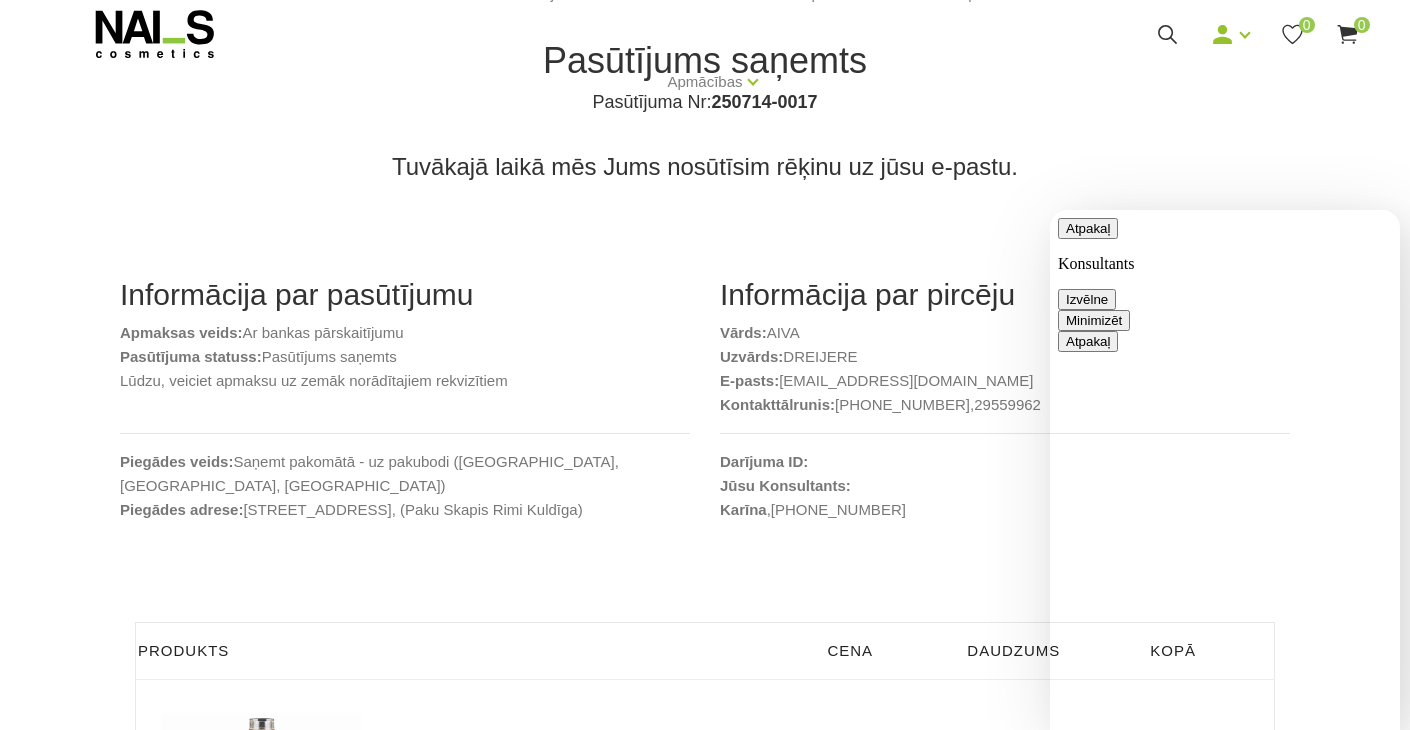 drag, startPoint x: 1115, startPoint y: 346, endPoint x: 1095, endPoint y: 366, distance: 28.284271 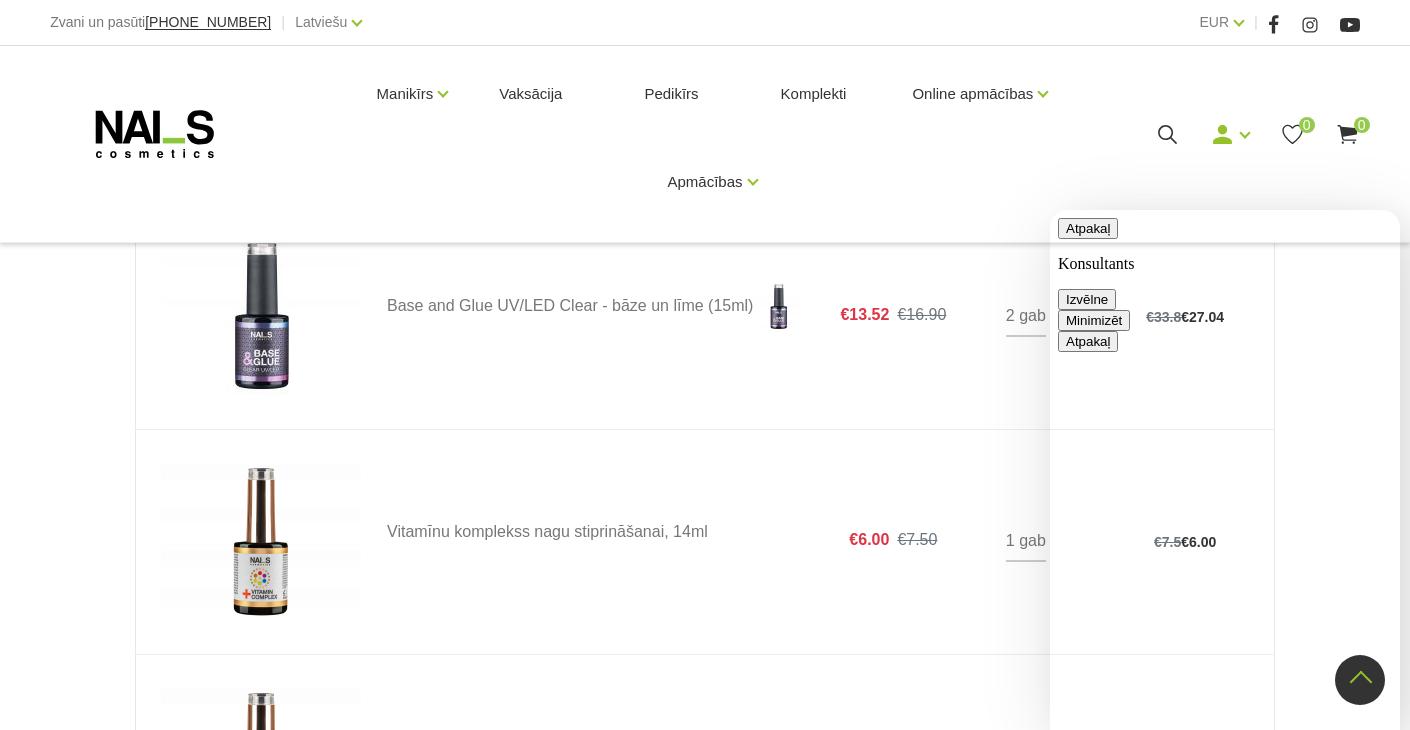 scroll, scrollTop: 900, scrollLeft: 0, axis: vertical 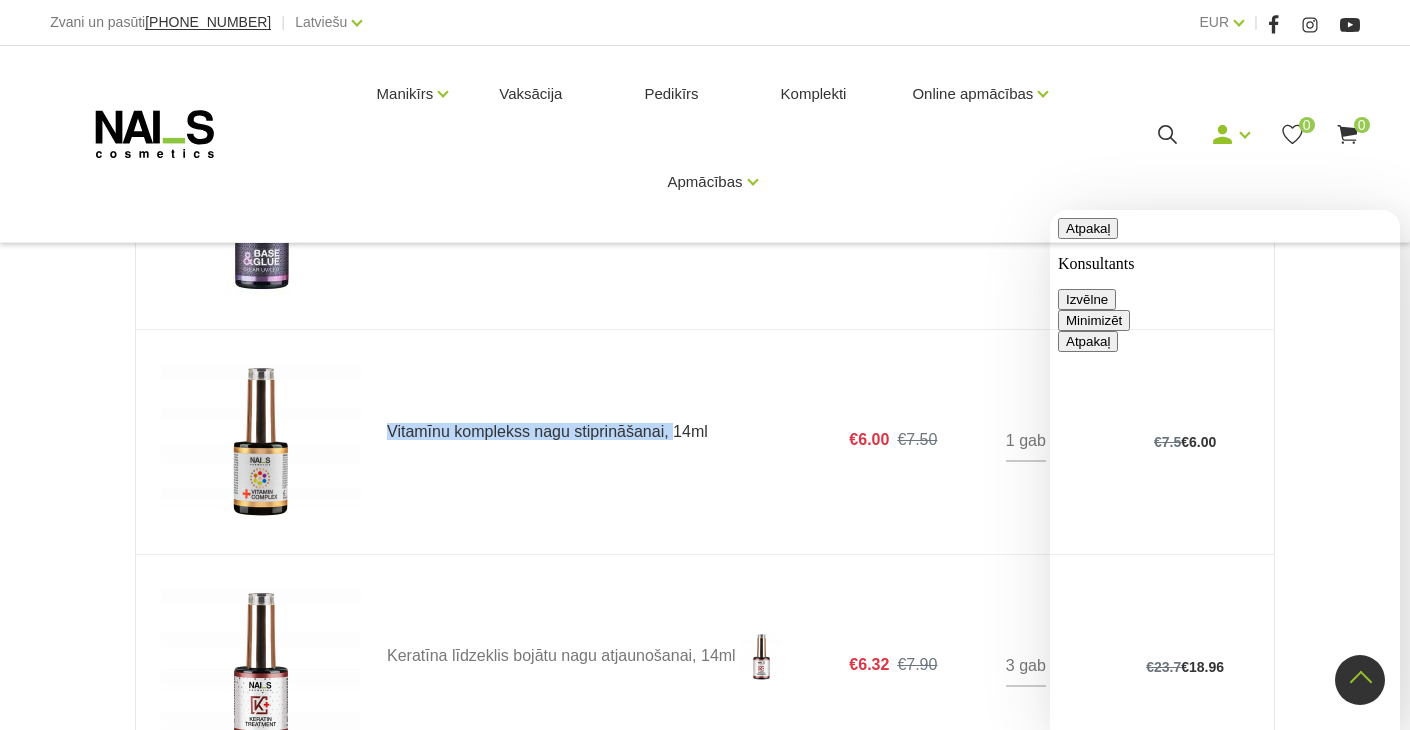 drag, startPoint x: 362, startPoint y: 425, endPoint x: 677, endPoint y: 432, distance: 315.07776 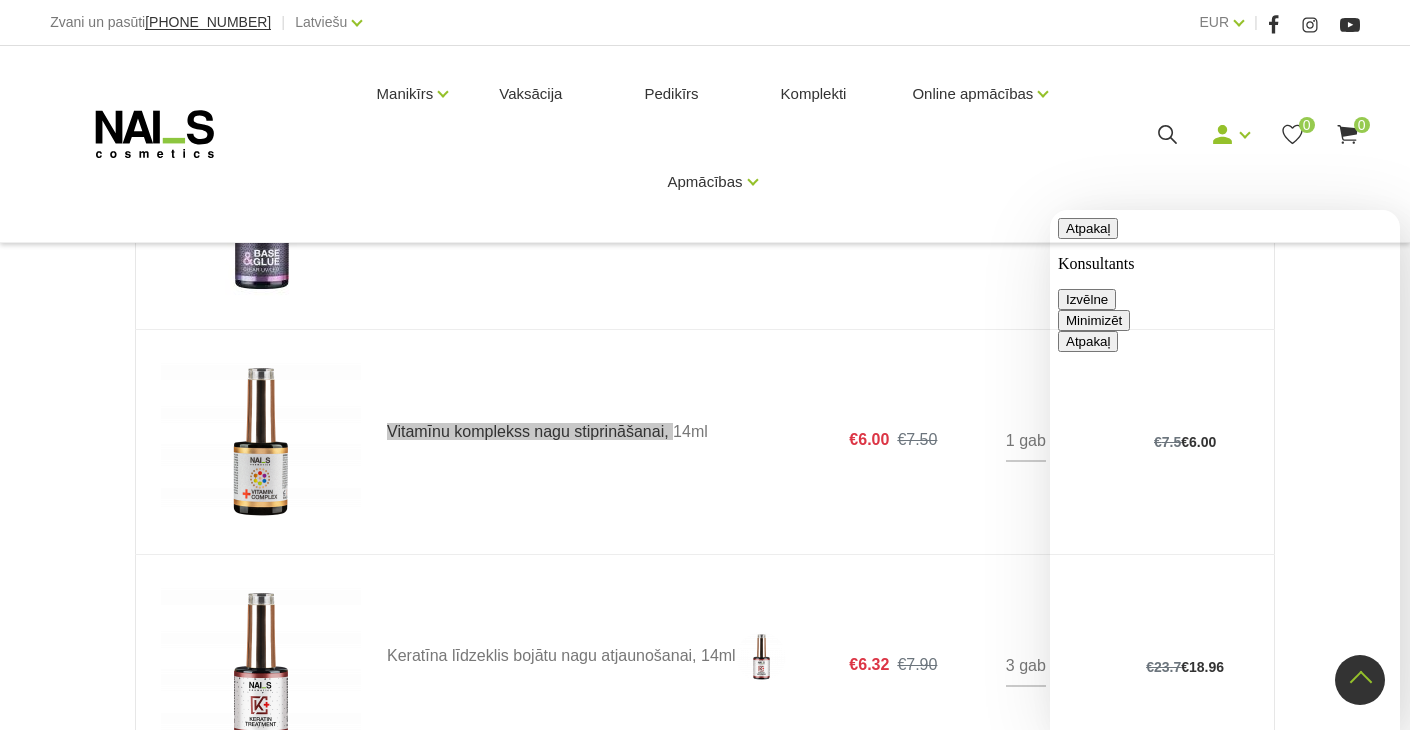 drag, startPoint x: 1095, startPoint y: 299, endPoint x: 1092, endPoint y: 324, distance: 25.179358 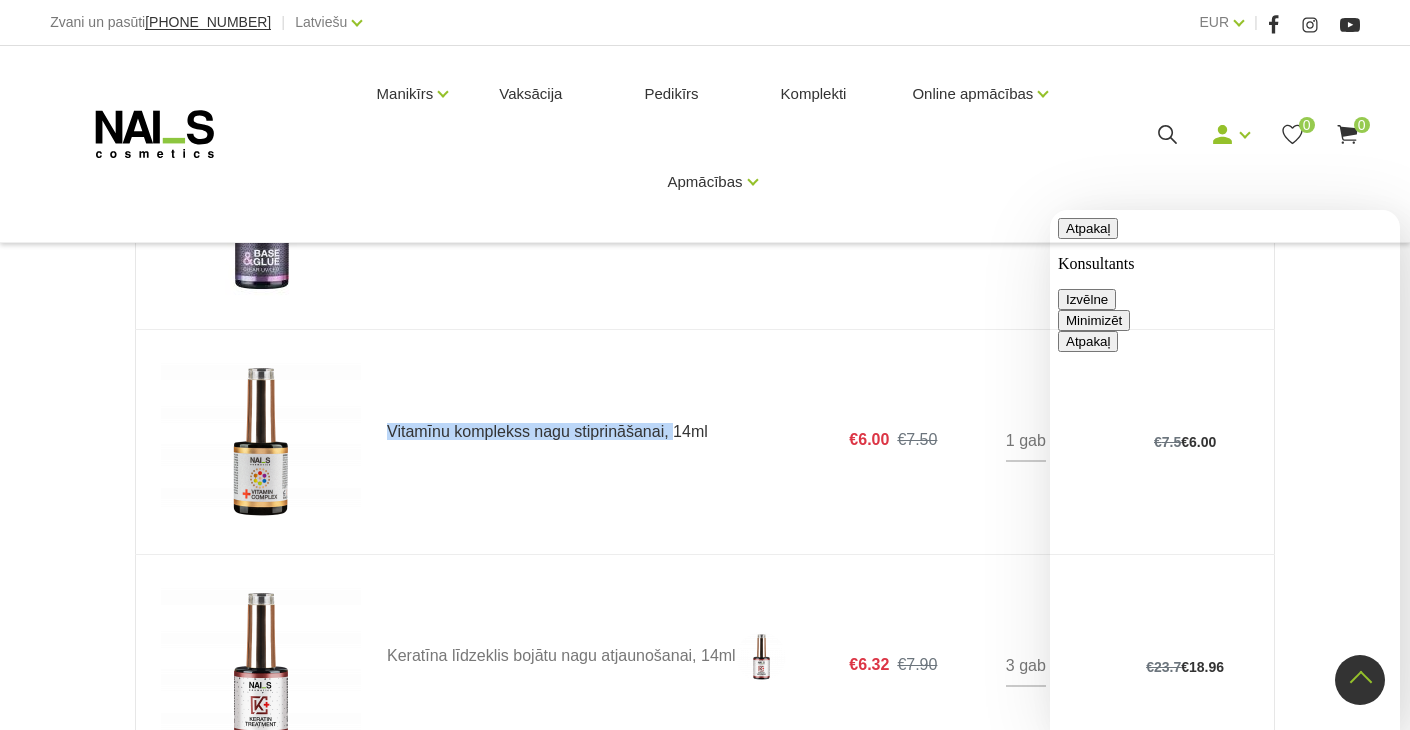 copy on "Vitamīnu komplekss nagu stiprināšanai," 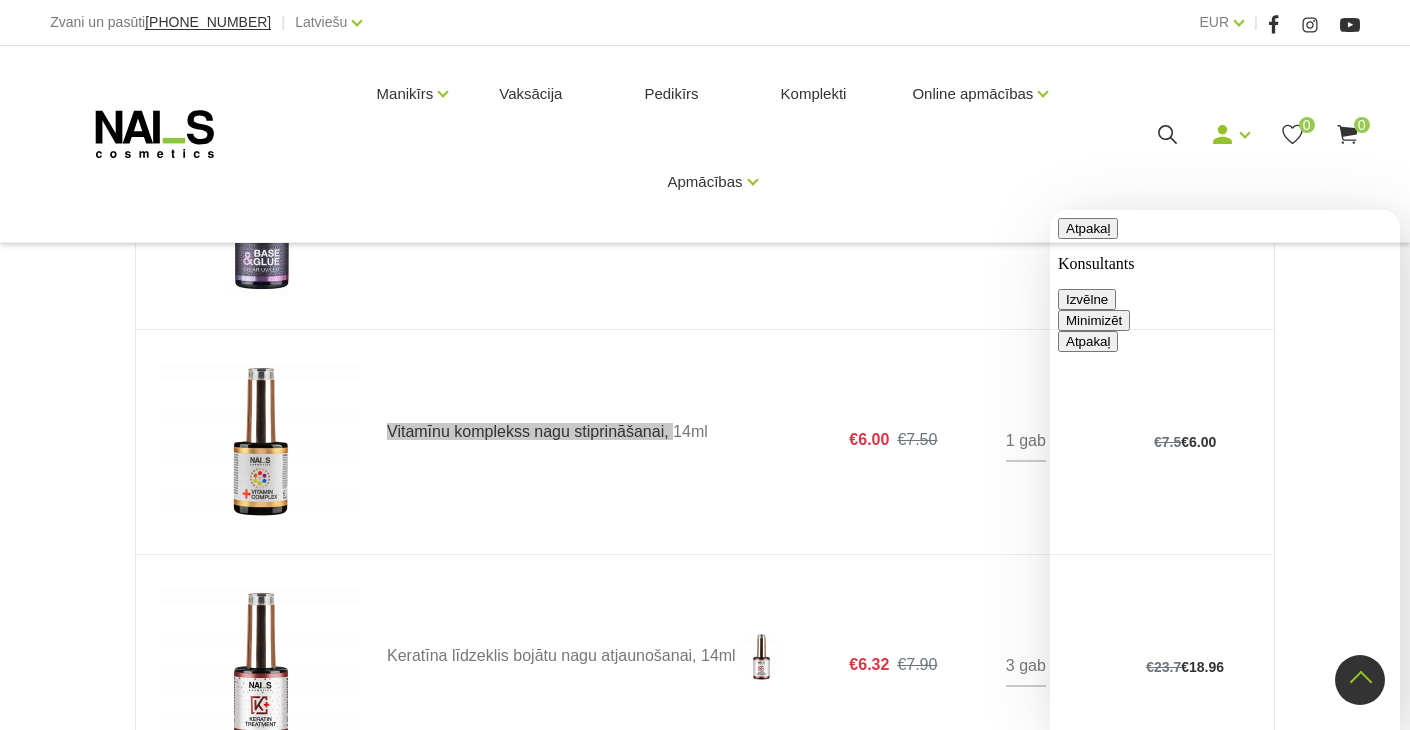 drag, startPoint x: 1087, startPoint y: 308, endPoint x: 1085, endPoint y: 351, distance: 43.046486 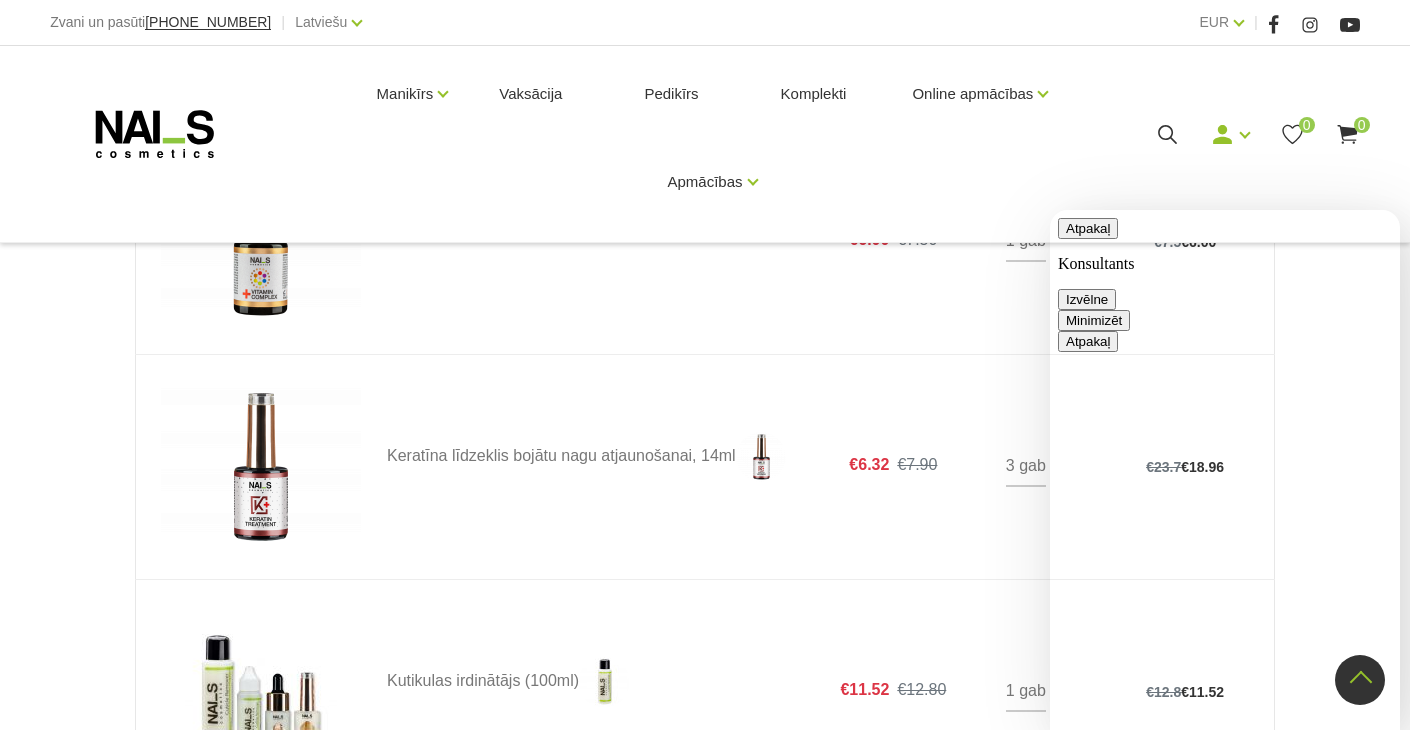 drag, startPoint x: 1168, startPoint y: 370, endPoint x: 1085, endPoint y: 356, distance: 84.17244 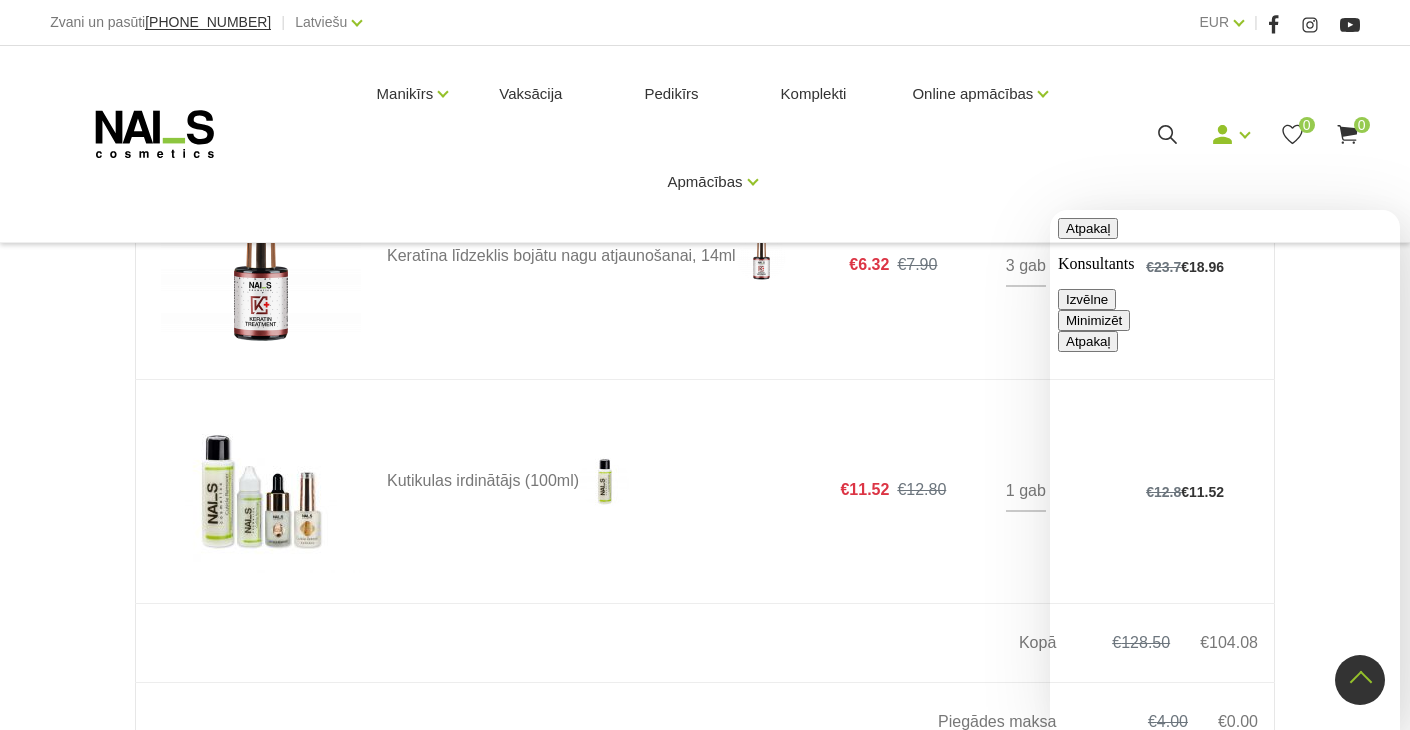 drag, startPoint x: 1149, startPoint y: 599, endPoint x: 1107, endPoint y: 363, distance: 239.70816 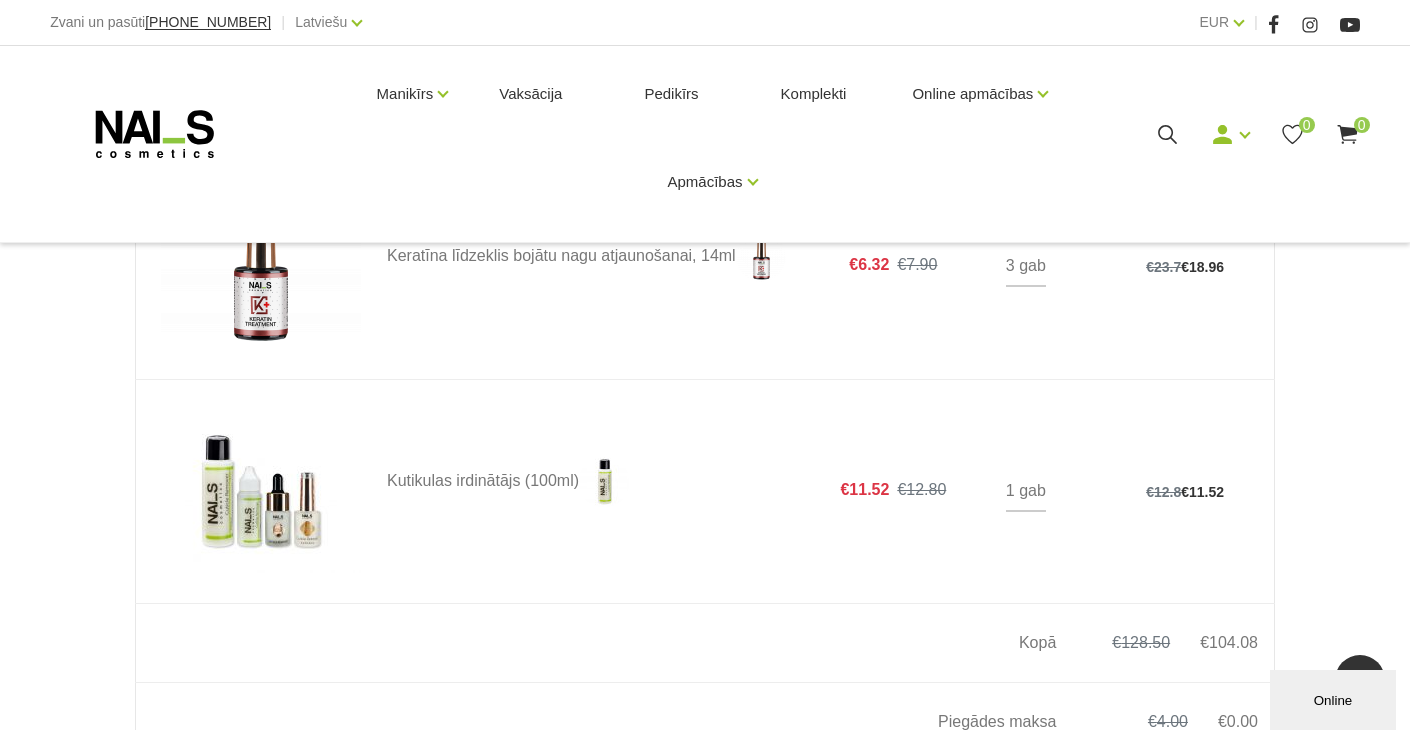 scroll, scrollTop: 1000, scrollLeft: 0, axis: vertical 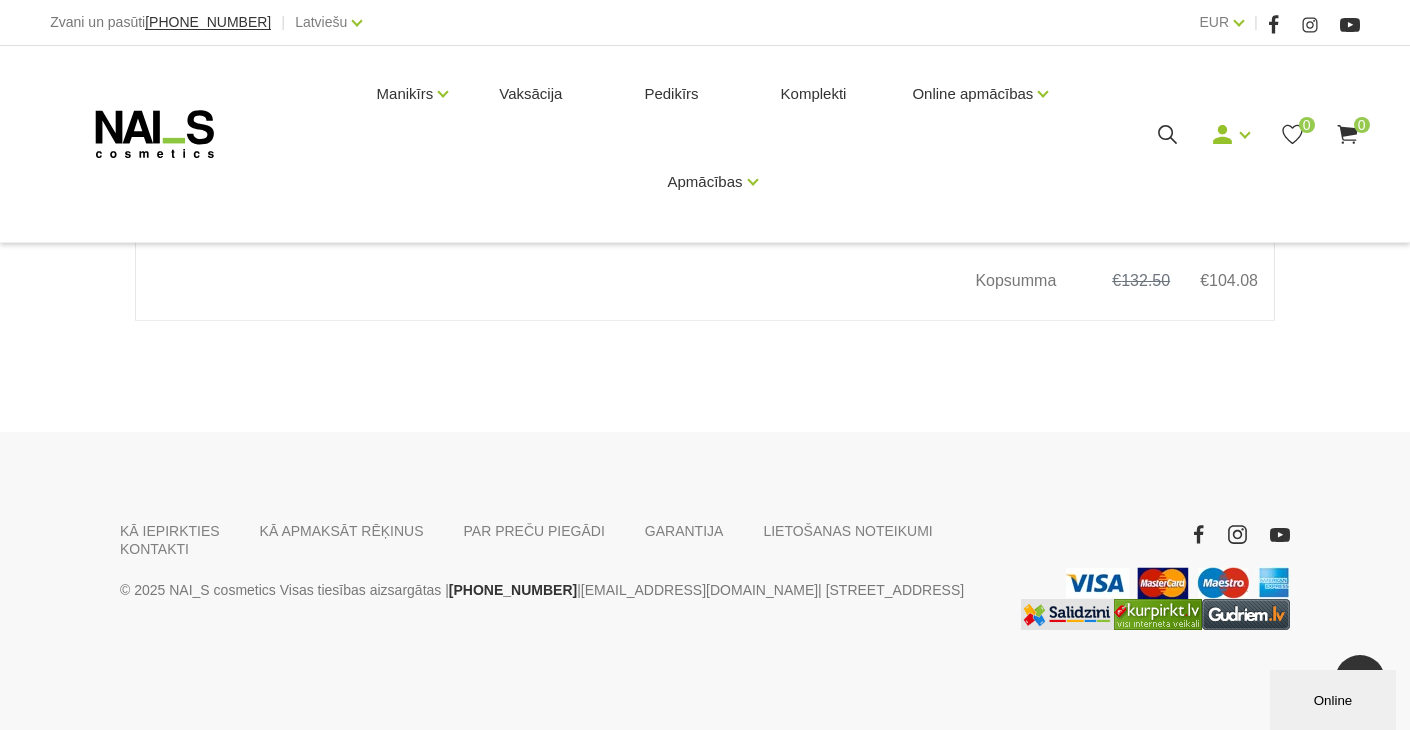 click on "Online" at bounding box center (1333, 700) 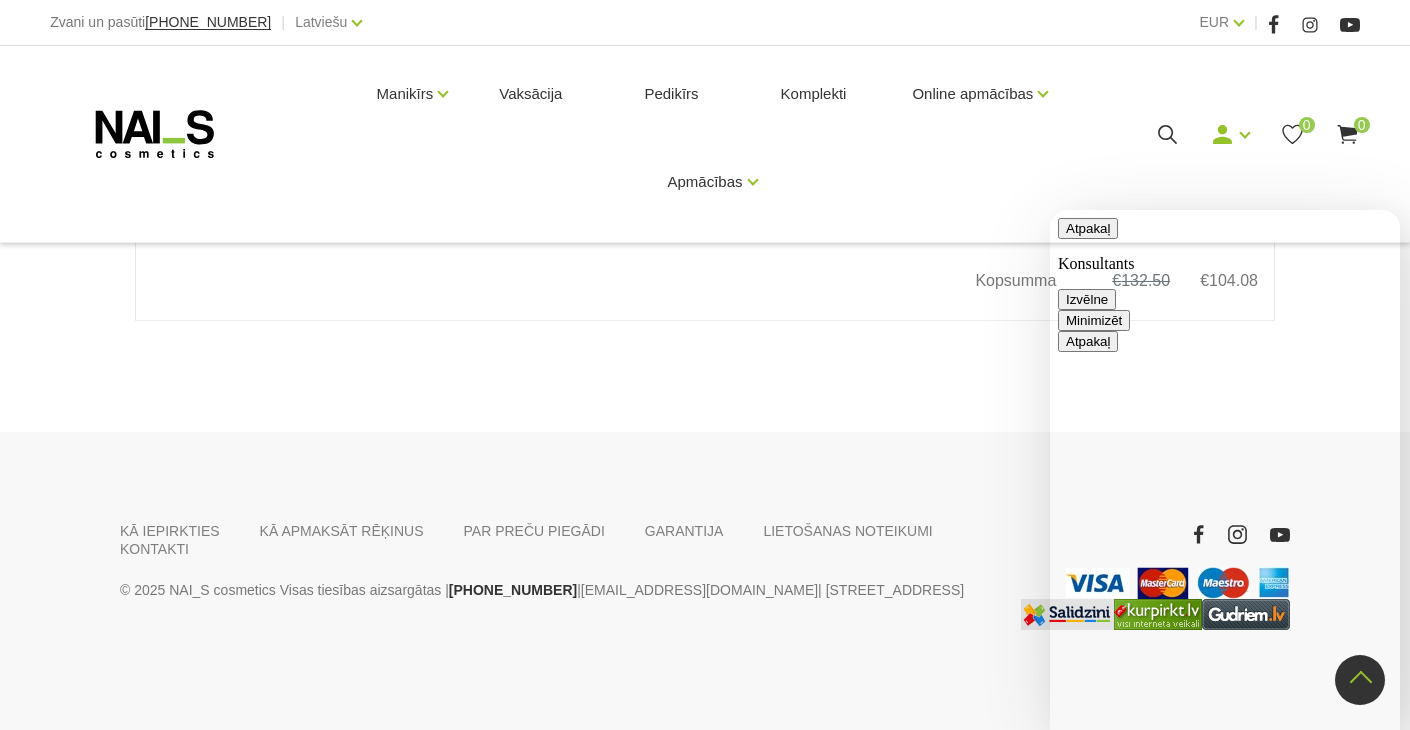drag, startPoint x: 1106, startPoint y: 323, endPoint x: 1079, endPoint y: 337, distance: 30.413813 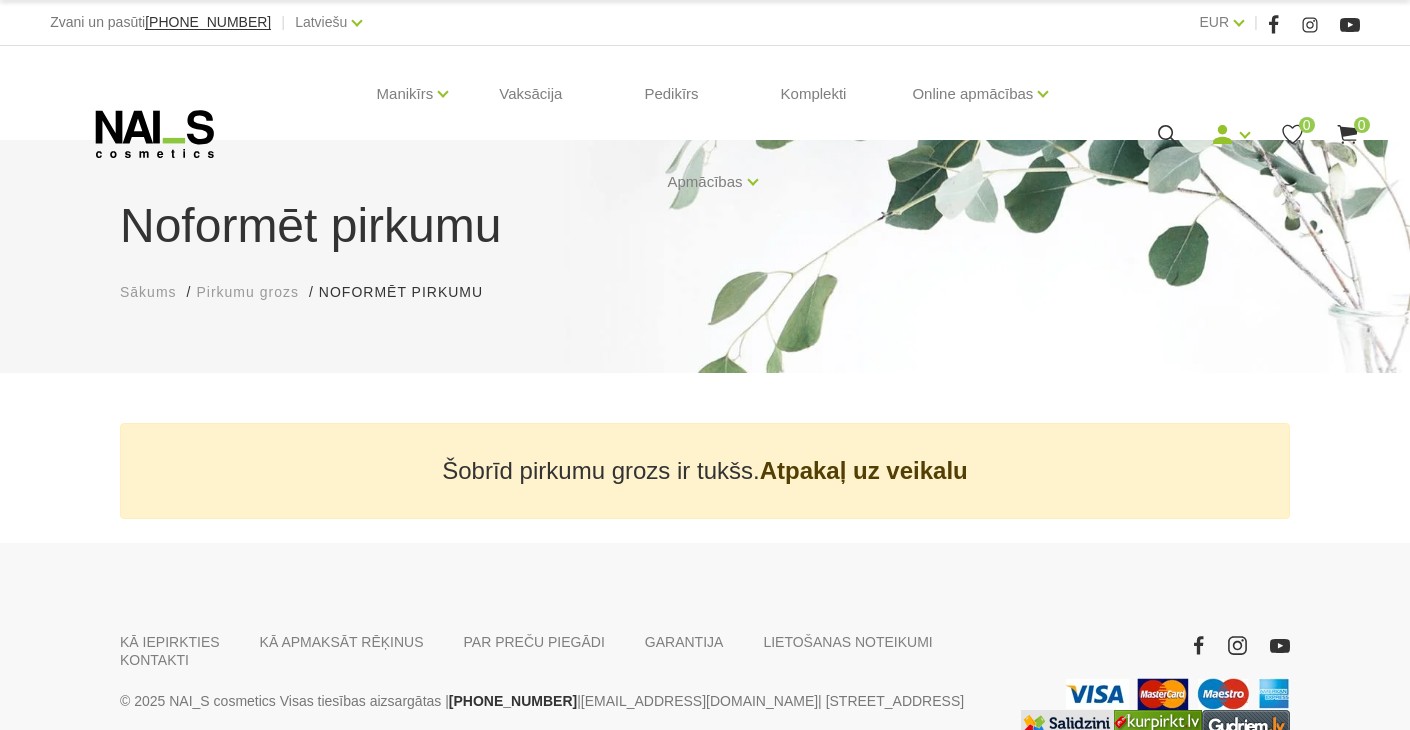 scroll, scrollTop: 0, scrollLeft: 0, axis: both 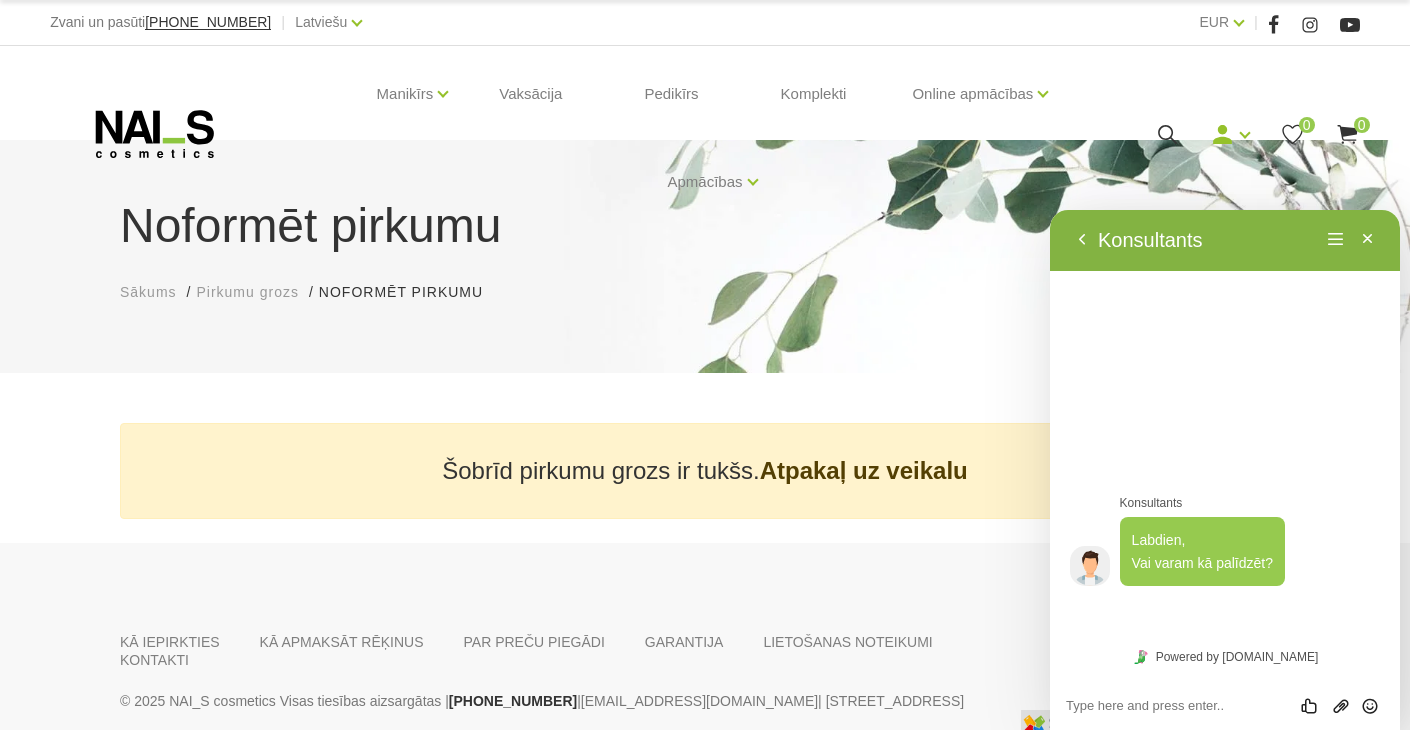 drag, startPoint x: 1133, startPoint y: 311, endPoint x: 1122, endPoint y: 339, distance: 30.083218 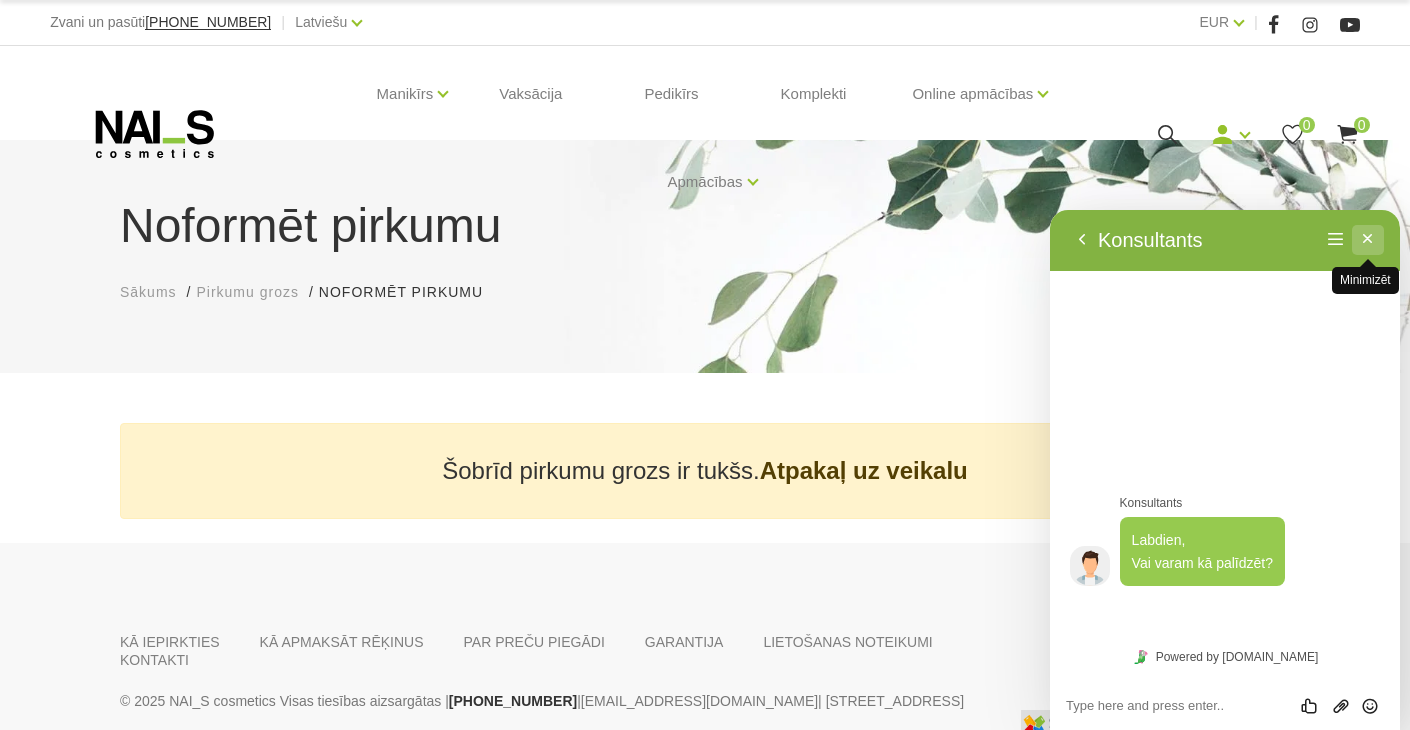 click on "Minimizēt" at bounding box center (1368, 240) 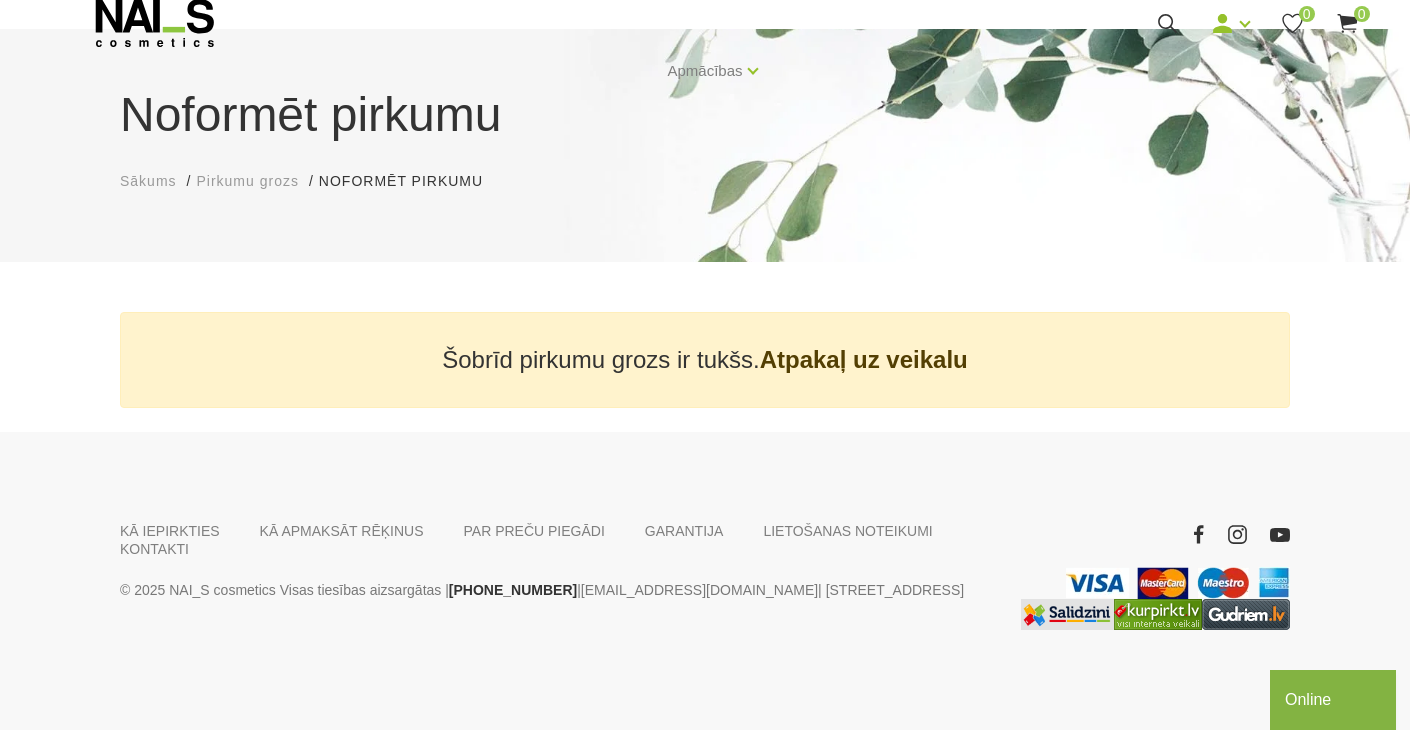 scroll, scrollTop: 0, scrollLeft: 0, axis: both 